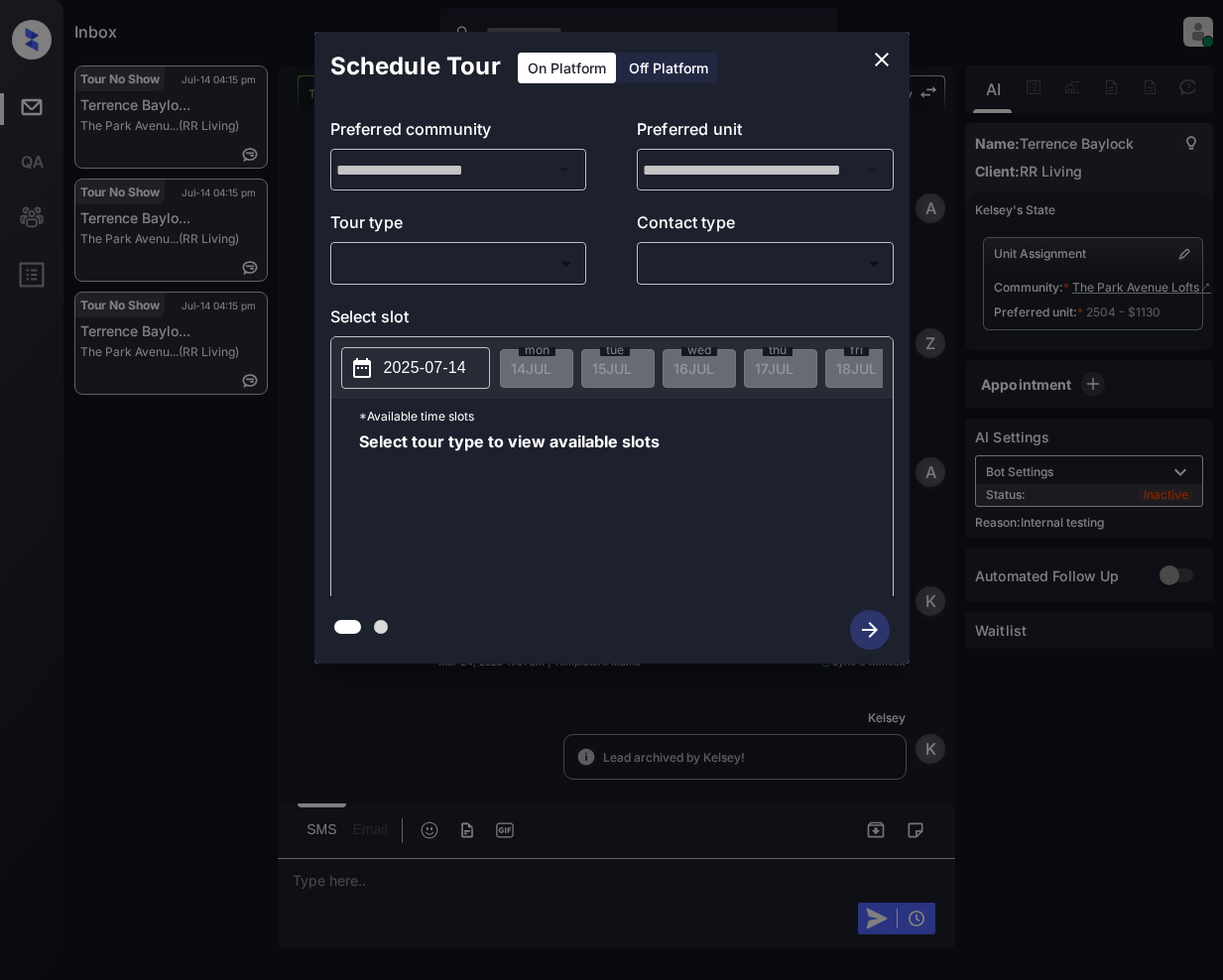 scroll, scrollTop: 0, scrollLeft: 0, axis: both 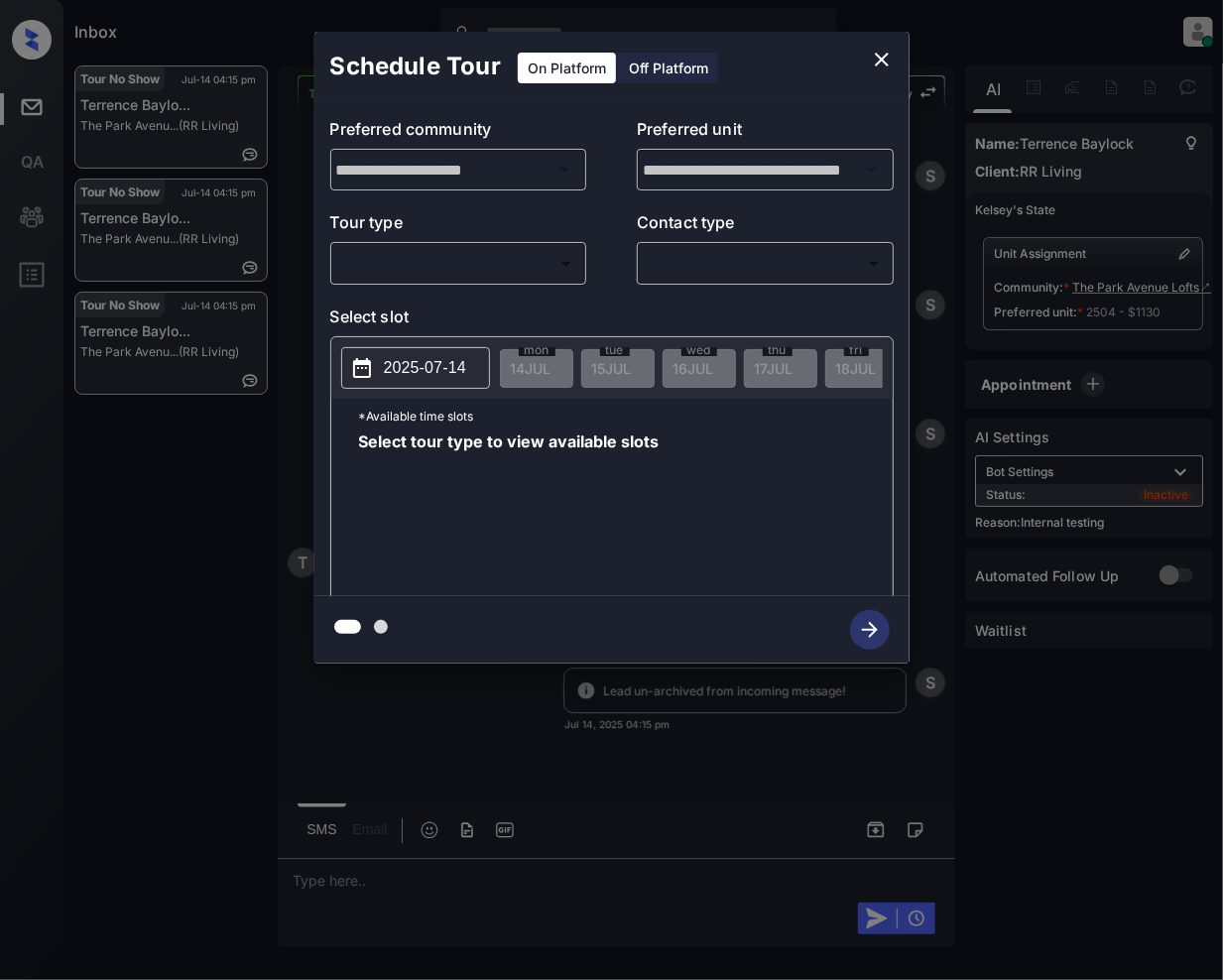click on "Inbox Jeramie Castro Online Set yourself   offline Set yourself   on break Profile Switch to  light  mode Sign out Tour No Show Jul-14 04:15 pm   Terrence Baylo... The Park Avenu...  (RR Living) Tour No Show Jul-14 04:15 pm   Terrence Baylo... The Park Avenu...  (RR Living) Tour No Show Jul-14 04:15 pm   Terrence Baylo... The Park Avenu...  (RR Living) Tour No Show Lost Lead Sentiment: Angry Upon sliding the acknowledgement:  Lead will move to lost stage. * ​ SMS and call option will be set to opt out. AFM will be turned off for the lead. Kelsey New Message Agent Lead created because they indicated they are interested in leasing via Zuma IVR. Mar 24, 2025 11:51 am A New Message Zuma Lead transferred to leasing agent: kelsey Mar 24, 2025 11:51 am  Sync'd w  knock Z New Message Agent AFM Request sent to Kelsey. Mar 24, 2025 11:51 am A New Message Kelsey Mar 24, 2025 11:51 am   | TemplateAFMSms  Sync'd w  knock K New Message Kelsey Lead archived by Kelsey! Mar 24, 2025 11:51 am K New Message Kelsey   knock K" at bounding box center (611, 490) 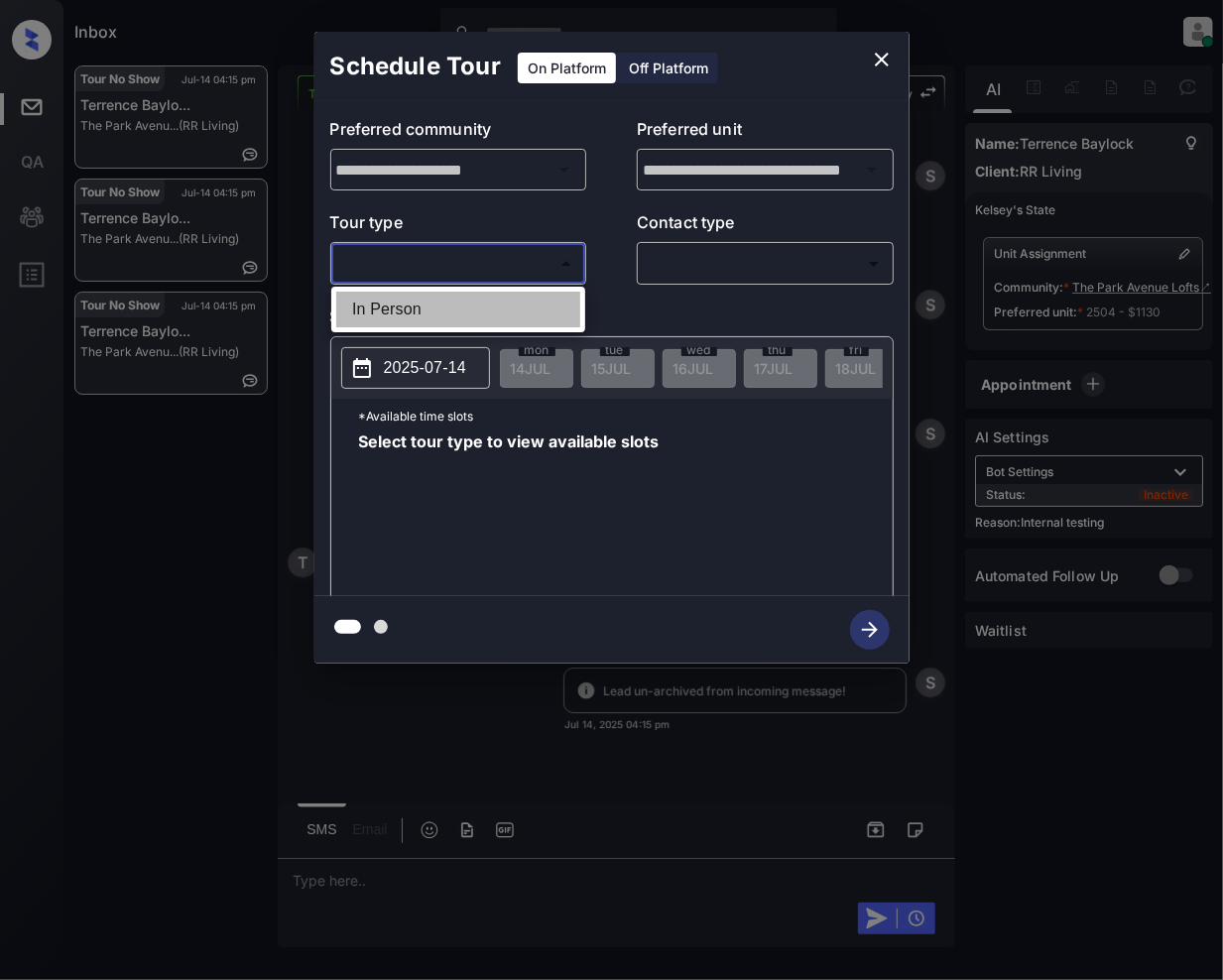click on "In Person" at bounding box center (458, 309) 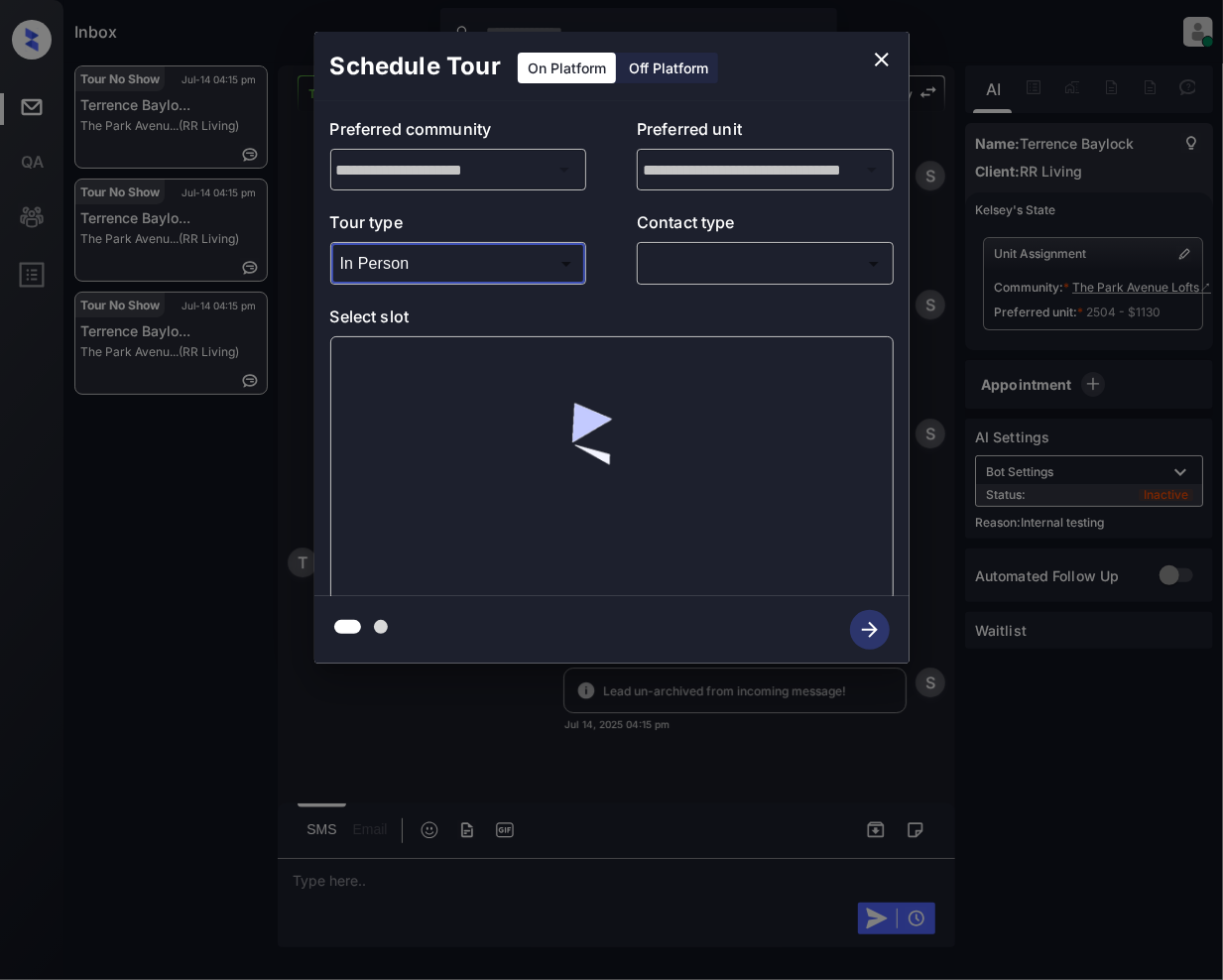 click on "Inbox Jeramie Castro Online Set yourself   offline Set yourself   on break Profile Switch to  light  mode Sign out Tour No Show Jul-14 04:15 pm   Terrence Baylo... The Park Avenu...  (RR Living) Tour No Show Jul-14 04:15 pm   Terrence Baylo... The Park Avenu...  (RR Living) Tour No Show Jul-14 04:15 pm   Terrence Baylo... The Park Avenu...  (RR Living) Tour No Show Lost Lead Sentiment: Angry Upon sliding the acknowledgement:  Lead will move to lost stage. * ​ SMS and call option will be set to opt out. AFM will be turned off for the lead. Kelsey New Message Agent Lead created because they indicated they are interested in leasing via Zuma IVR. Mar 24, 2025 11:51 am A New Message Zuma Lead transferred to leasing agent: kelsey Mar 24, 2025 11:51 am  Sync'd w  knock Z New Message Agent AFM Request sent to Kelsey. Mar 24, 2025 11:51 am A New Message Kelsey Mar 24, 2025 11:51 am   | TemplateAFMSms  Sync'd w  knock K New Message Kelsey Lead archived by Kelsey! Mar 24, 2025 11:51 am K New Message Kelsey   knock K" at bounding box center [611, 490] 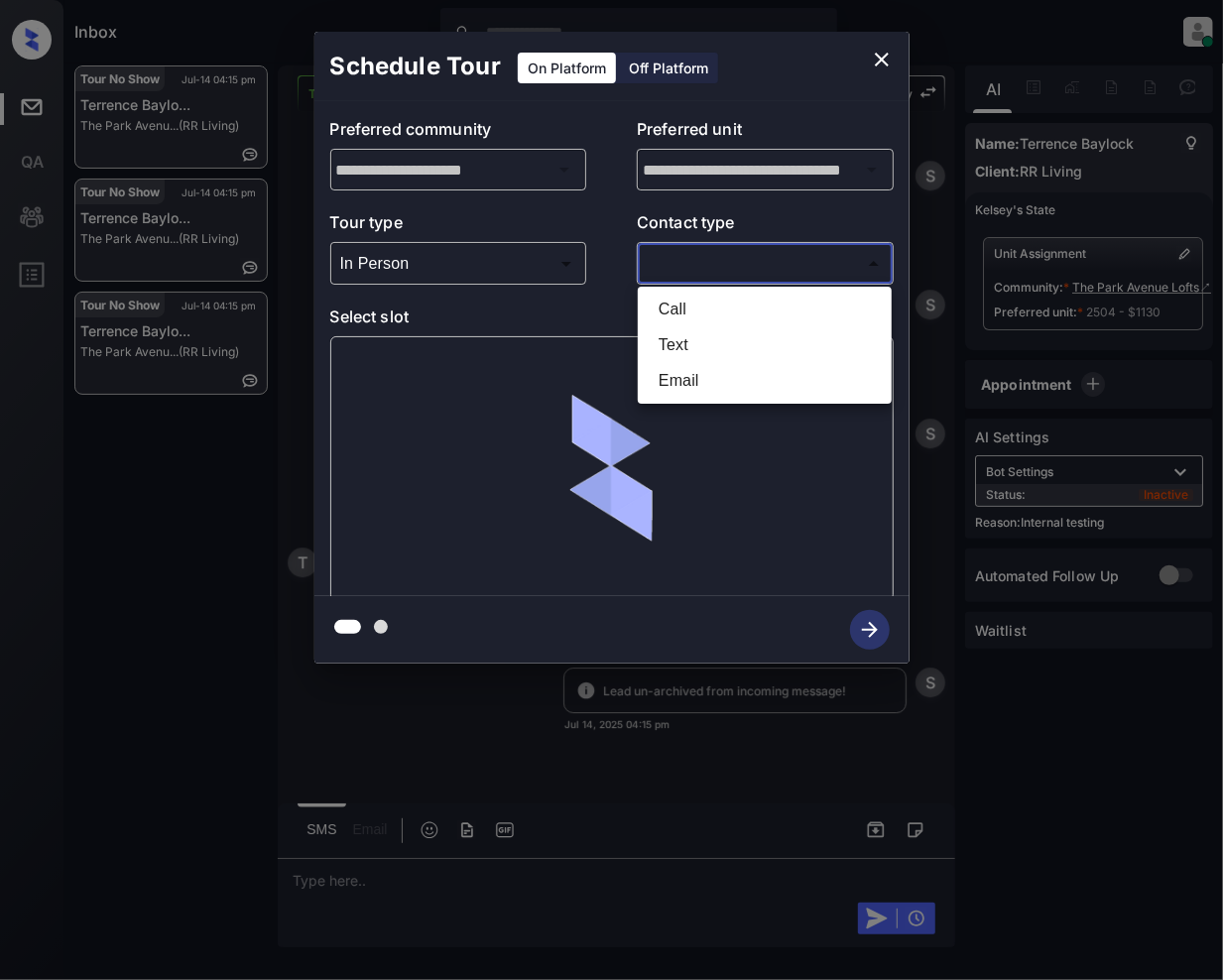 click on "Text" at bounding box center [765, 345] 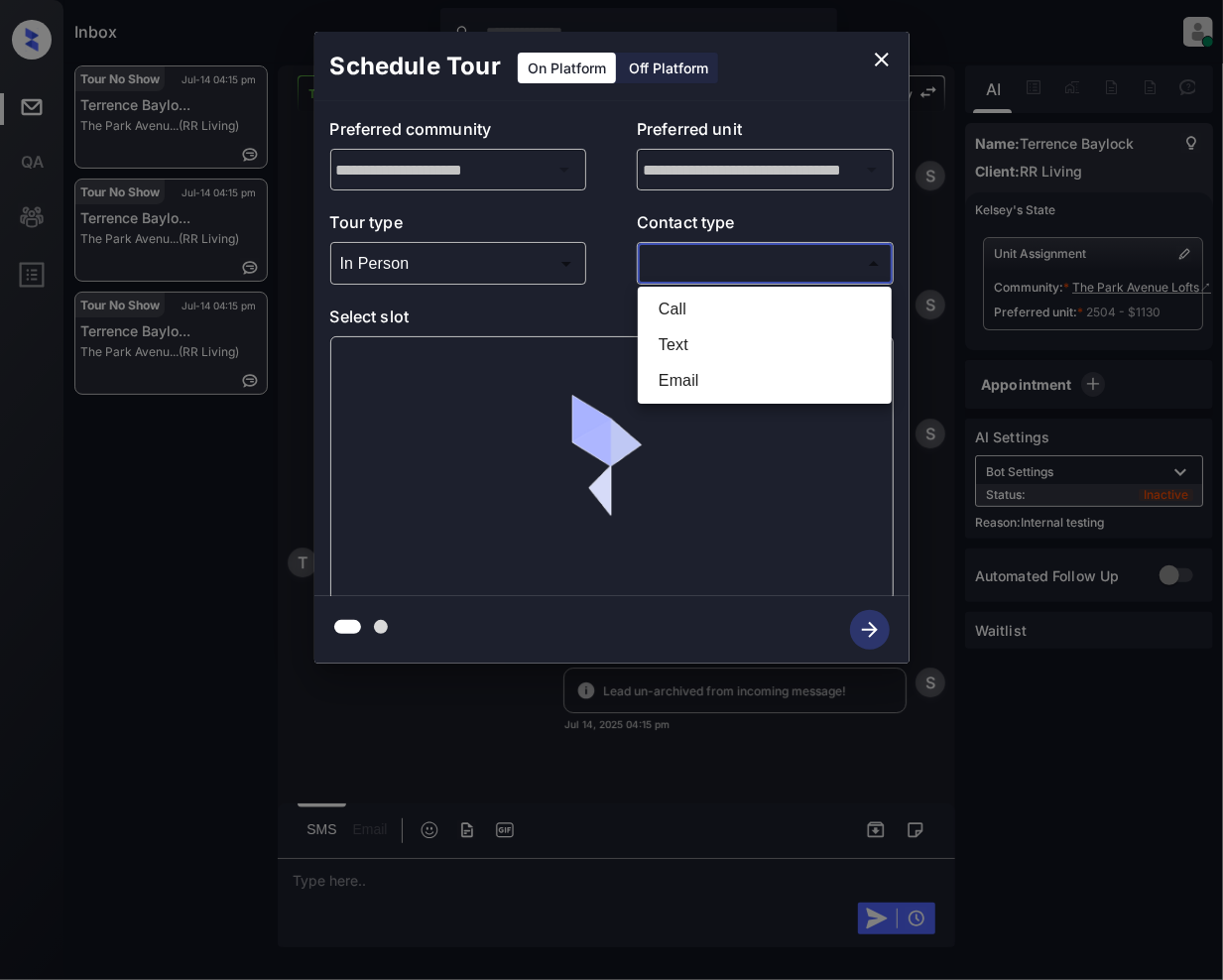 type on "****" 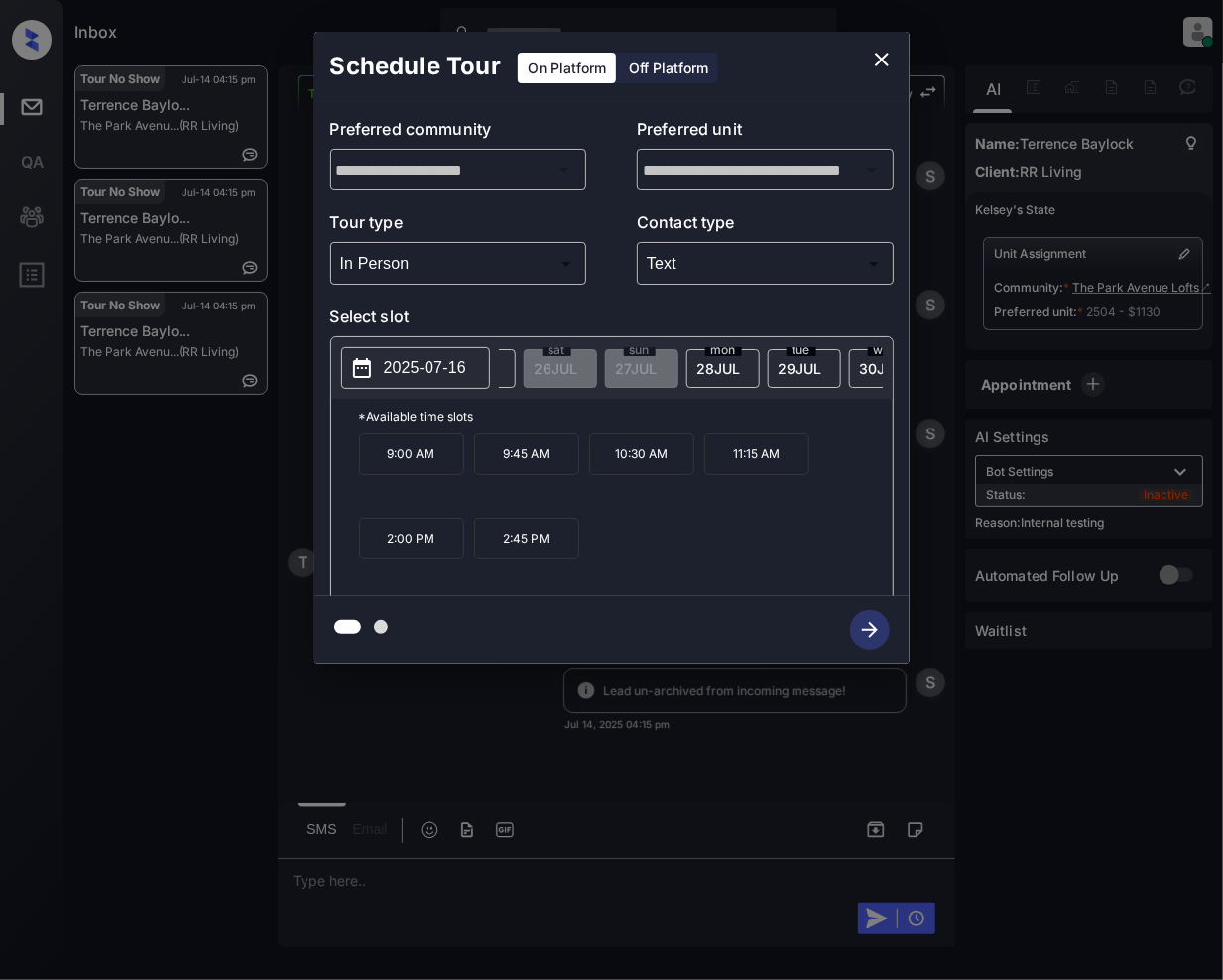 scroll, scrollTop: 0, scrollLeft: 1075, axis: horizontal 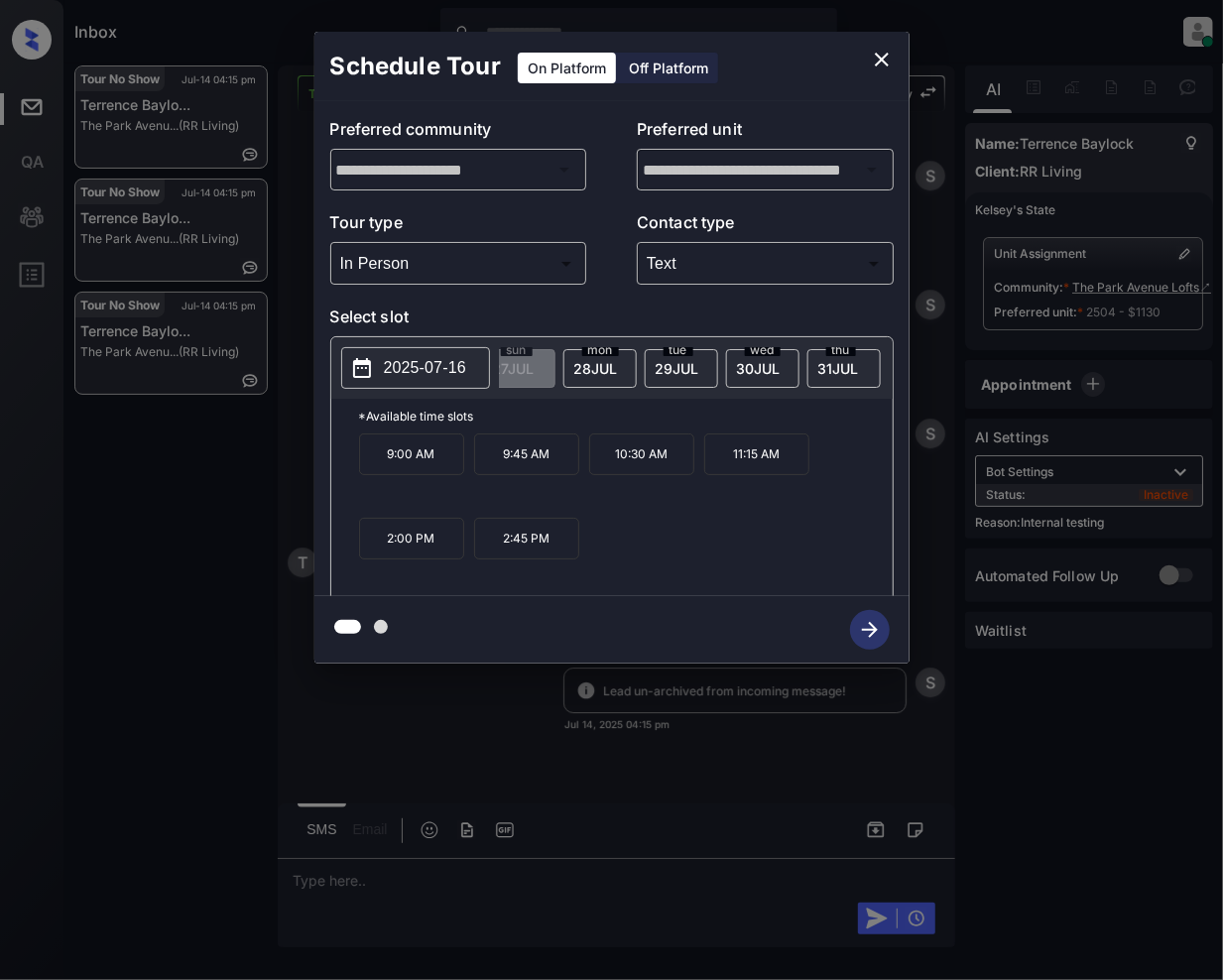 click on "29 JUL" at bounding box center (-545, 368) 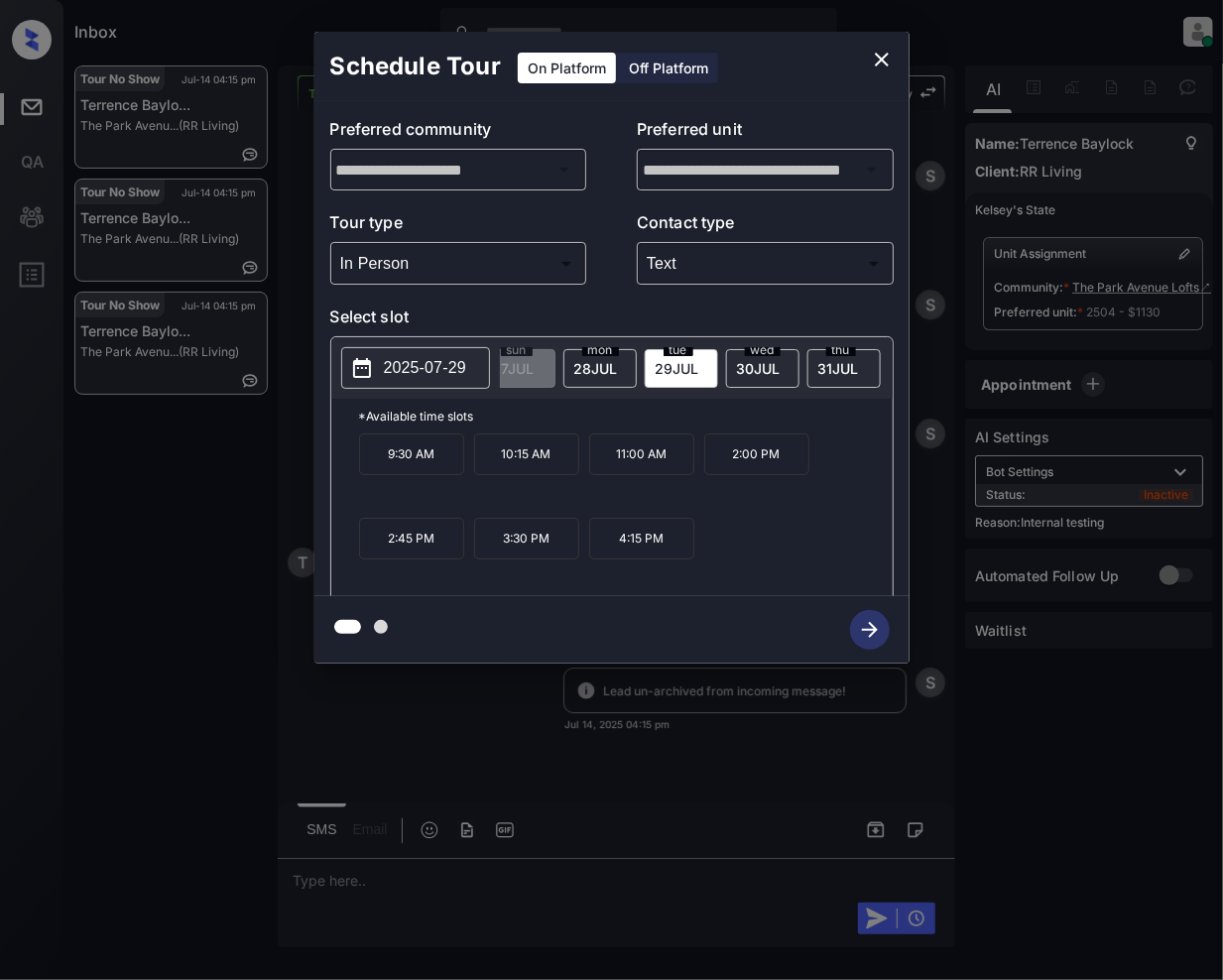 click on "30 JUL" at bounding box center [-545, 368] 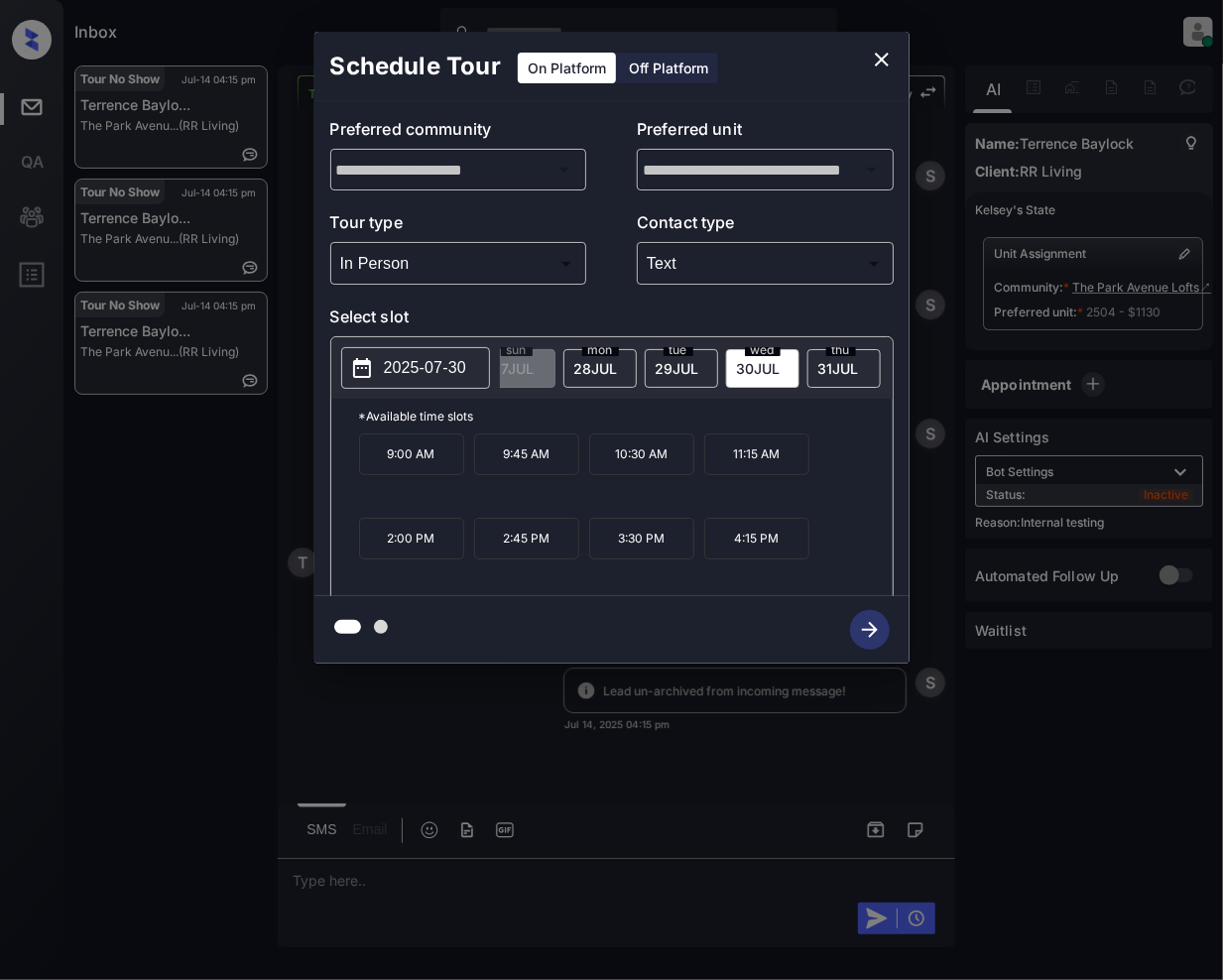 click 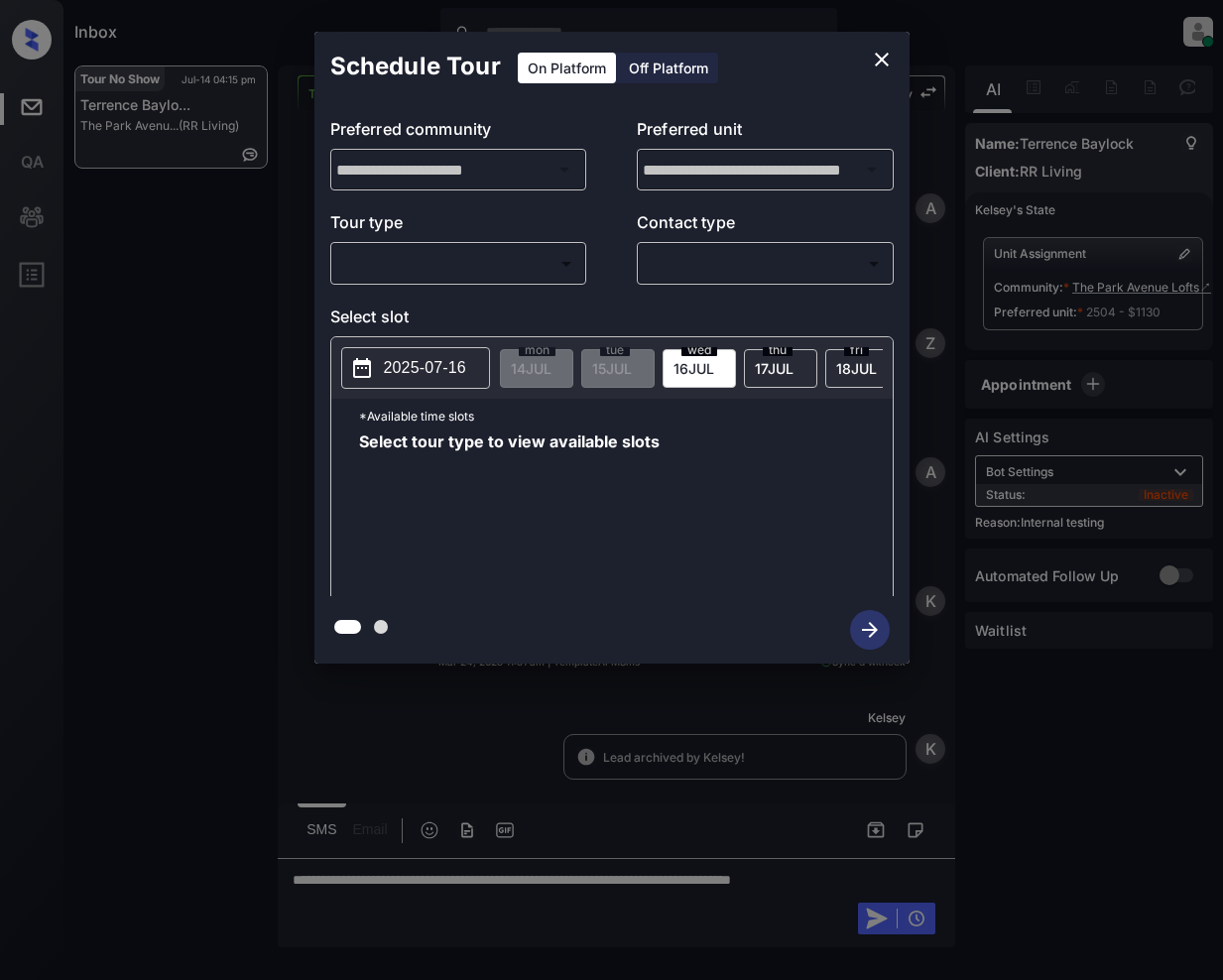 scroll, scrollTop: 0, scrollLeft: 0, axis: both 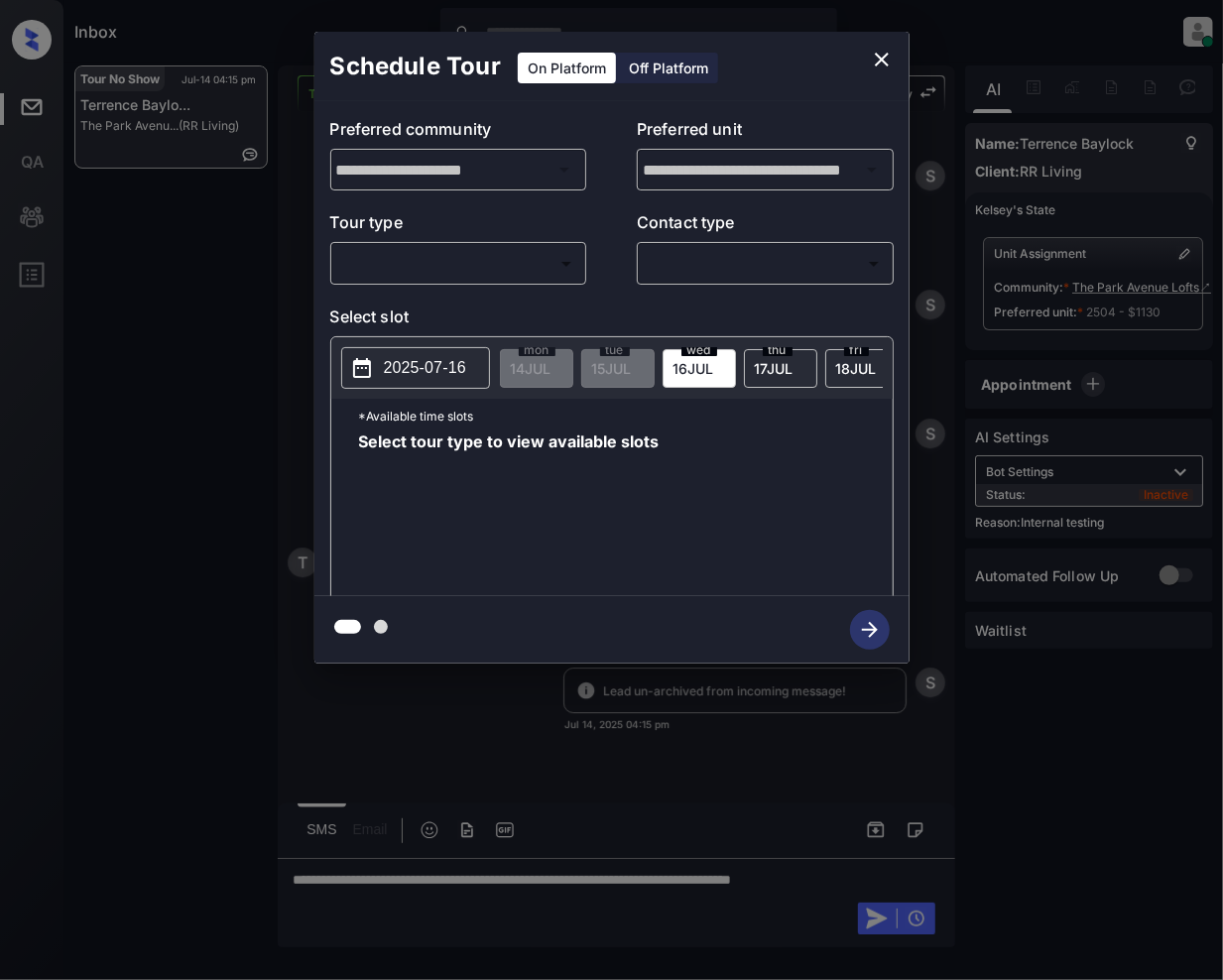 click on "Inbox [PERSON] Online Set yourself   offline Set yourself   on break Profile Switch to  light  mode Sign out Tour No Show [DATE] [TIME]   [PERSON]... The Park Avenu...  (RR Living) Tour No Show Lost Lead Sentiment: Angry Upon sliding the acknowledgement:  Lead will move to lost stage. * ​ SMS and call option will be set to opt out. AFM will be turned off for the lead. [PERSON] New Message Agent Lead created because they indicated they are interested in leasing via Zuma IVR. [DATE] [TIME] A New Message Zuma Lead transferred to leasing agent: [PERSON] [DATE] [TIME]  Sync'd w  knock [PERSON] New Message Agent AFM Request sent to [PERSON]. [DATE] [TIME] A New Message [PERSON] Hi, This is [PERSON] reaching out because I saw you submitted an inquiry for The Park Avenue Lofts. Is there a particular number of bedrooms or bathrooms you're looking for? [DATE] [TIME]   | TemplateAFMSms  Sync'd w  knock [PERSON] New Message [PERSON] Lead archived by [PERSON]! [DATE] [TIME] [PERSON] New Message [PERSON]" at bounding box center (611, 490) 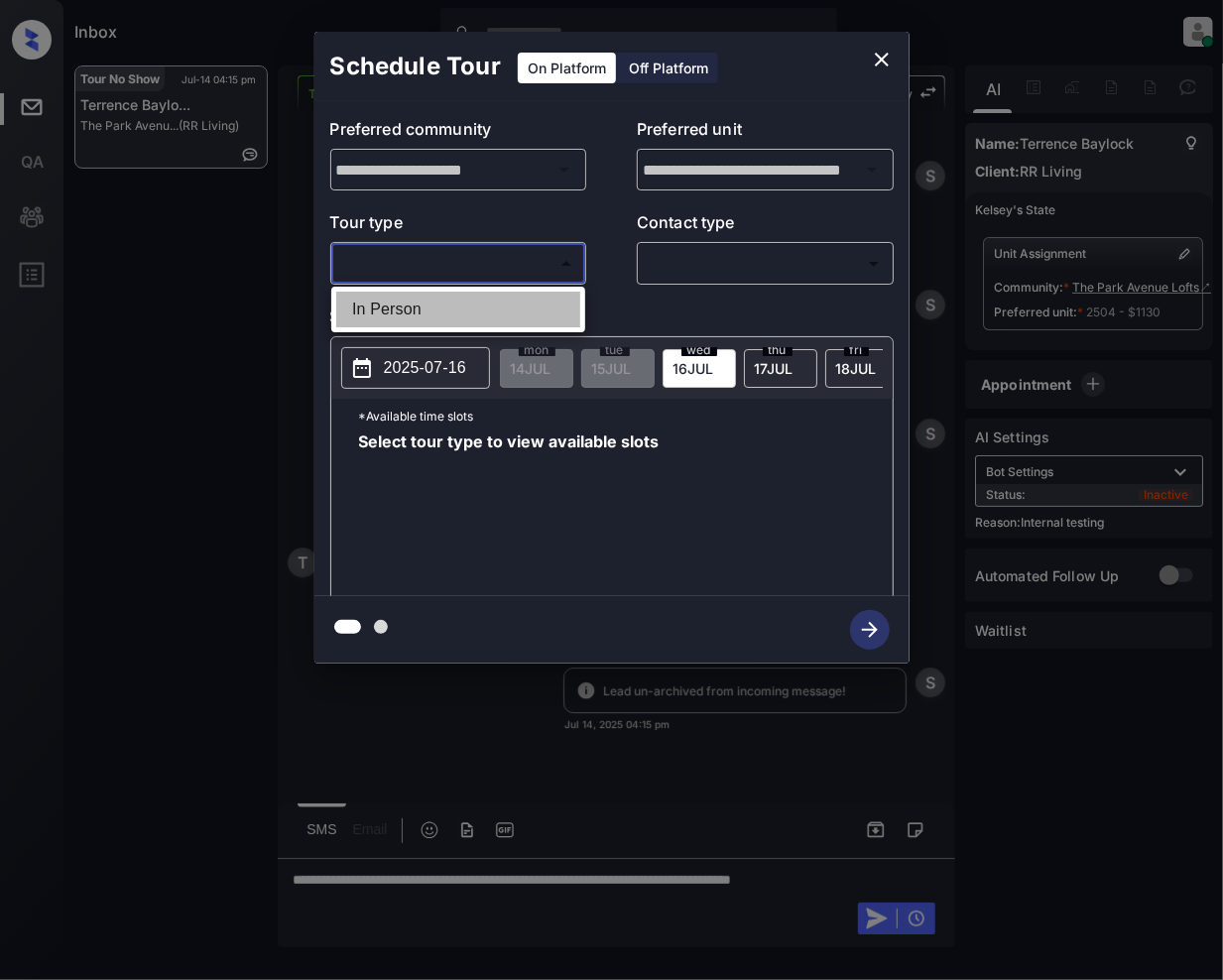 click on "In Person" at bounding box center (458, 309) 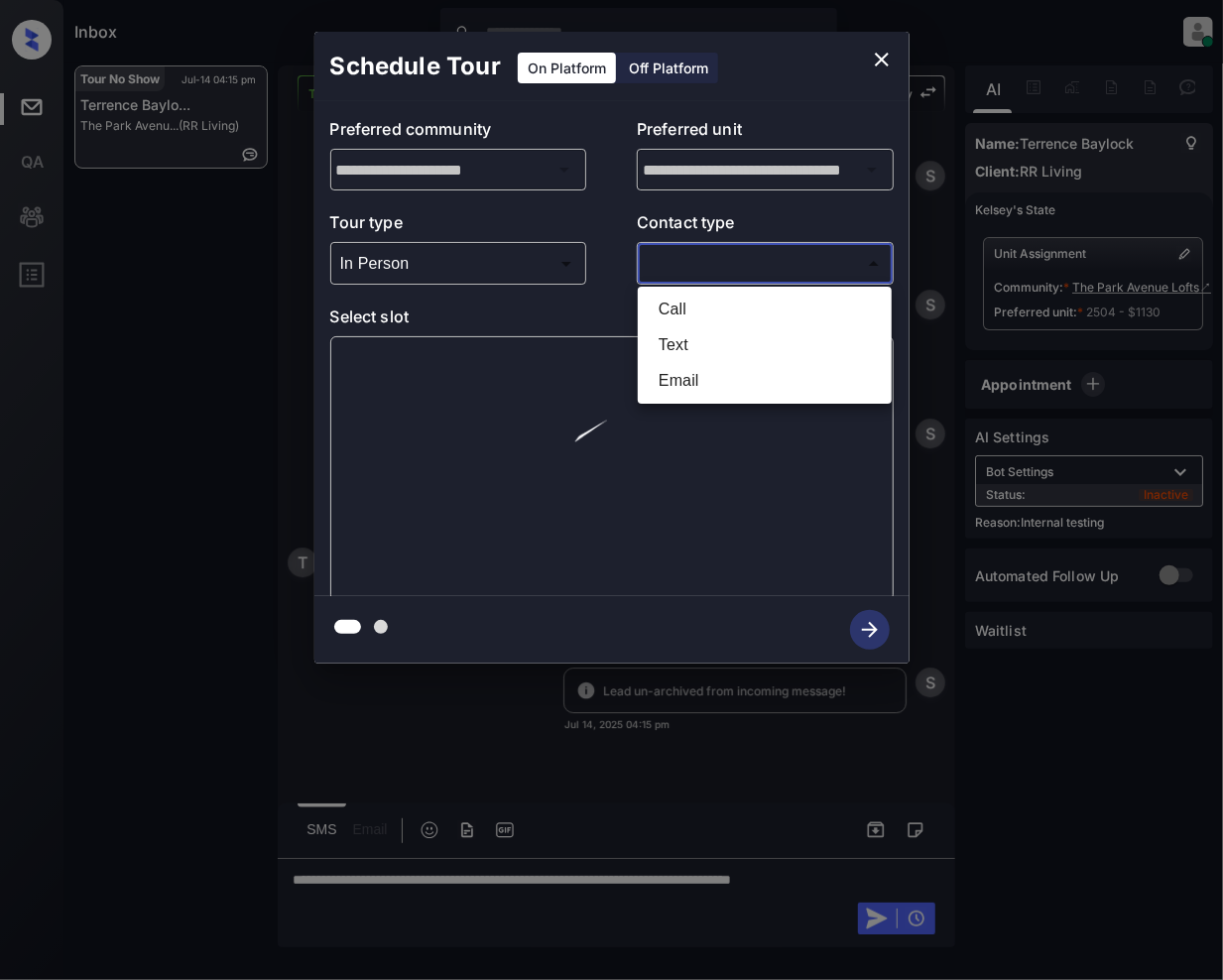 click on "Inbox Jeramie Castro Online Set yourself   offline Set yourself   on break Profile Switch to  light  mode Sign out Tour No Show Jul-14 04:15 pm   Terrence Baylo... The Park Avenu...  (RR Living) Tour No Show Lost Lead Sentiment: Angry Upon sliding the acknowledgement:  Lead will move to lost stage. * ​ SMS and call option will be set to opt out. AFM will be turned off for the lead. Kelsey New Message Agent Lead created because they indicated they are interested in leasing via Zuma IVR. Mar 24, 2025 11:51 am A New Message Zuma Lead transferred to leasing agent: kelsey Mar 24, 2025 11:51 am  Sync'd w  knock Z New Message Agent AFM Request sent to Kelsey. Mar 24, 2025 11:51 am A New Message Kelsey Hi, This is Kelsey reaching out because I saw you submitted an inquiry for The Park Avenue Lofts. Is there a particular number of bedrooms or bathrooms you're looking for? Mar 24, 2025 11:51 am   | TemplateAFMSms  Sync'd w  knock K New Message Kelsey Lead archived by Kelsey! Mar 24, 2025 11:51 am K New Message Kelsey" at bounding box center (611, 490) 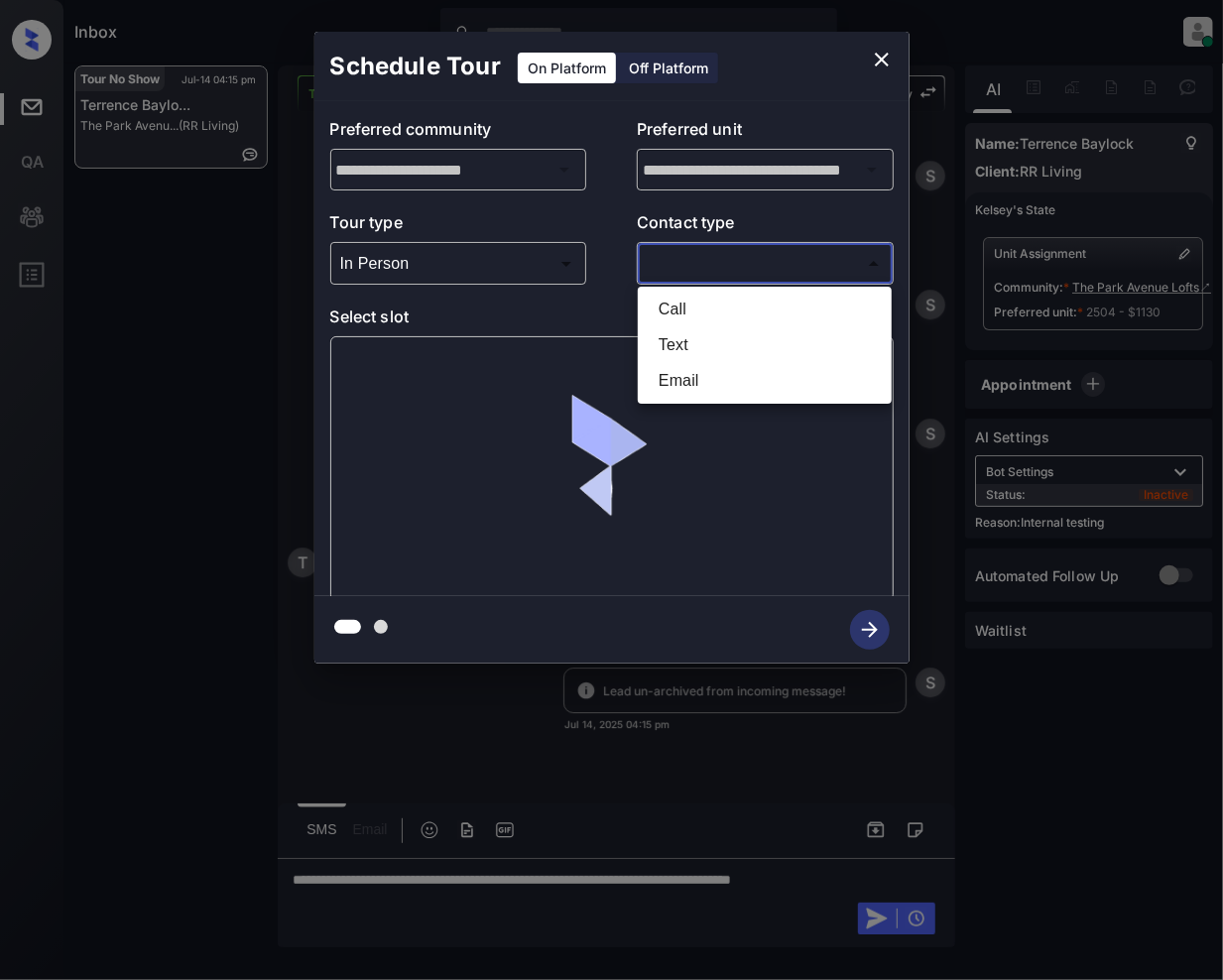 click on "Text" at bounding box center (765, 345) 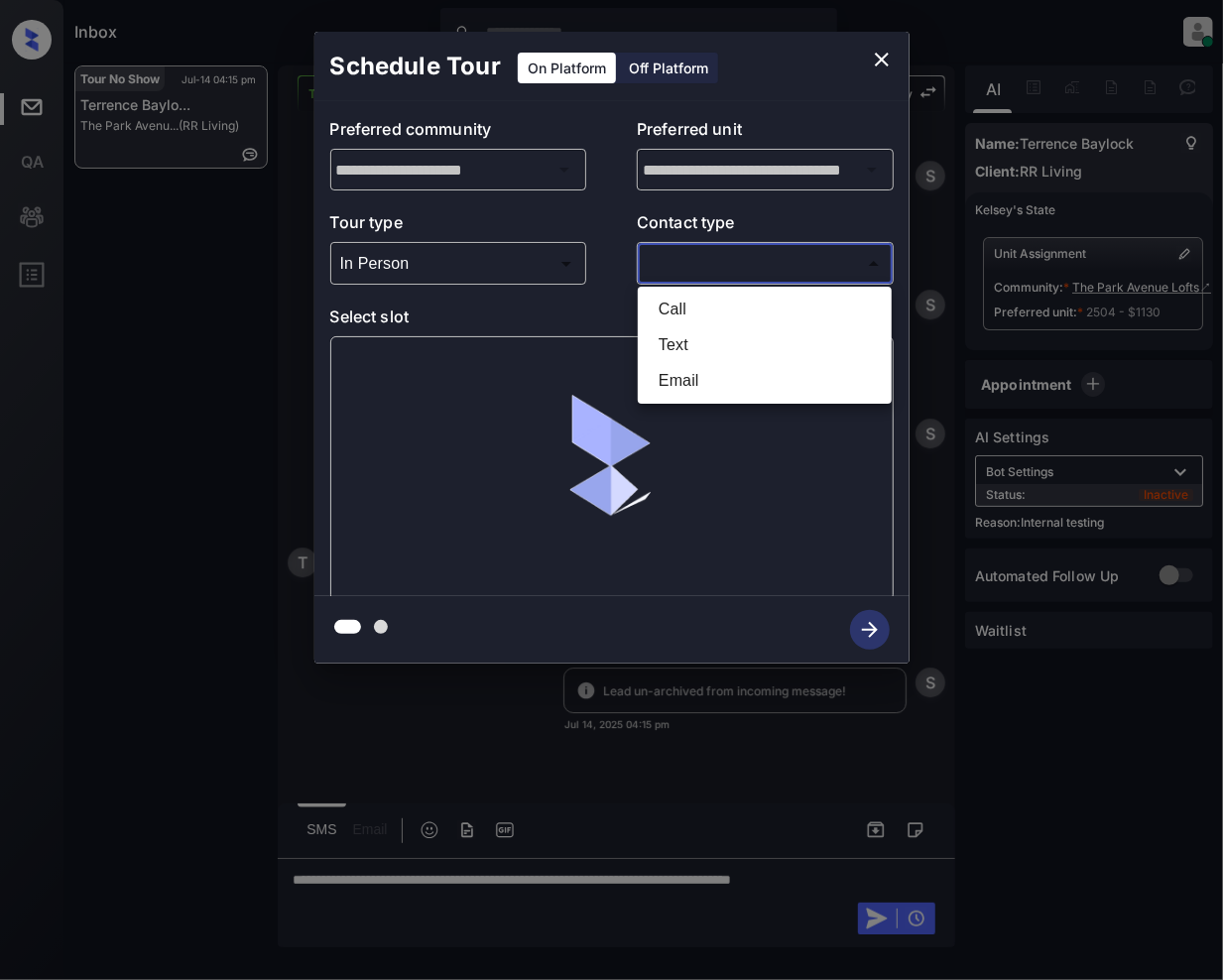type on "****" 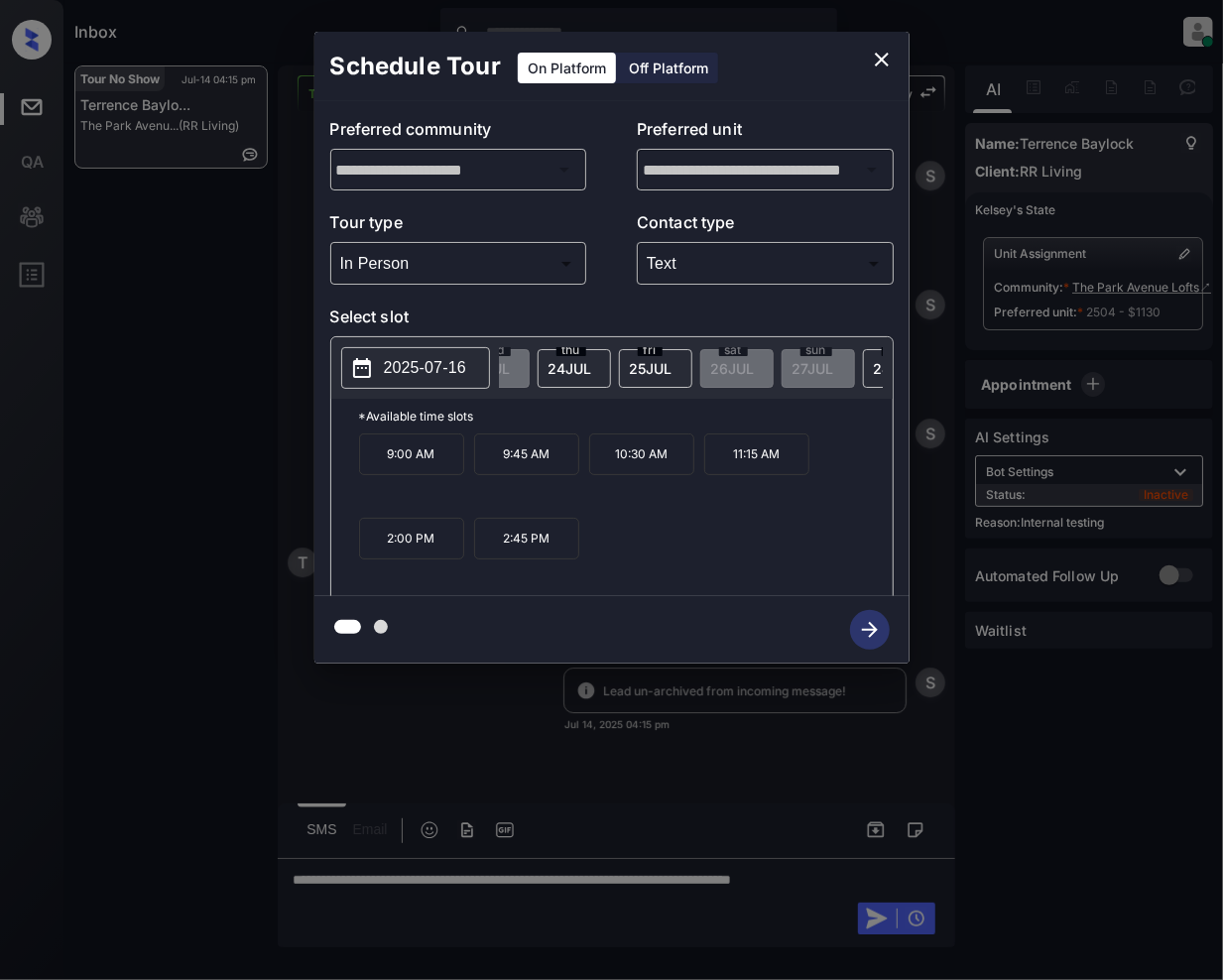 scroll, scrollTop: 0, scrollLeft: 882, axis: horizontal 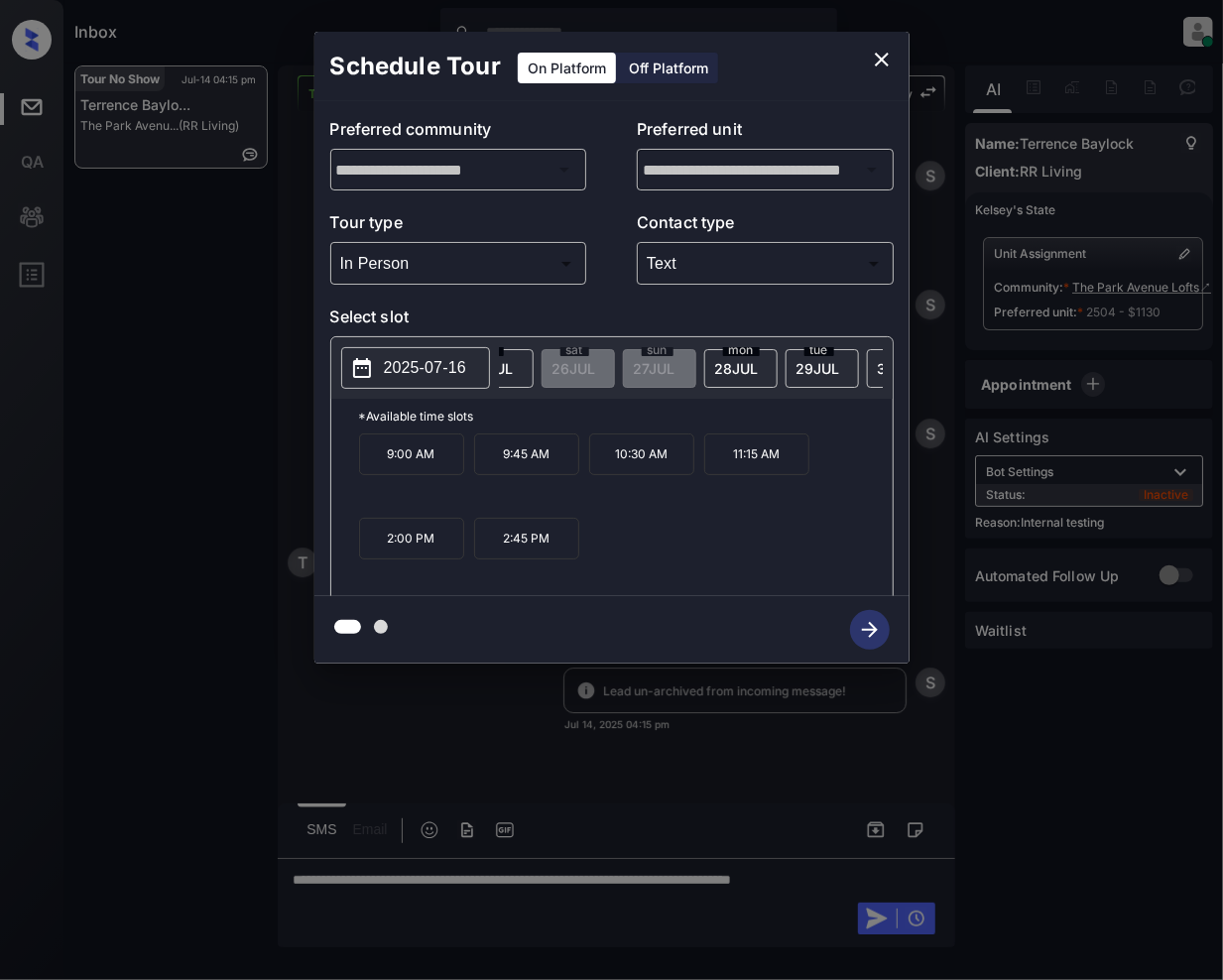 click on "29 JUL" at bounding box center [-404, 368] 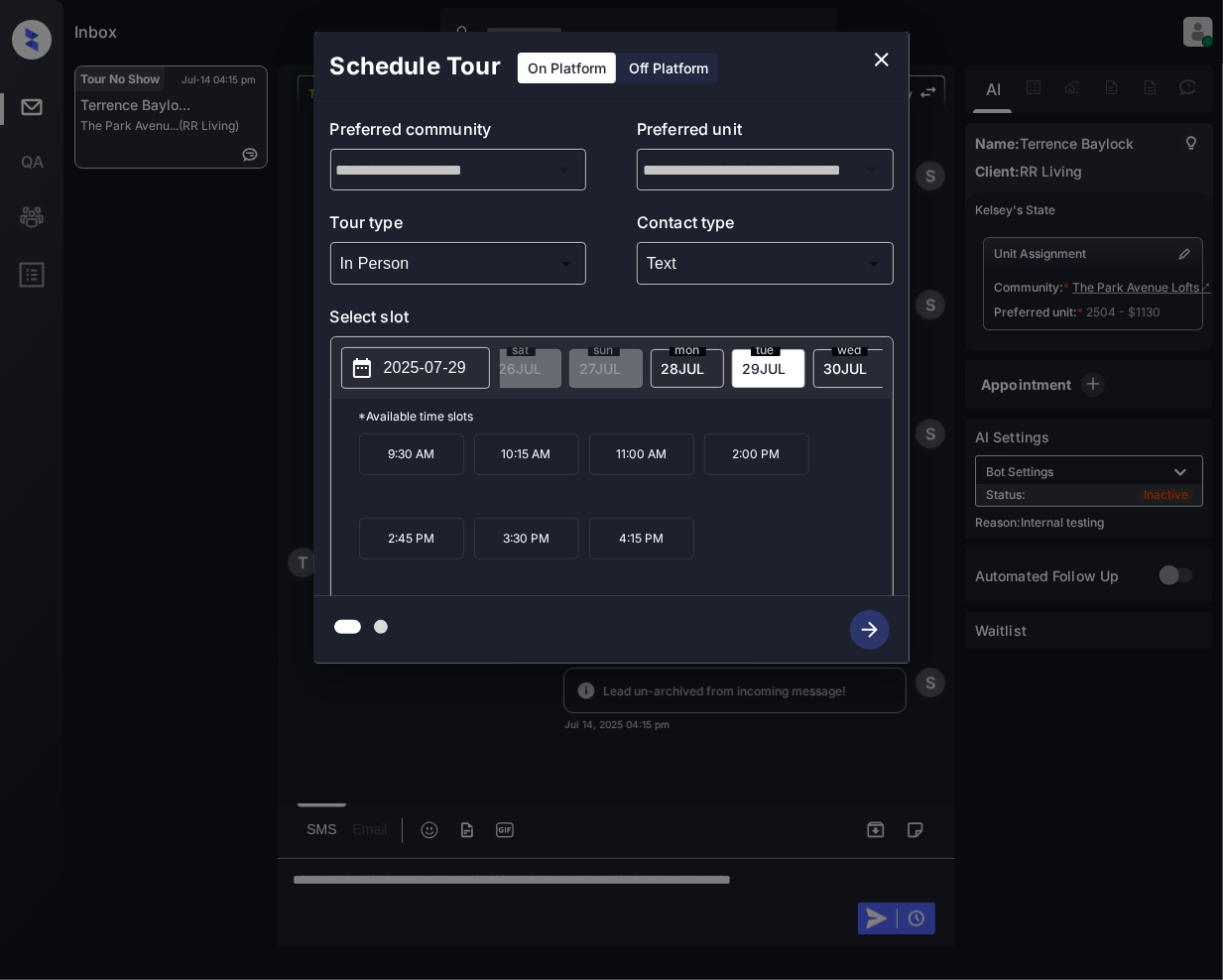 scroll, scrollTop: 0, scrollLeft: 1040, axis: horizontal 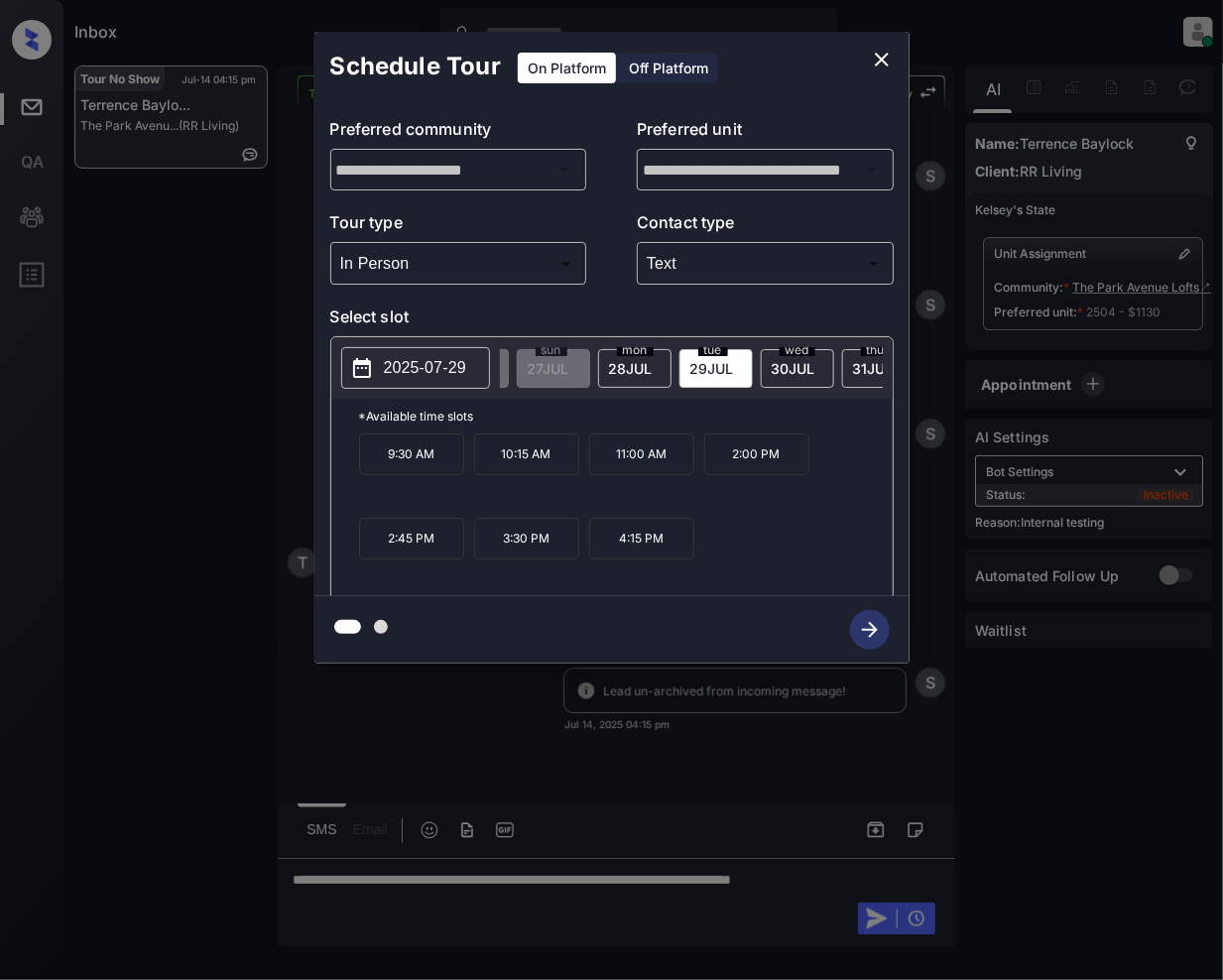 click on "30 JUL" at bounding box center [-510, 368] 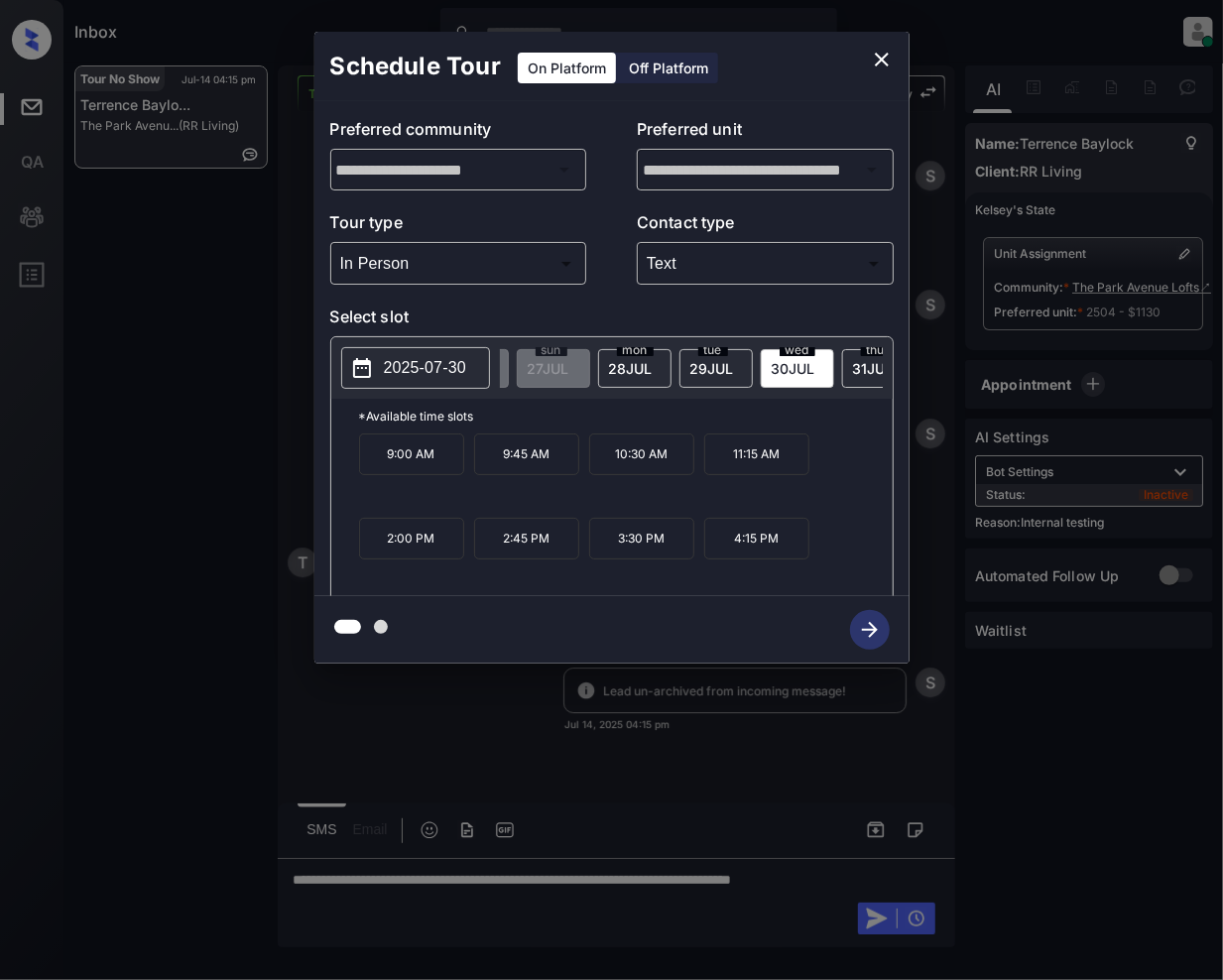 click 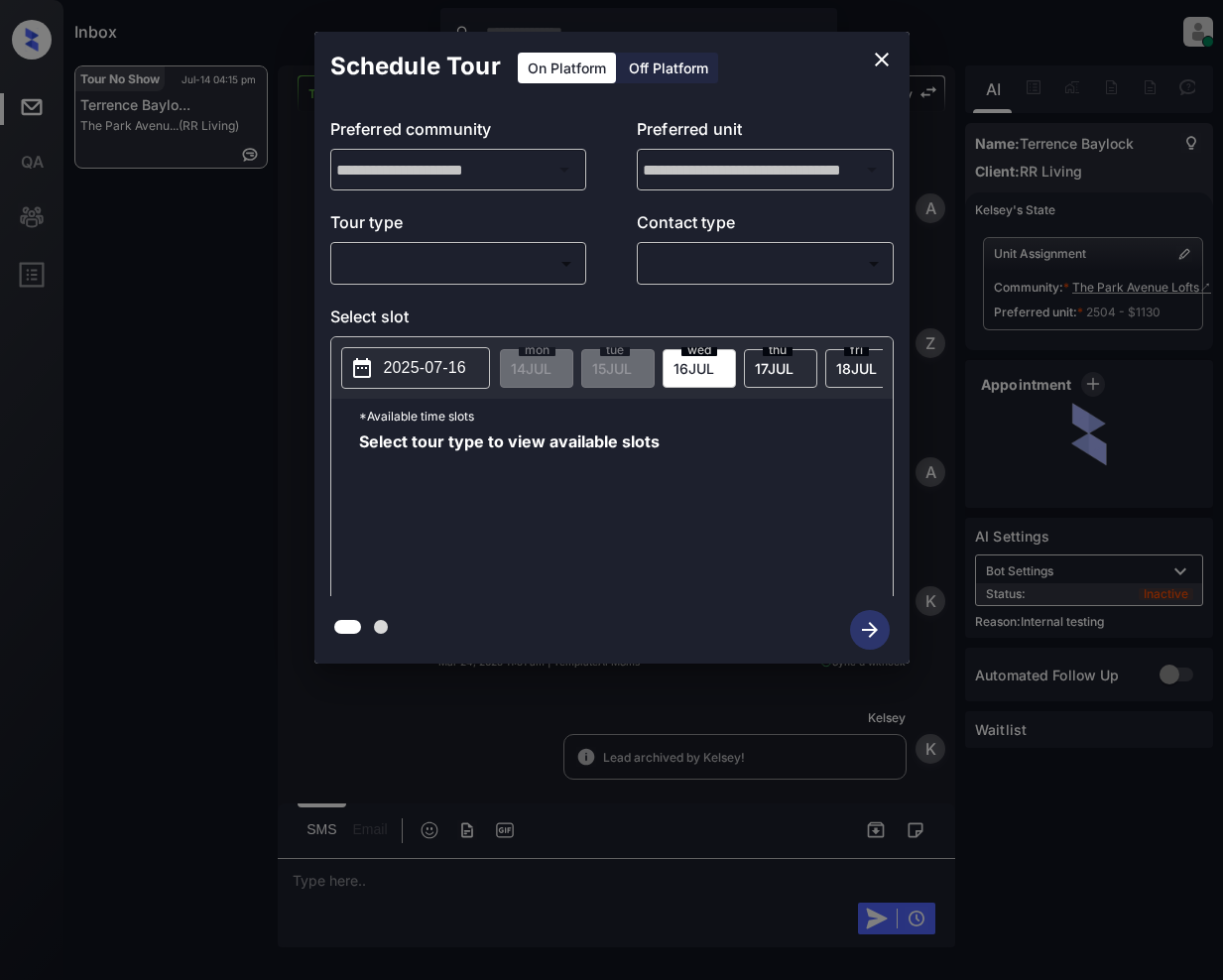 scroll, scrollTop: 0, scrollLeft: 0, axis: both 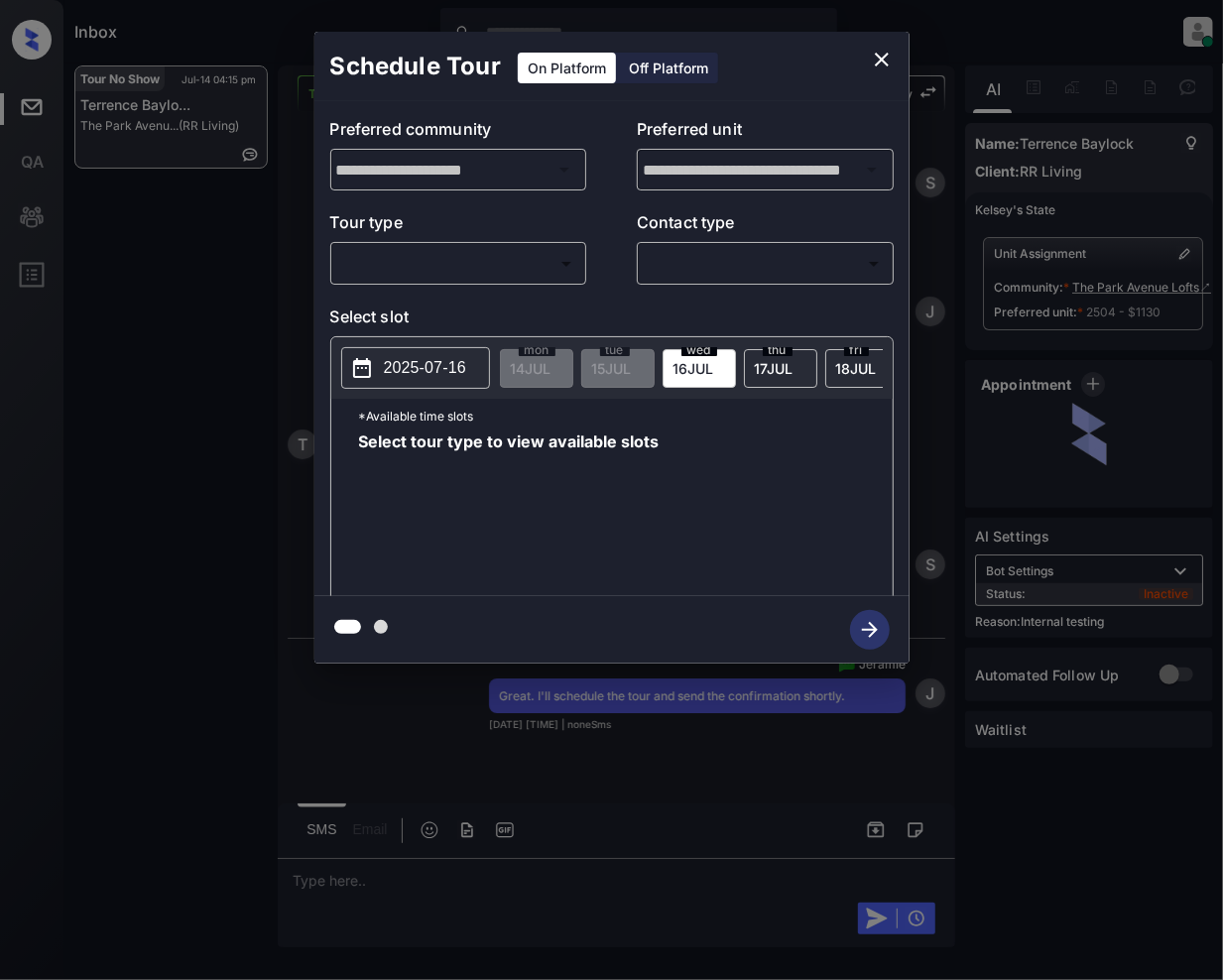 click on "Inbox [PERSON] Online Set yourself   offline Set yourself   on break Profile Switch to  light  mode Sign out Tour No Show [DATE] [TIME]   [PERSON]... The Park Avenu...  (RR Living) Tour No Show Lost Lead Sentiment: Angry Upon sliding the acknowledgement:  Lead will move to lost stage. * ​ SMS and call option will be set to opt out. AFM will be turned off for the lead. [PERSON] New Message Agent Lead created because they indicated they are interested in leasing via Zuma IVR. [DATE] [TIME] A New Message Zuma Lead transferred to leasing agent: [PERSON] [DATE] [TIME]  Sync'd w  knock [PERSON] New Message Agent AFM Request sent to [PERSON]. [DATE] [TIME] A New Message [PERSON] Hi, This is [PERSON] reaching out because I saw you submitted an inquiry for The Park Avenue Lofts. Is there a particular number of bedrooms or bathrooms you're looking for? [DATE] [TIME]   | TemplateAFMSms  Sync'd w  knock [PERSON] New Message [PERSON] Lead archived by [PERSON]! [DATE] [TIME] [PERSON] New Message [PERSON]" at bounding box center [611, 490] 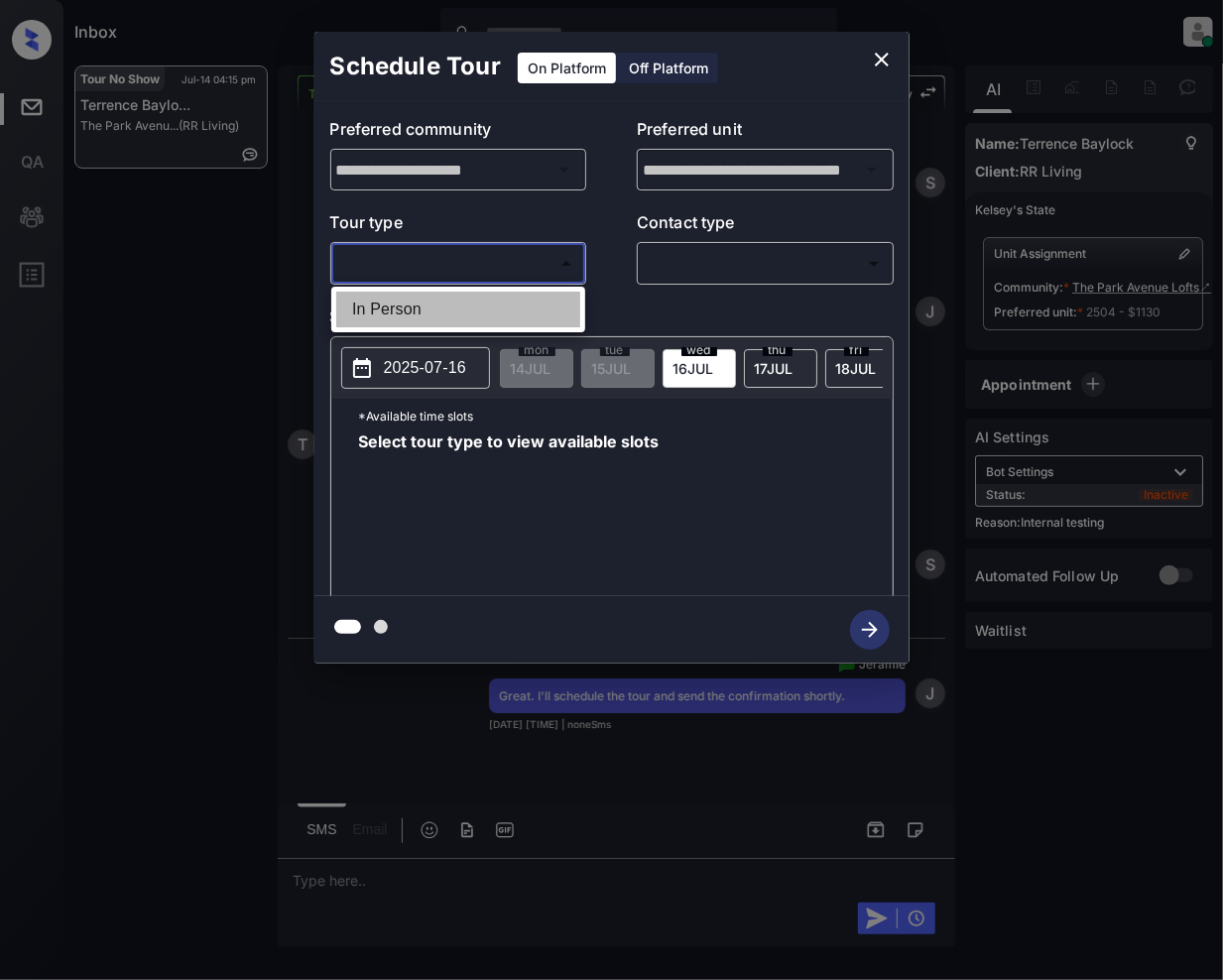 click on "In Person" at bounding box center (458, 309) 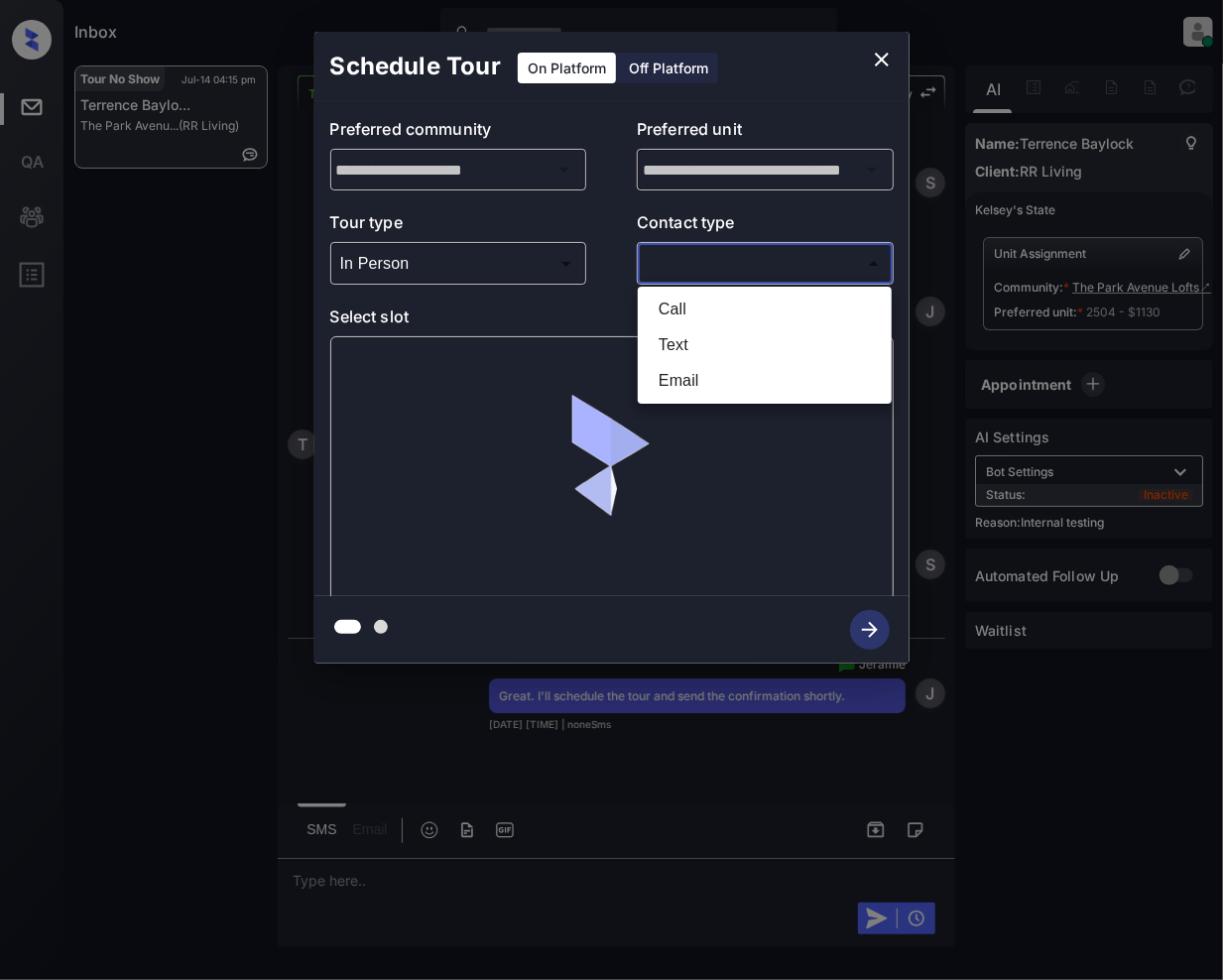 click on "Inbox Jeramie Castro Online Set yourself   offline Set yourself   on break Profile Switch to  light  mode Sign out Tour No Show Jul-14 04:15 pm   Terrence Baylo... The Park Avenu...  (RR Living) Tour No Show Lost Lead Sentiment: Angry Upon sliding the acknowledgement:  Lead will move to lost stage. * ​ SMS and call option will be set to opt out. AFM will be turned off for the lead. Kelsey New Message Agent Lead created because they indicated they are interested in leasing via Zuma IVR. Mar 24, 2025 11:51 am A New Message Zuma Lead transferred to leasing agent: kelsey Mar 24, 2025 11:51 am  Sync'd w  knock Z New Message Agent AFM Request sent to Kelsey. Mar 24, 2025 11:51 am A New Message Kelsey Hi, This is Kelsey reaching out because I saw you submitted an inquiry for The Park Avenue Lofts. Is there a particular number of bedrooms or bathrooms you're looking for? Mar 24, 2025 11:51 am   | TemplateAFMSms  Sync'd w  knock K New Message Kelsey Lead archived by Kelsey! Mar 24, 2025 11:51 am K New Message Kelsey" at bounding box center (611, 490) 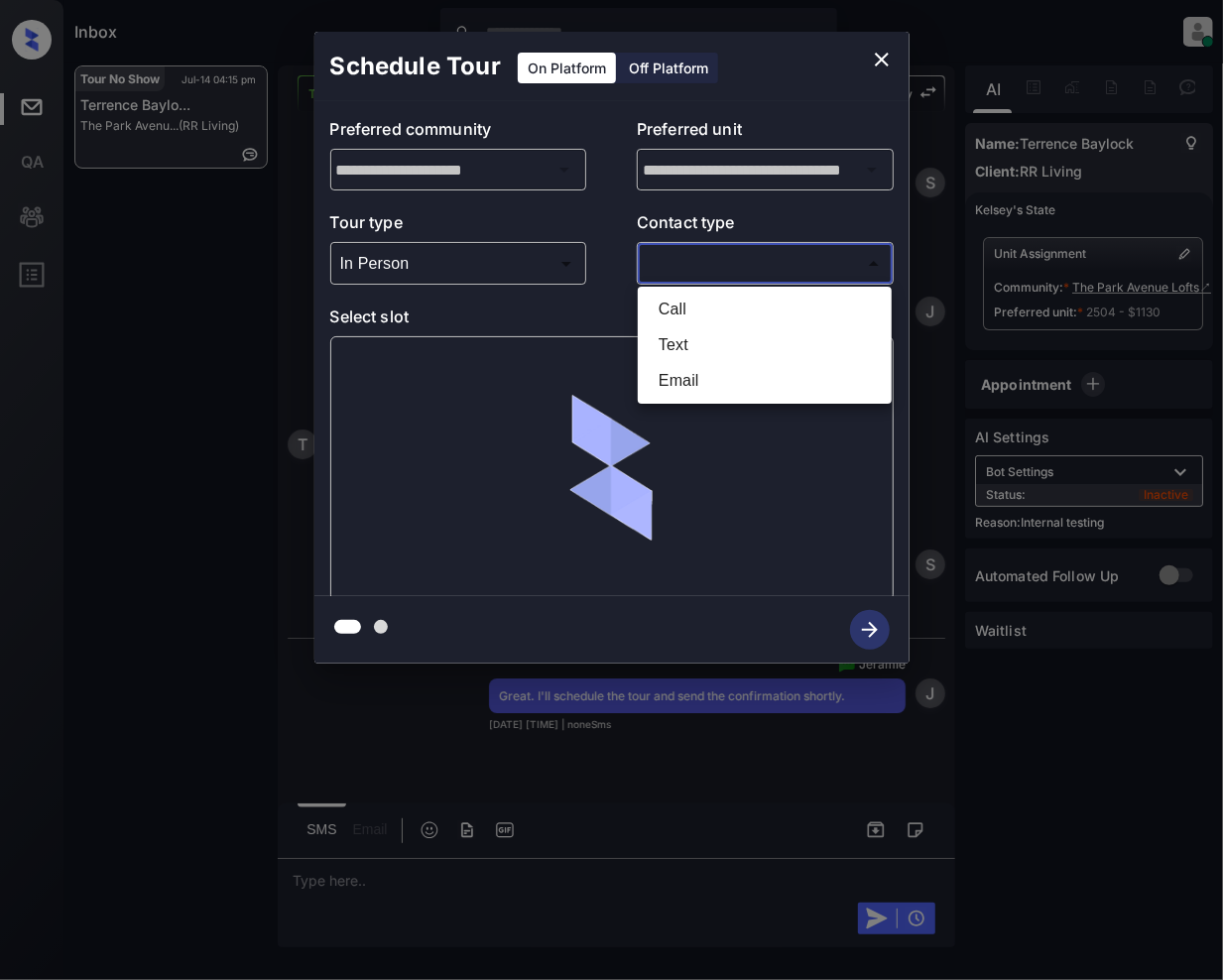 click on "Text" at bounding box center (765, 345) 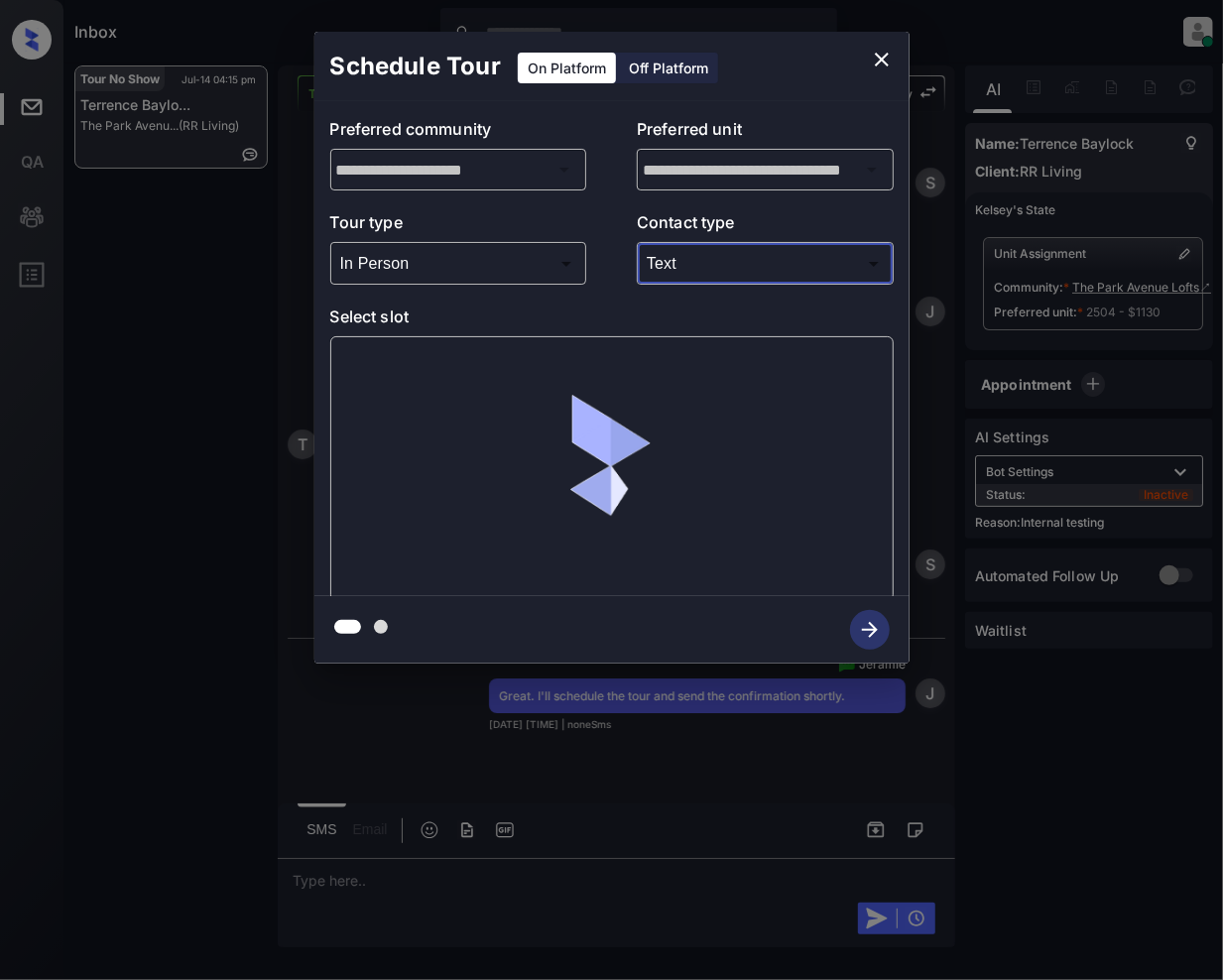 type on "****" 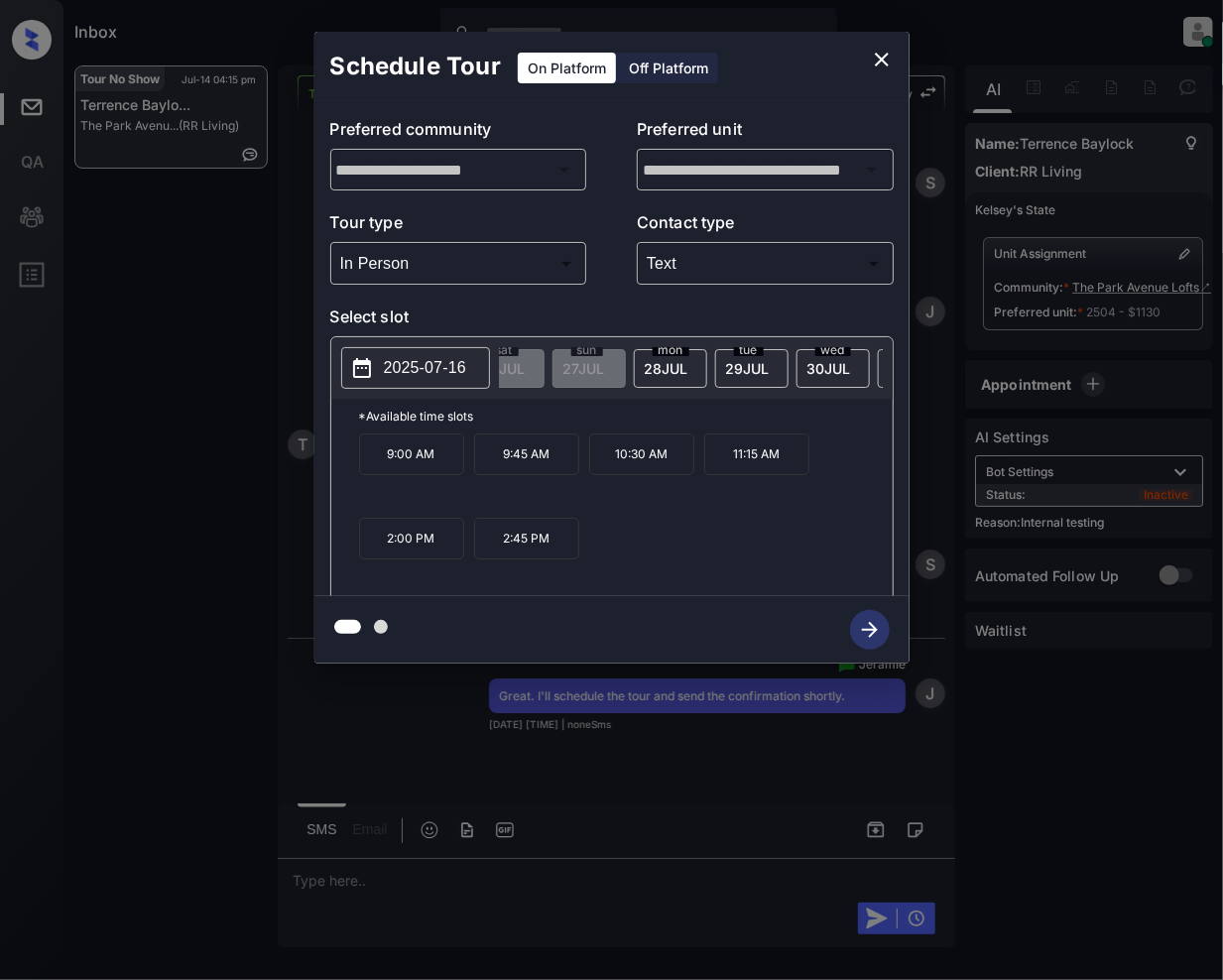 scroll, scrollTop: 0, scrollLeft: 1076, axis: horizontal 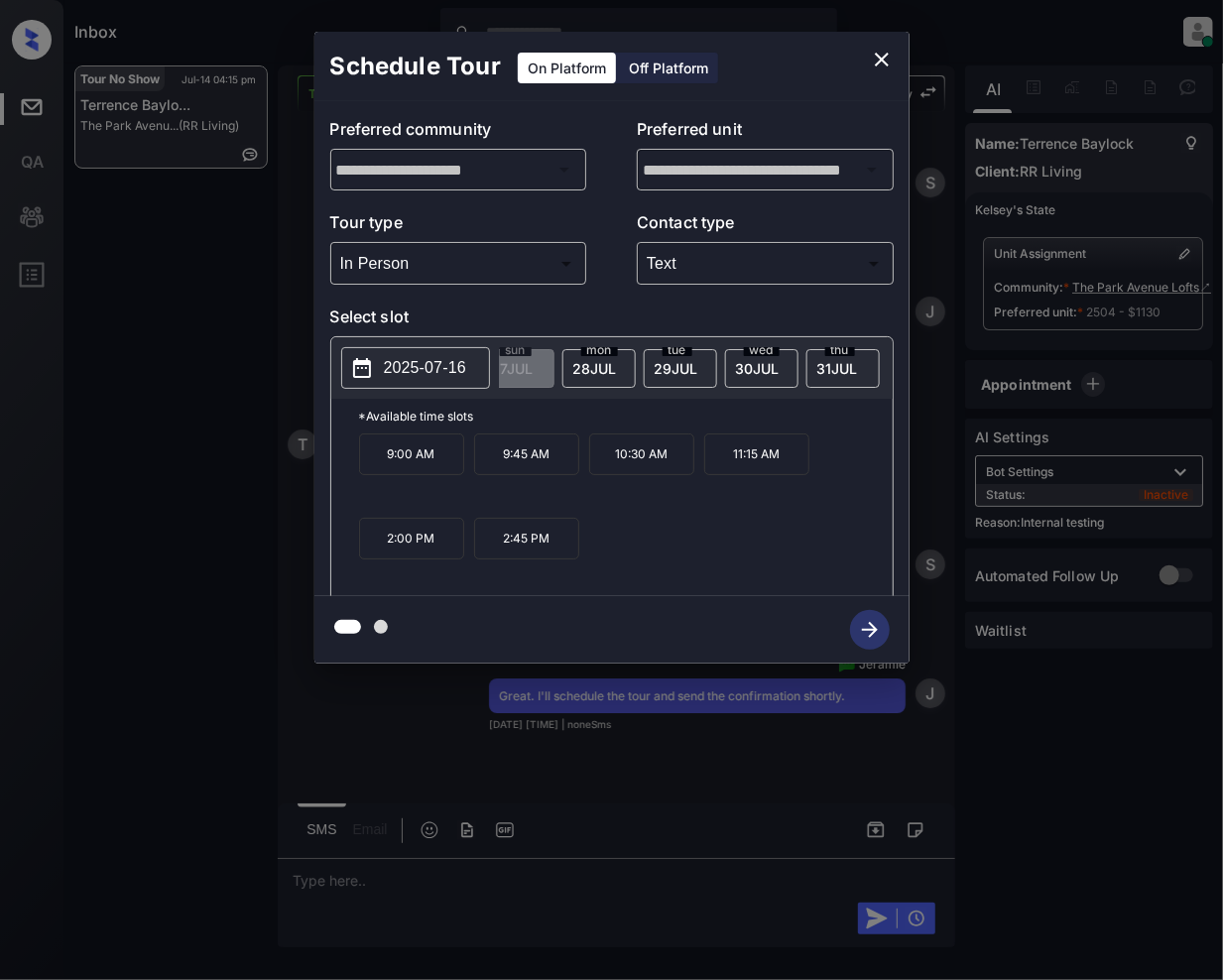 click on "29 JUL" at bounding box center [-546, 368] 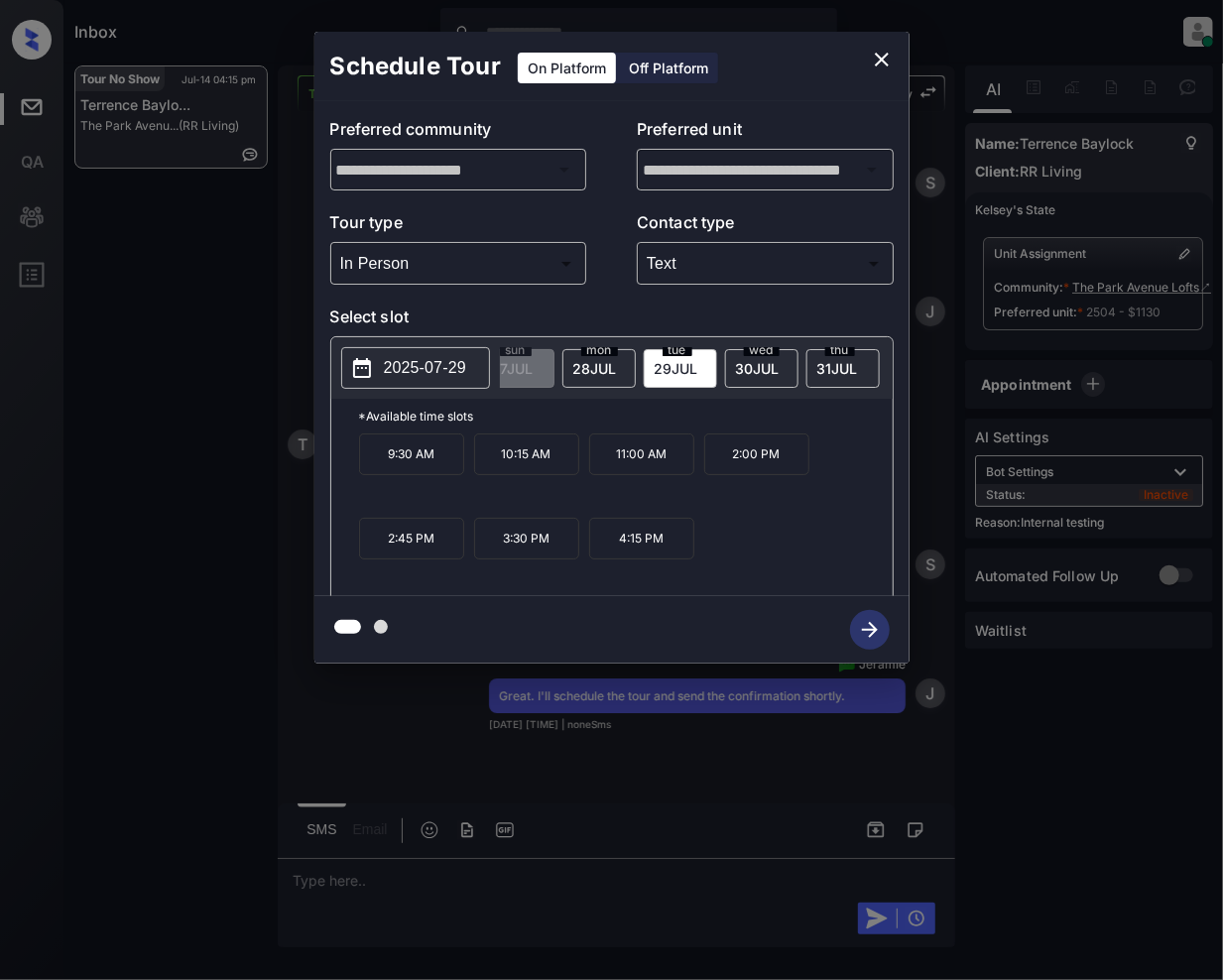 click on "9:30 AM" at bounding box center [412, 454] 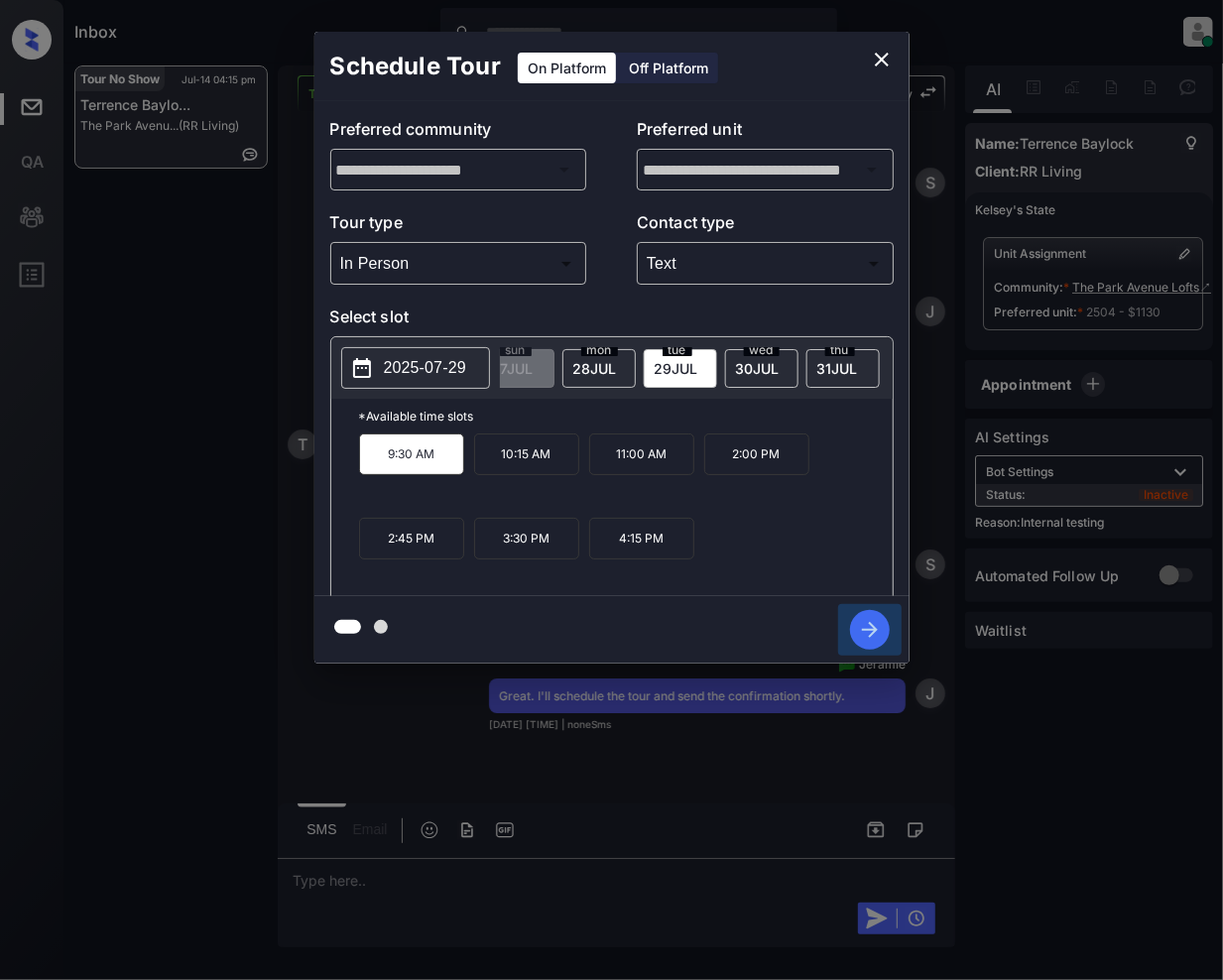 click 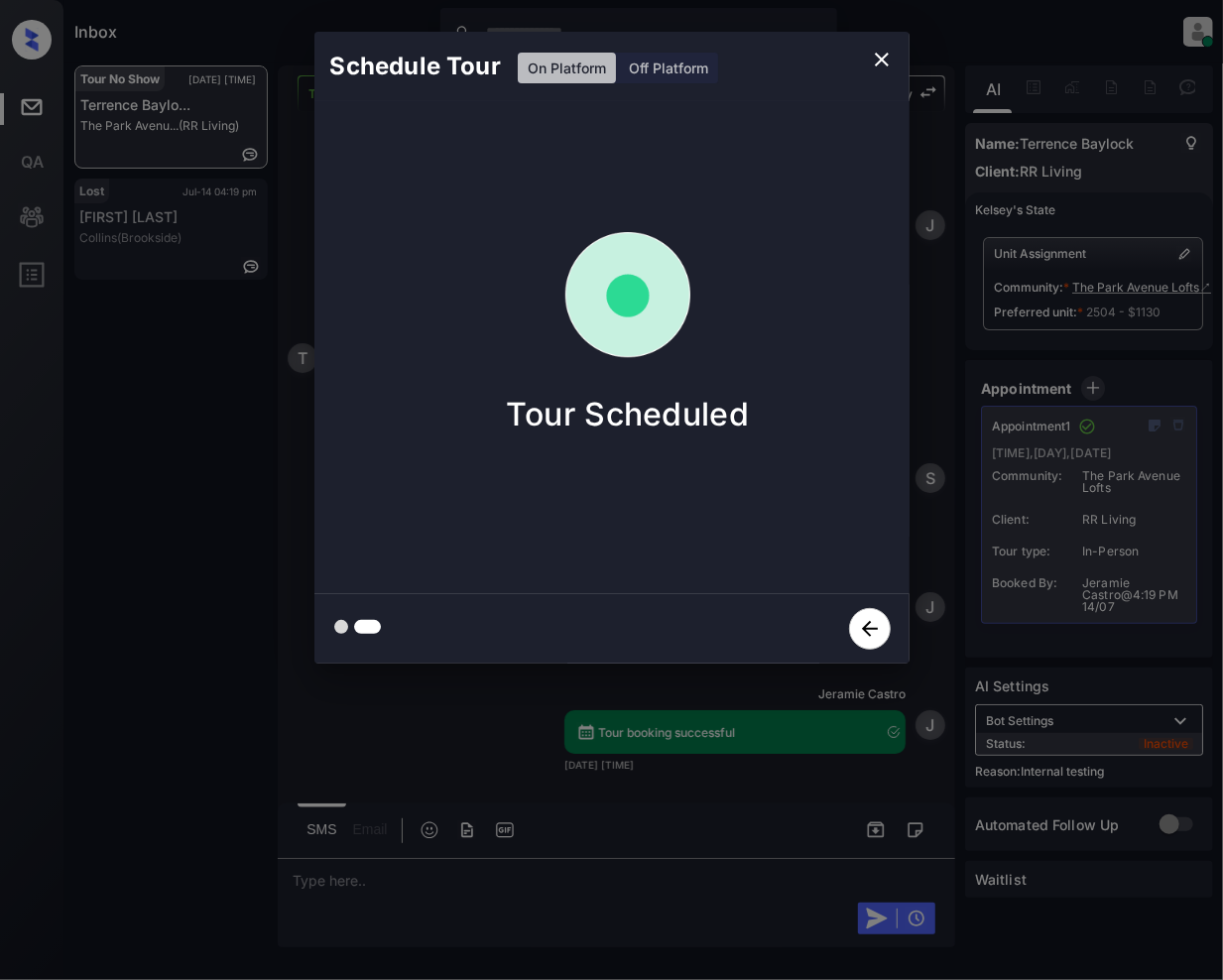 click 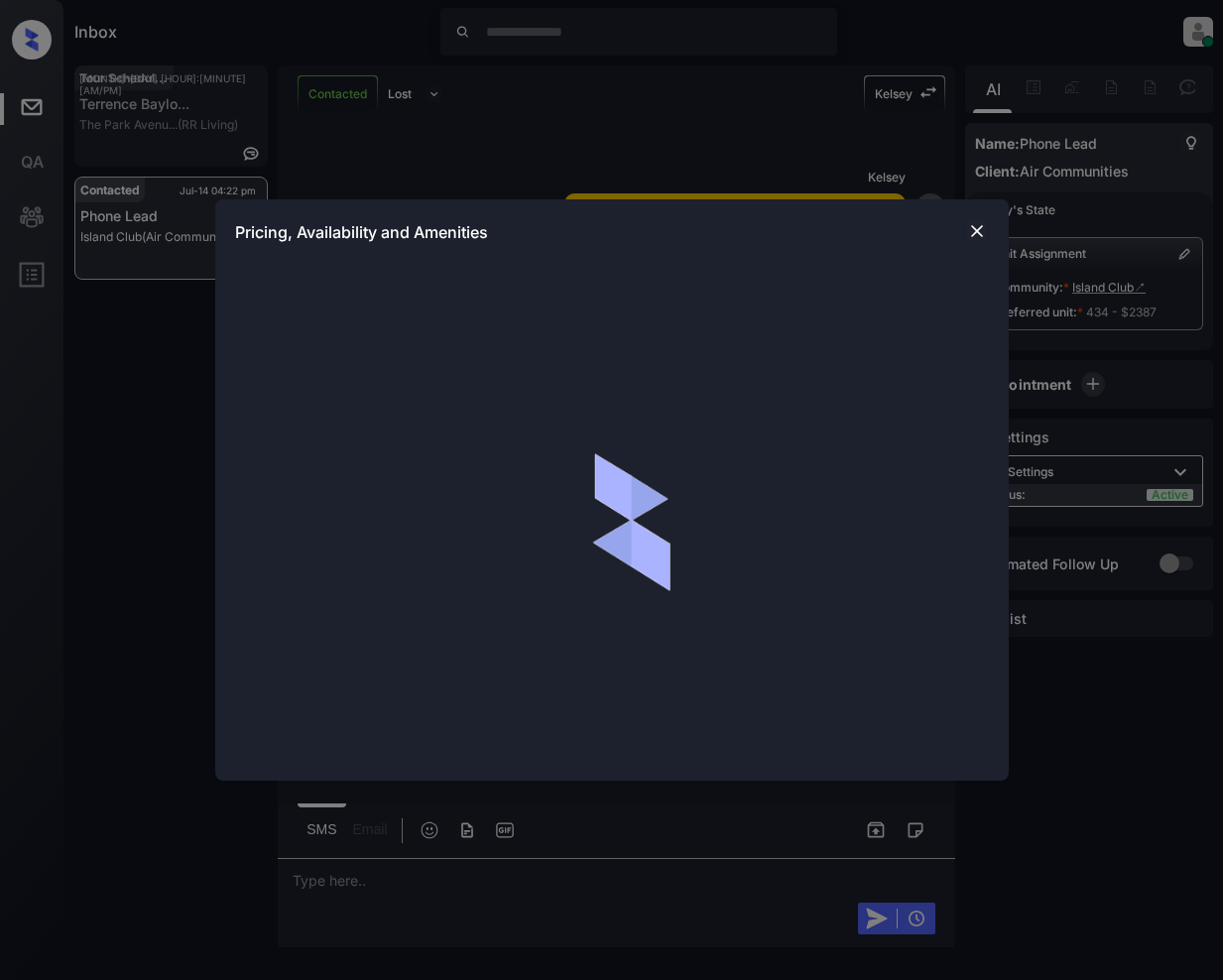 scroll, scrollTop: 0, scrollLeft: 0, axis: both 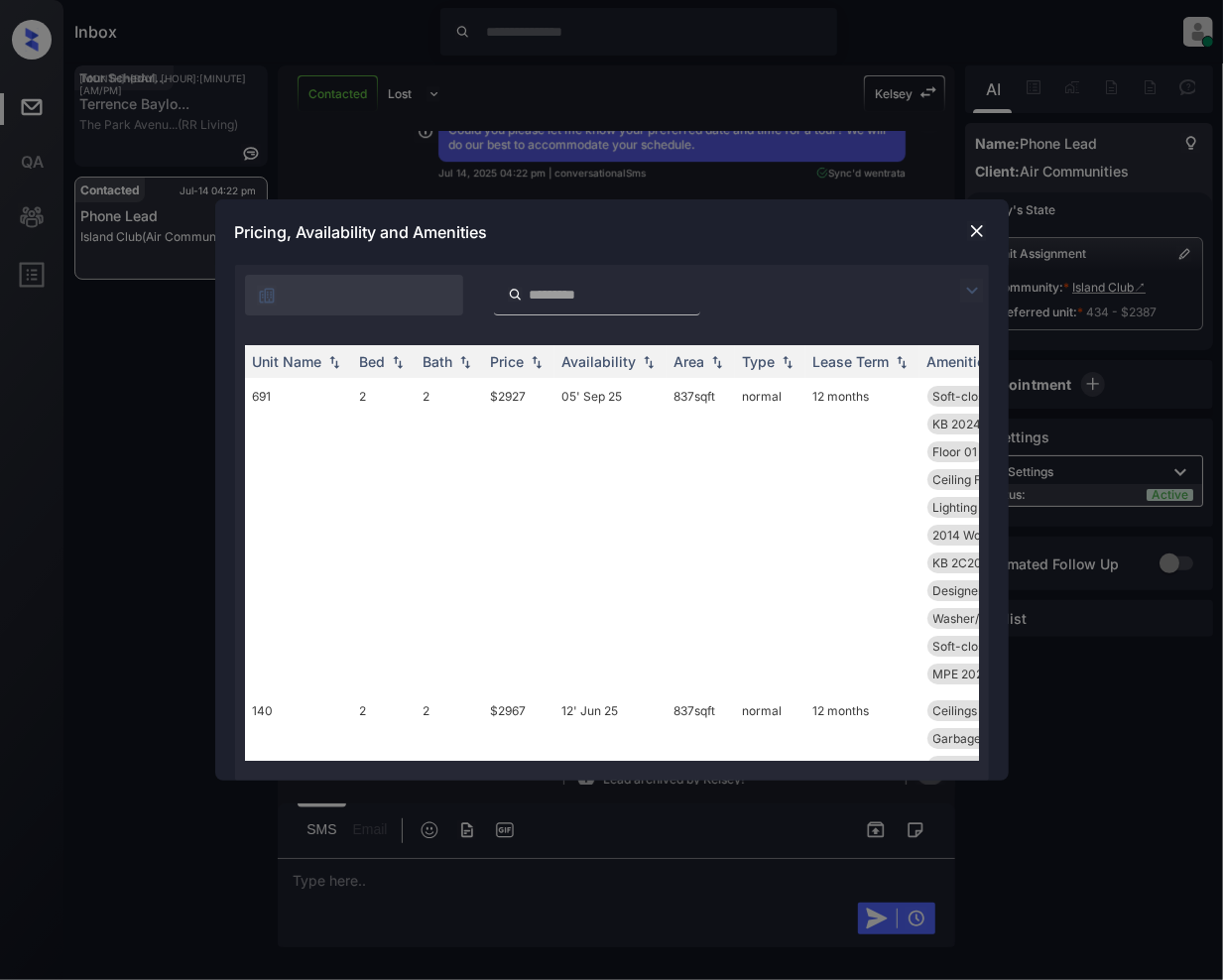 click at bounding box center (972, 291) 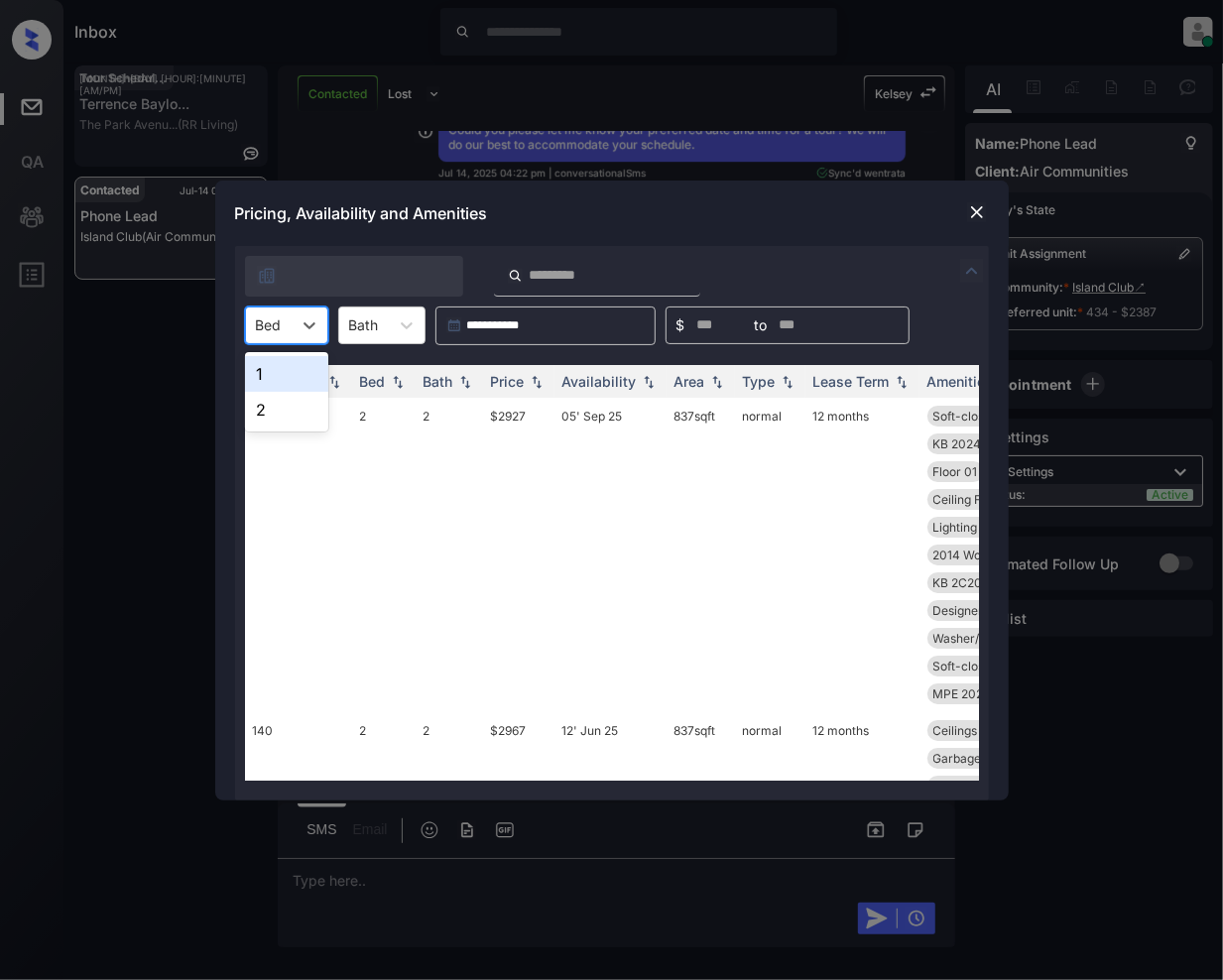 click at bounding box center (269, 324) 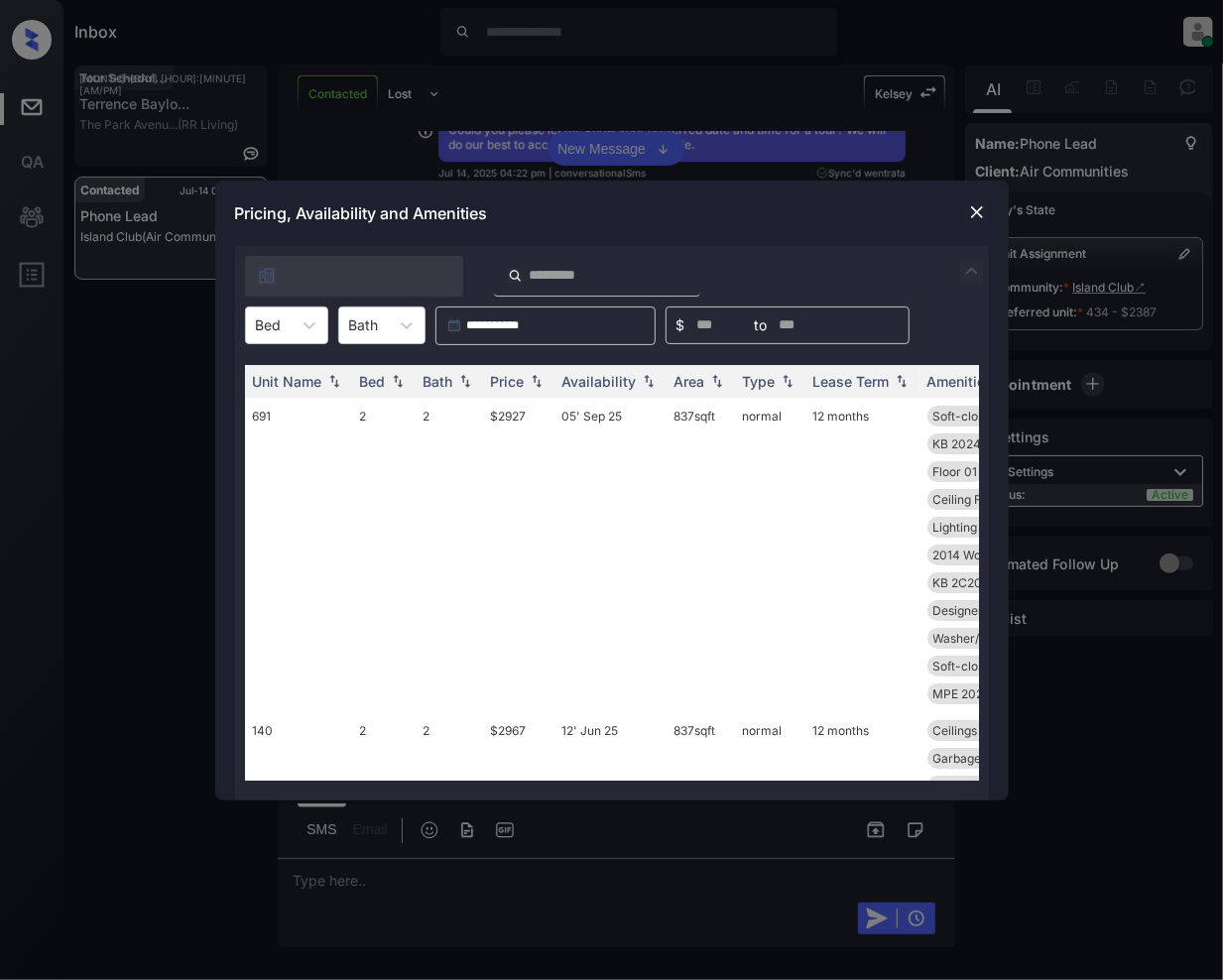click at bounding box center (977, 212) 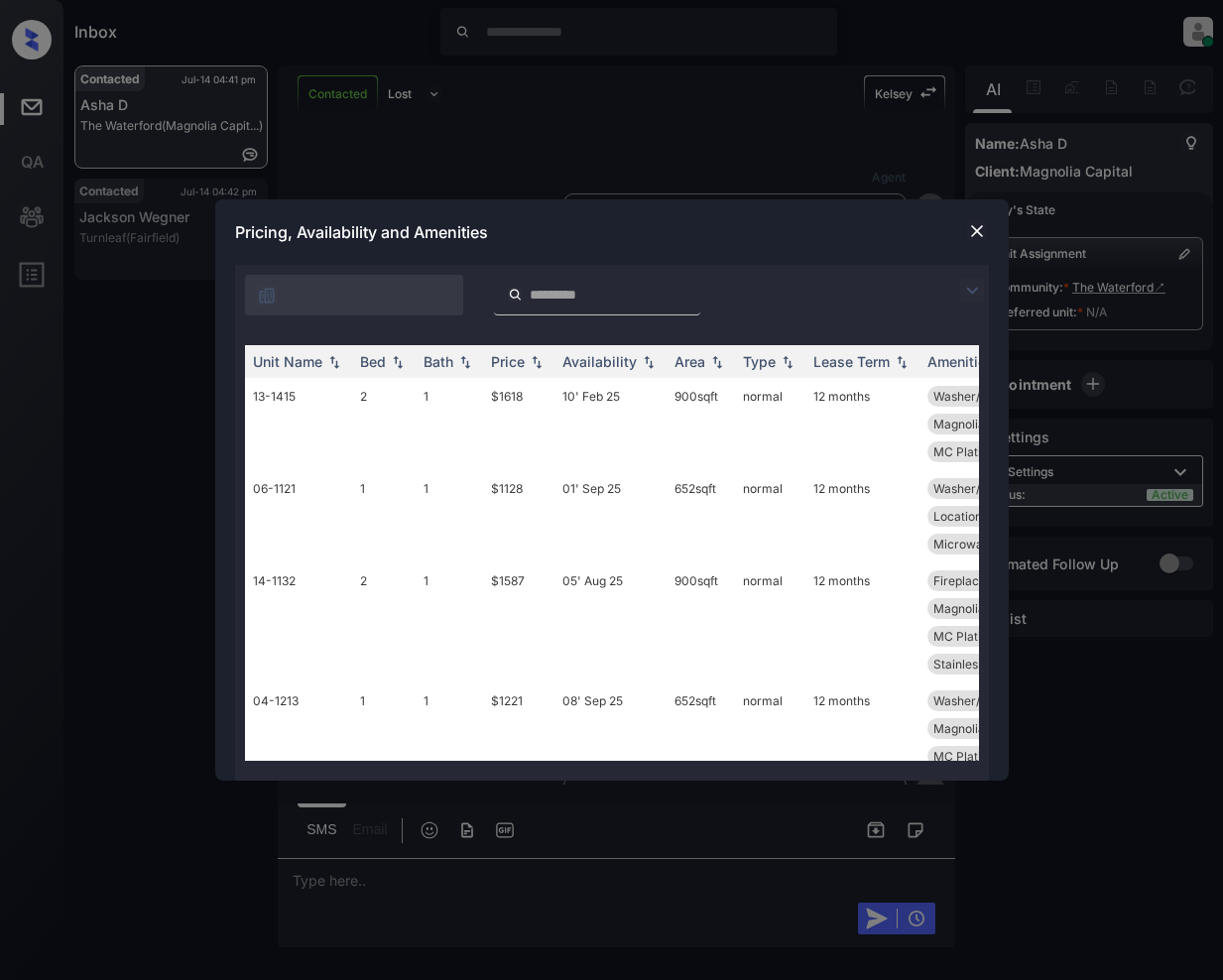 scroll, scrollTop: 0, scrollLeft: 0, axis: both 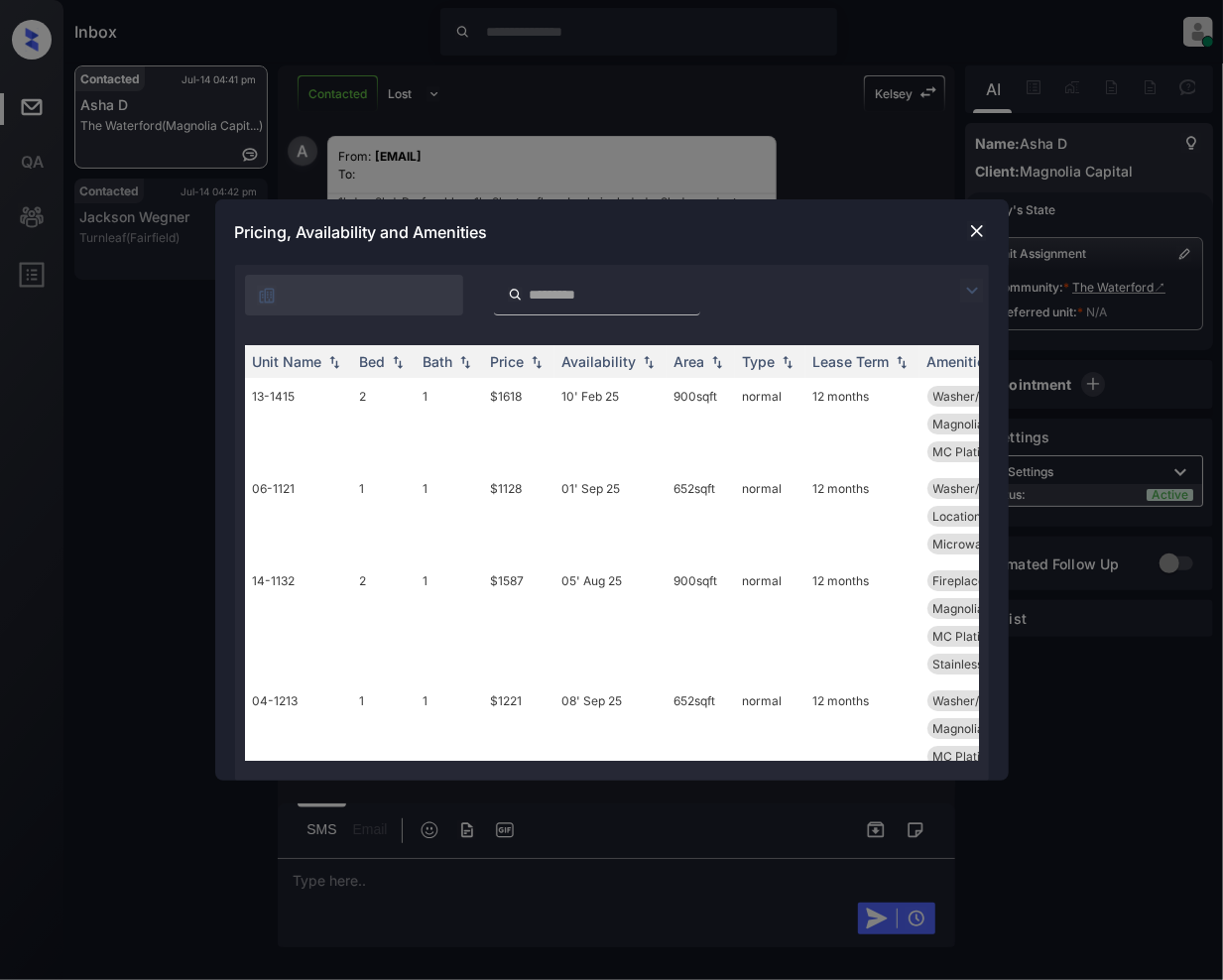click at bounding box center (972, 291) 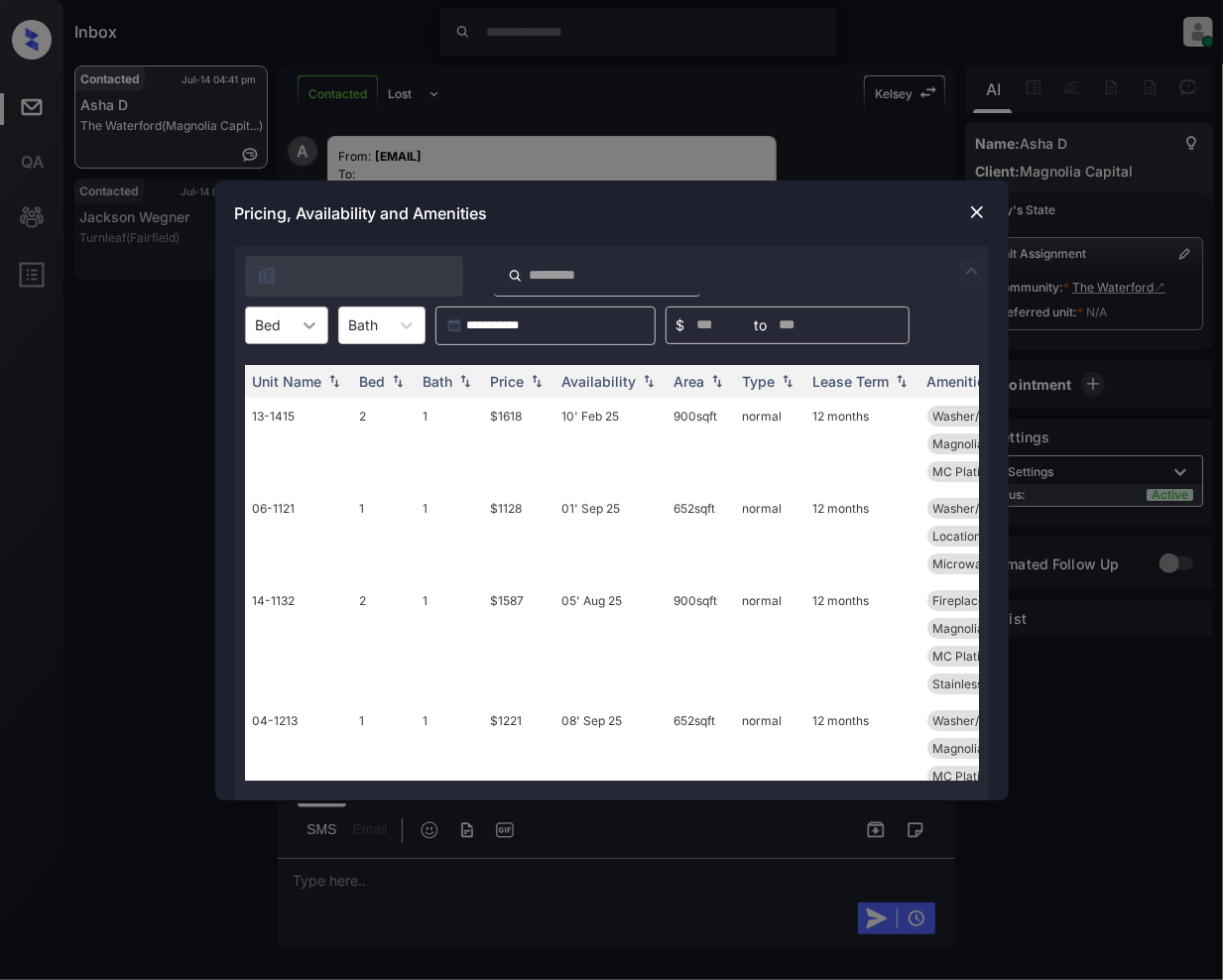 click at bounding box center (309, 325) 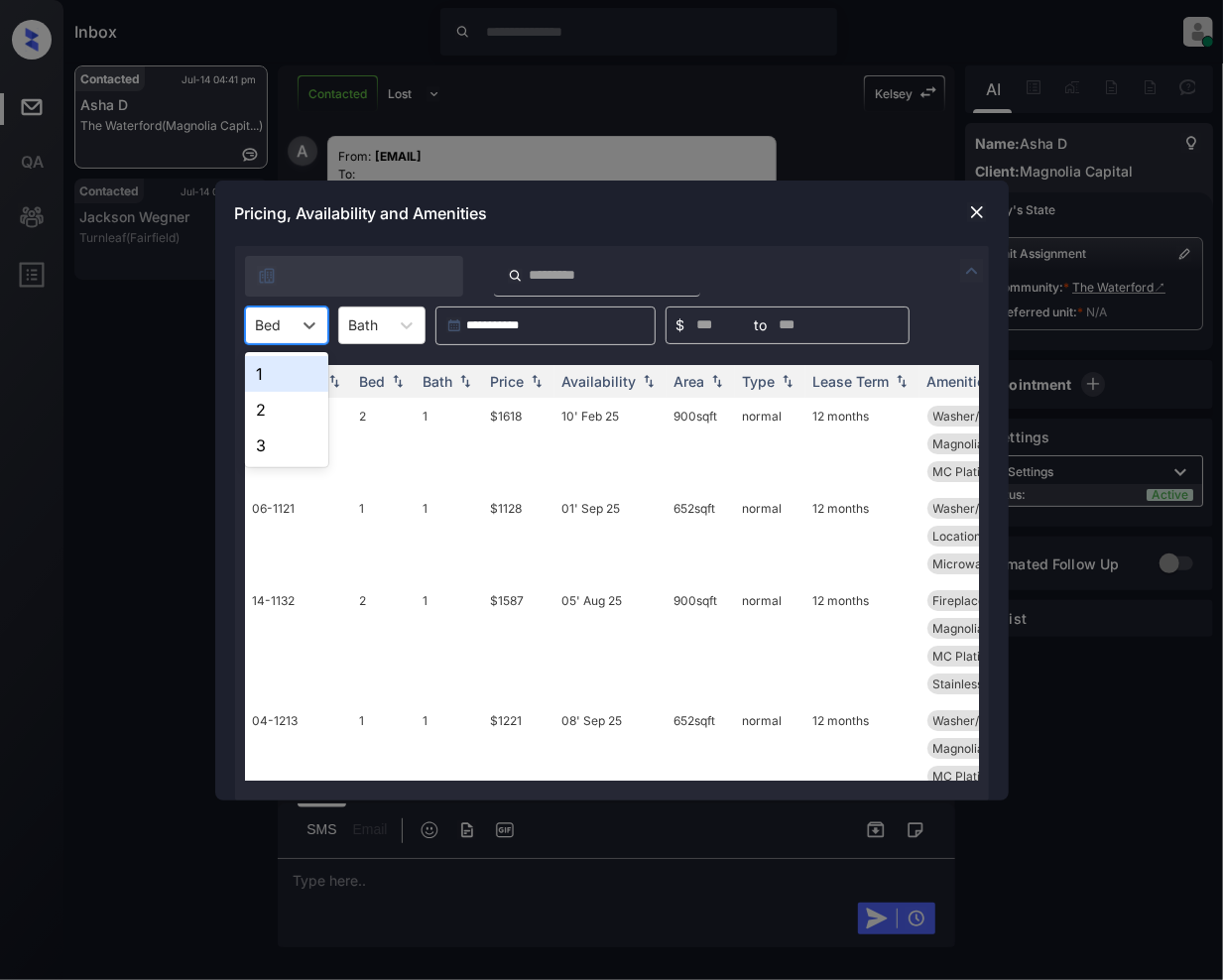 click on "1" at bounding box center (287, 374) 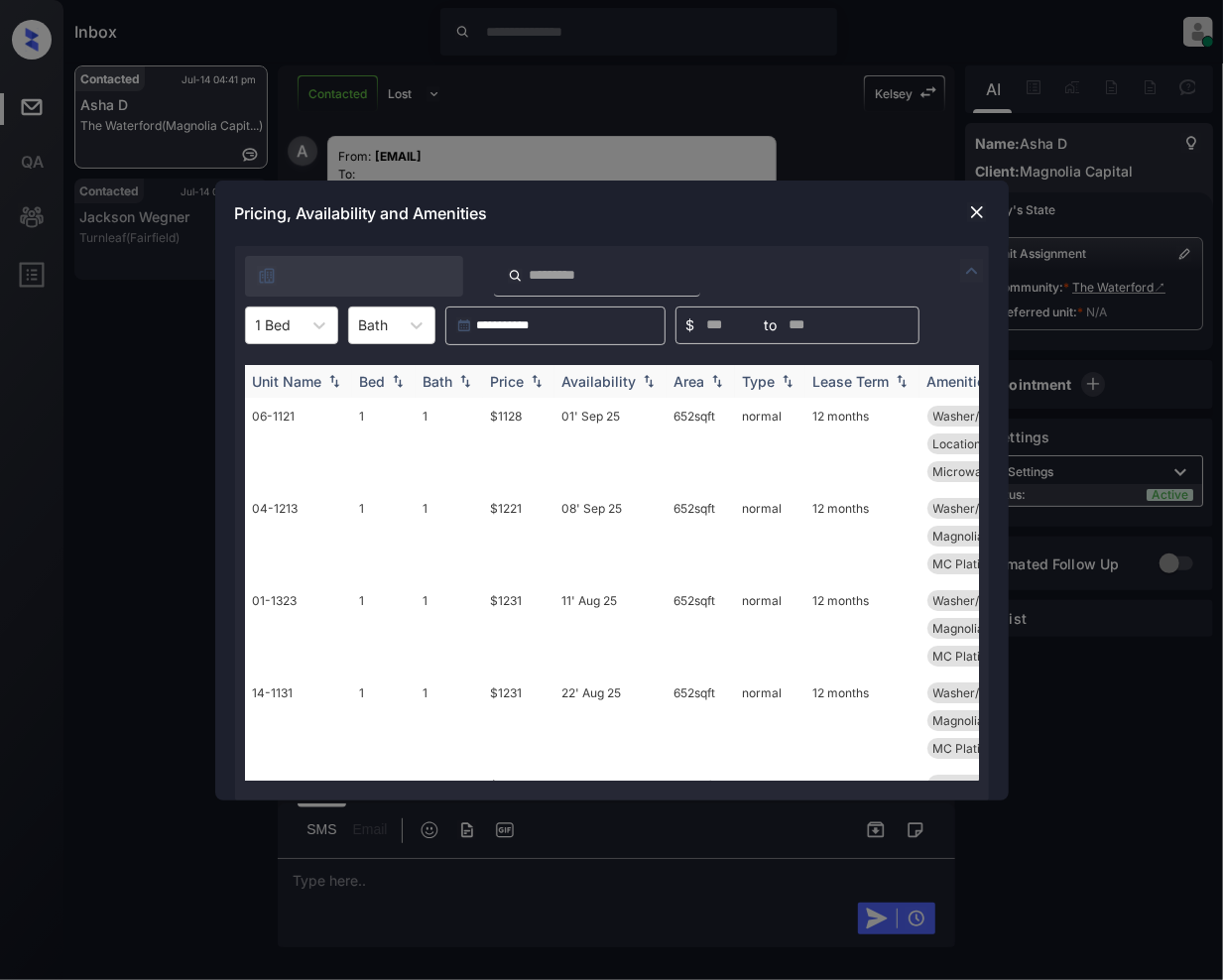 click at bounding box center (537, 381) 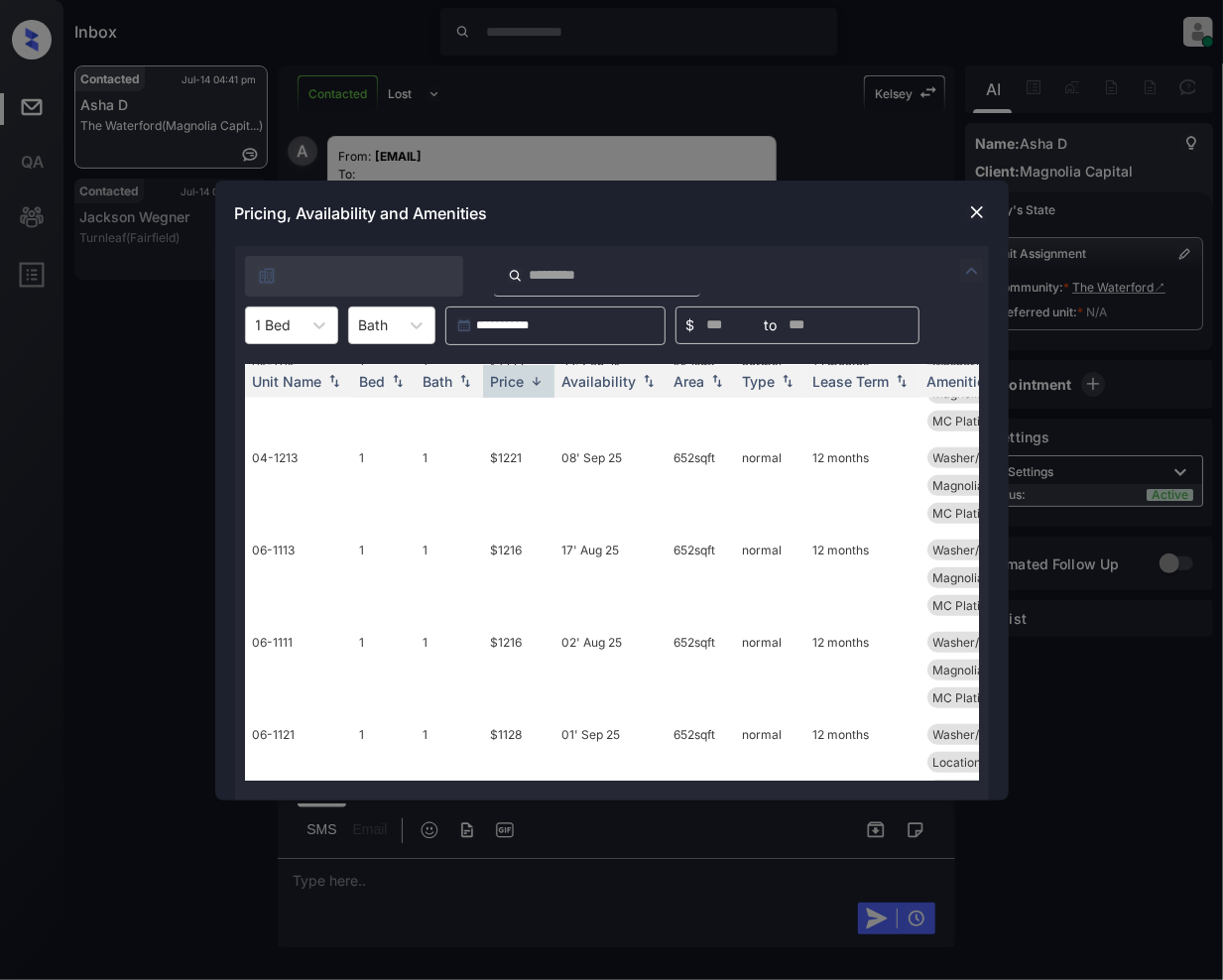 scroll, scrollTop: 588, scrollLeft: 0, axis: vertical 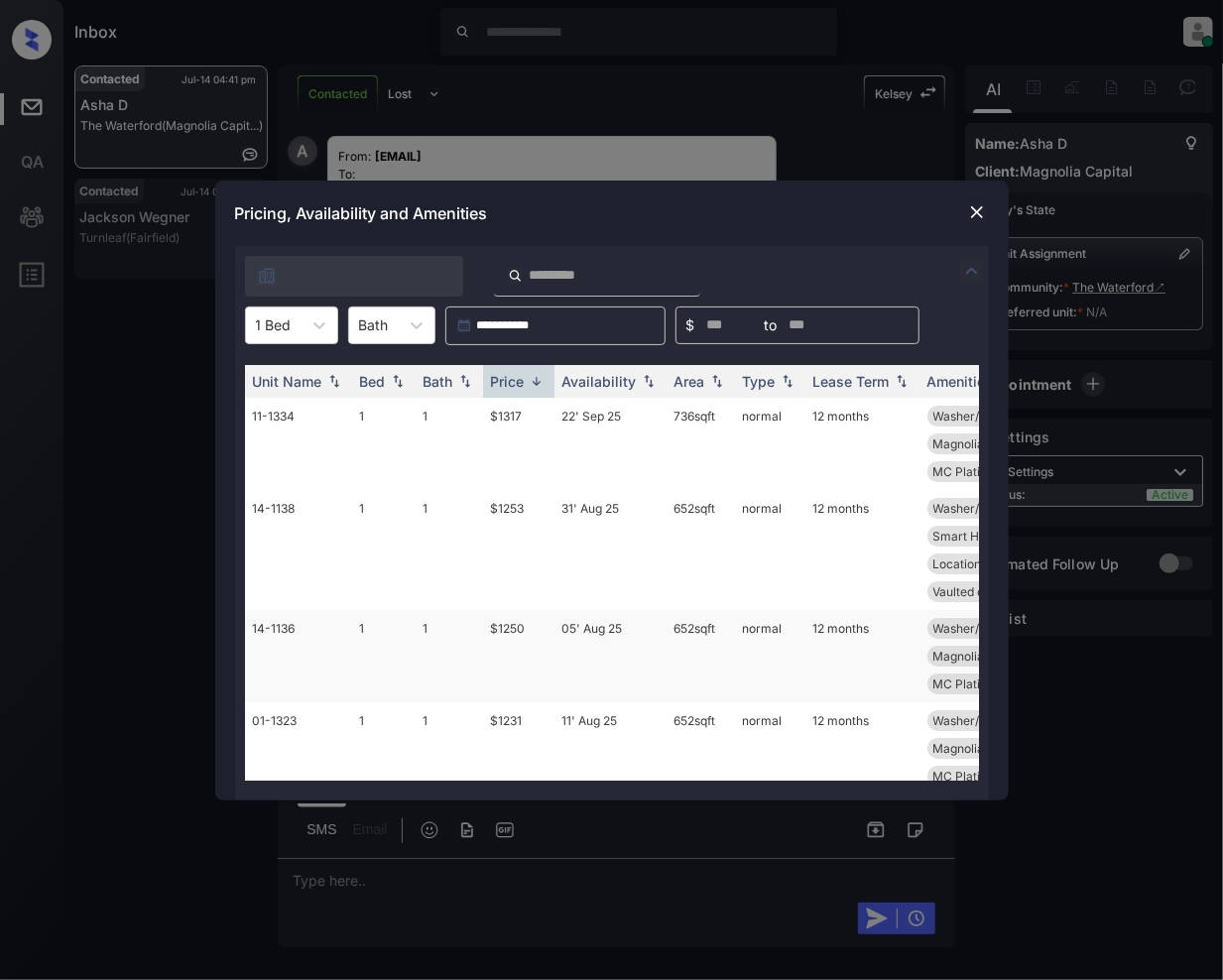 click on "$1250" at bounding box center [519, 656] 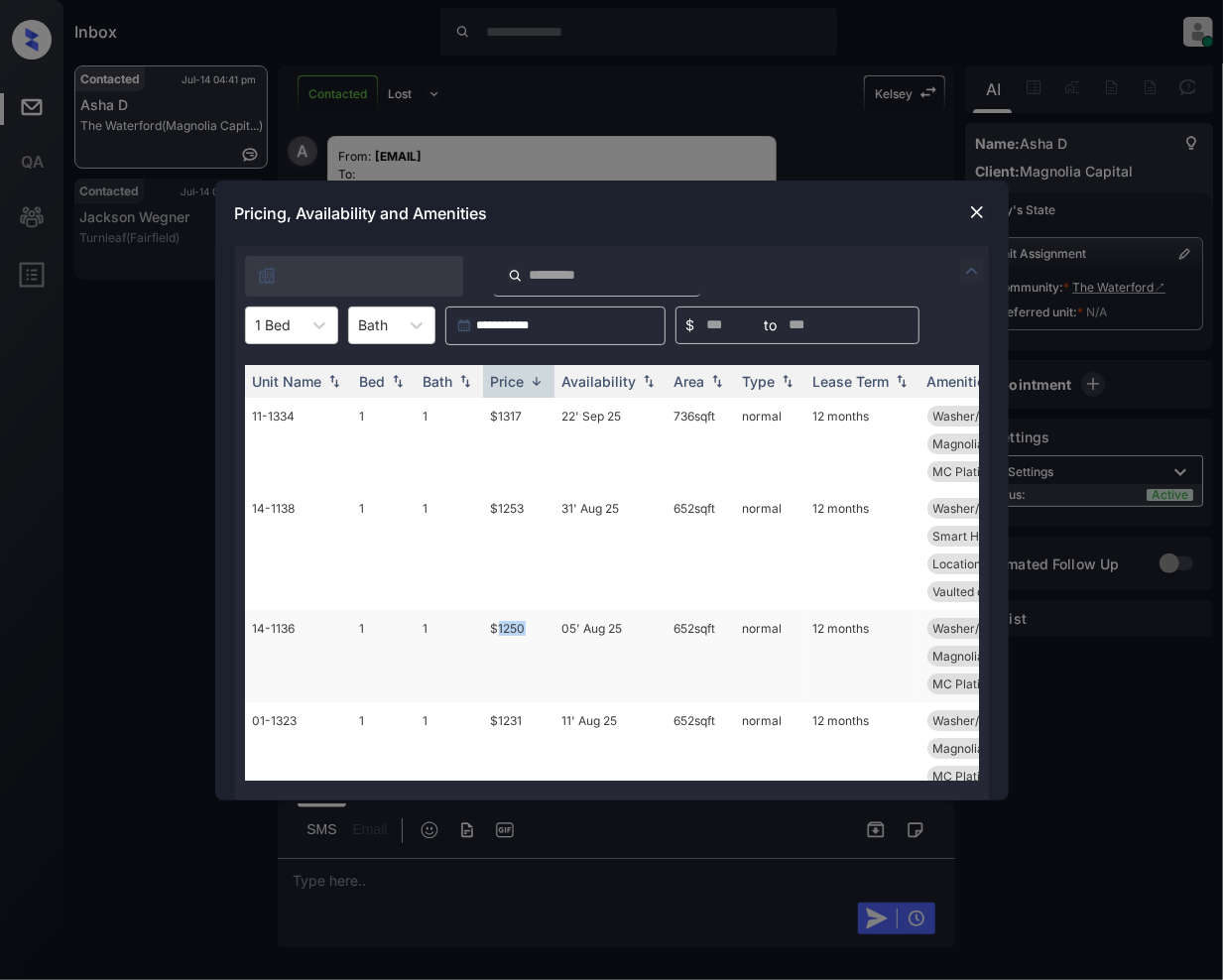 click on "$1250" at bounding box center (519, 656) 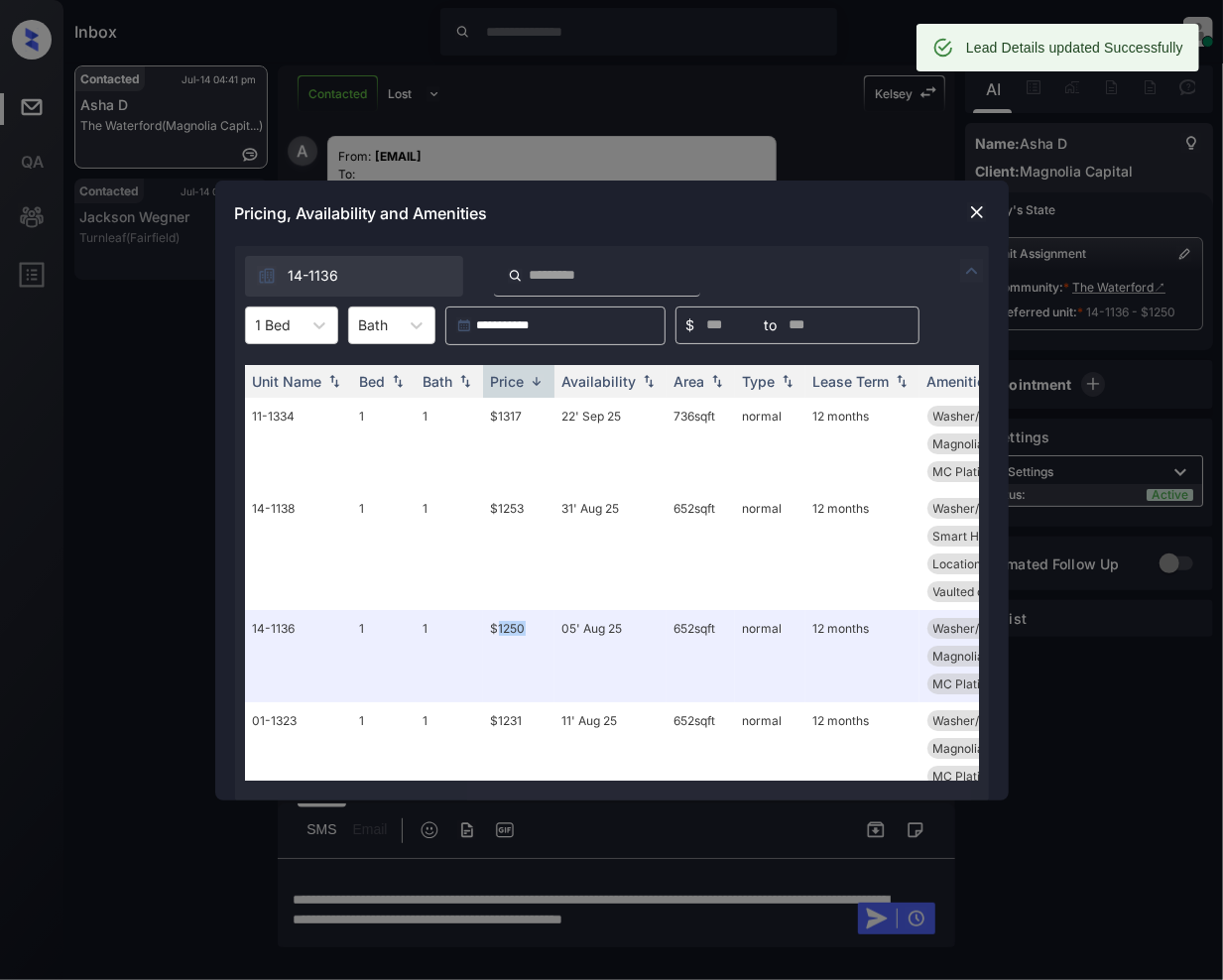 click at bounding box center [977, 212] 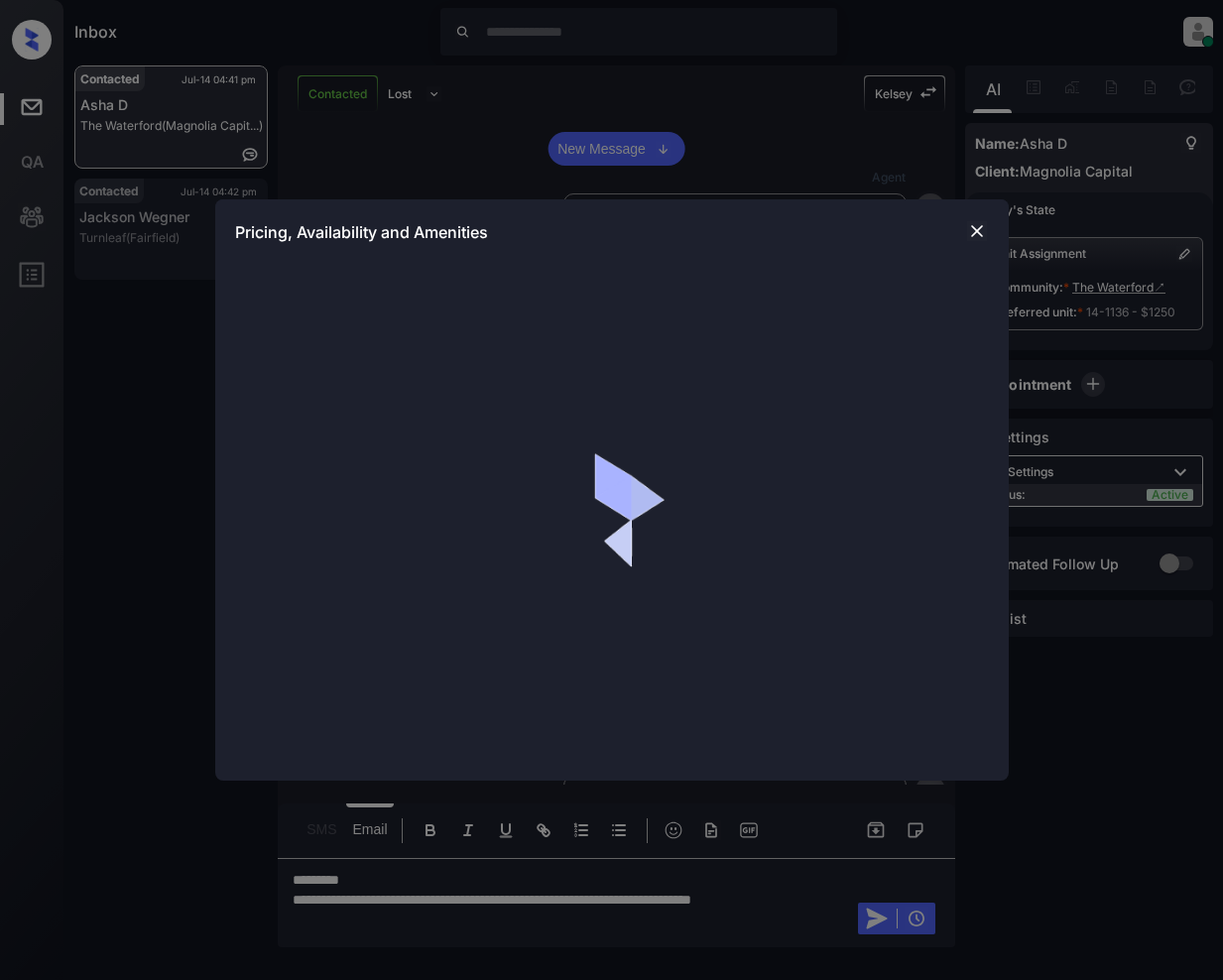scroll, scrollTop: 0, scrollLeft: 0, axis: both 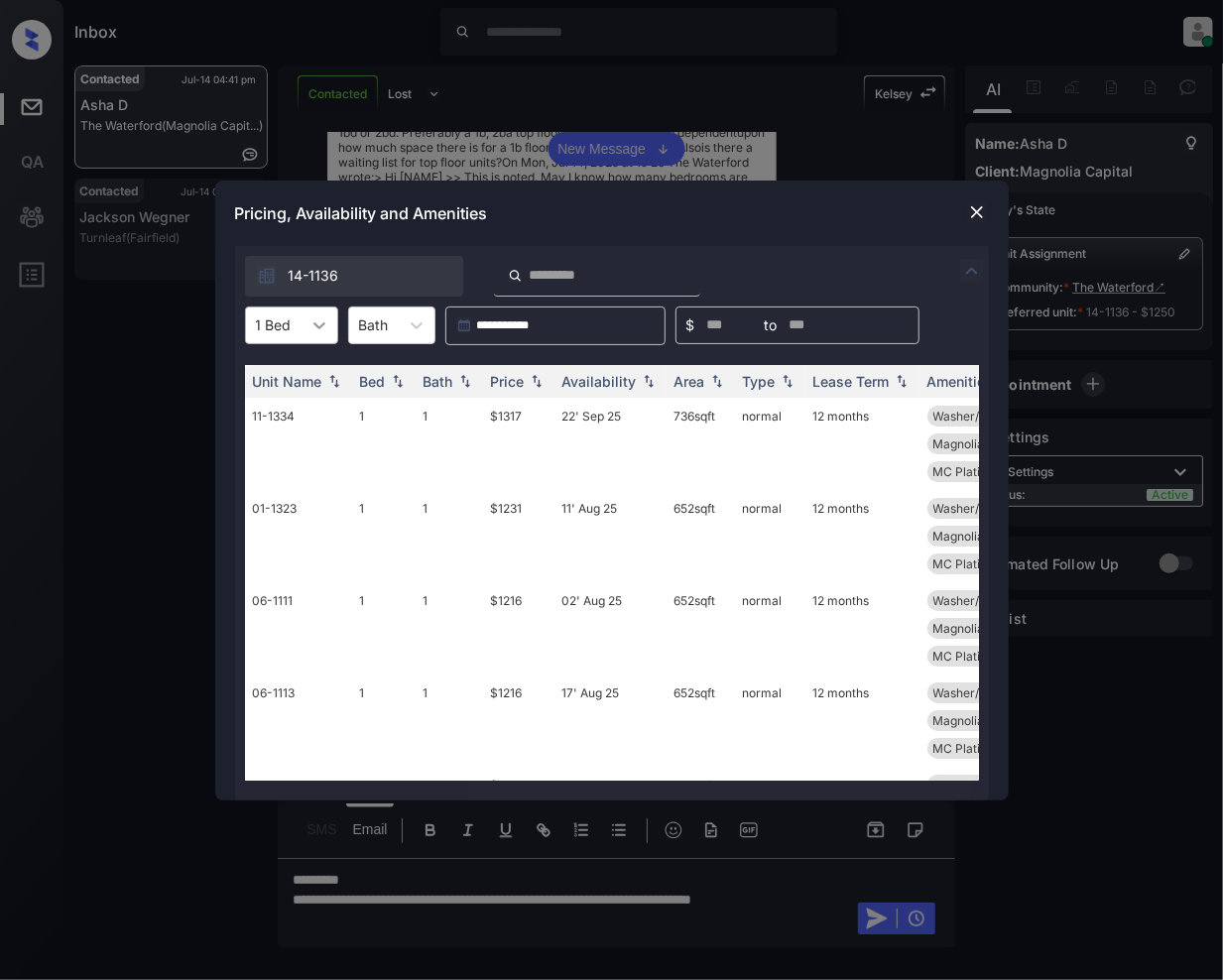 click 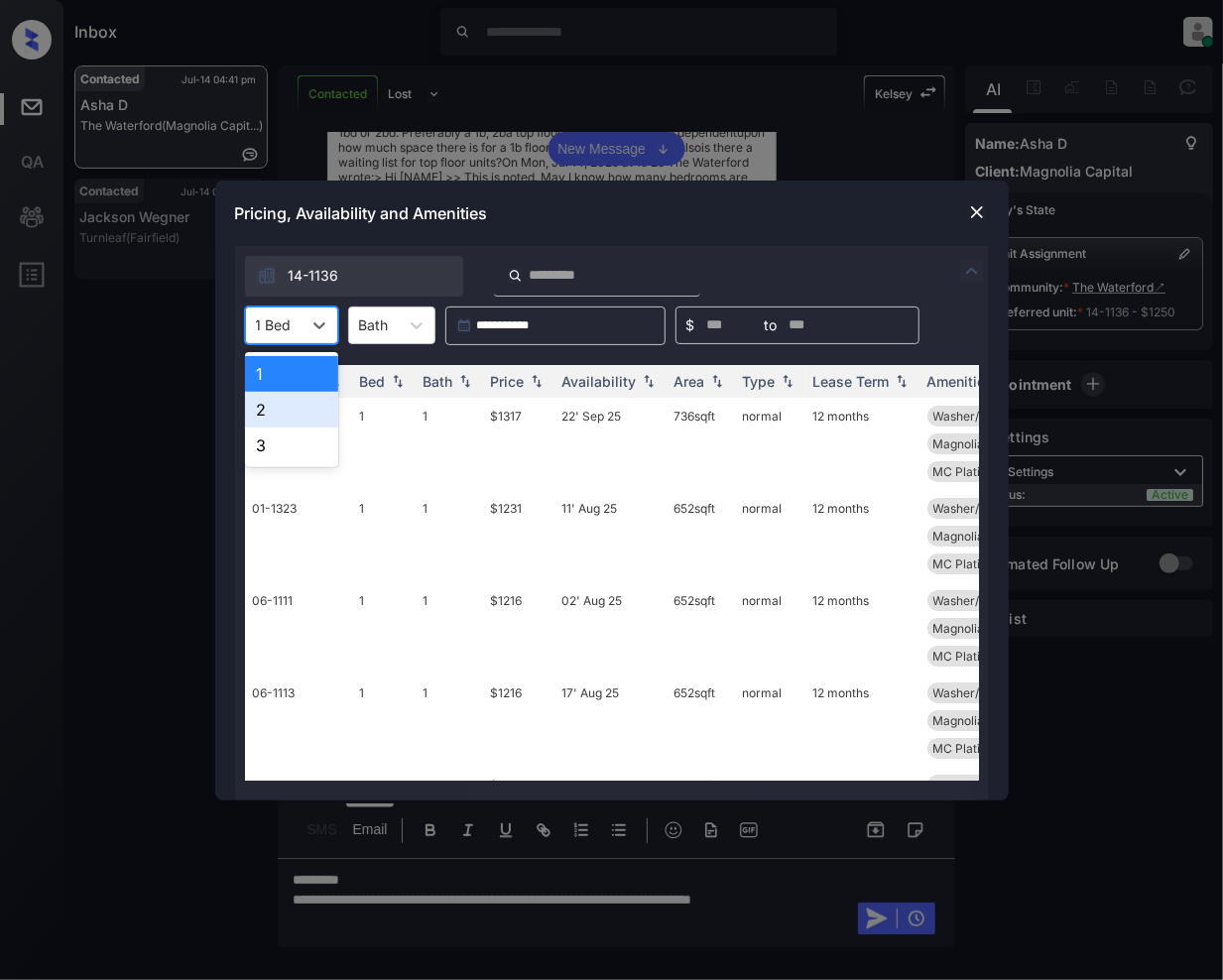 click on "2" at bounding box center (292, 410) 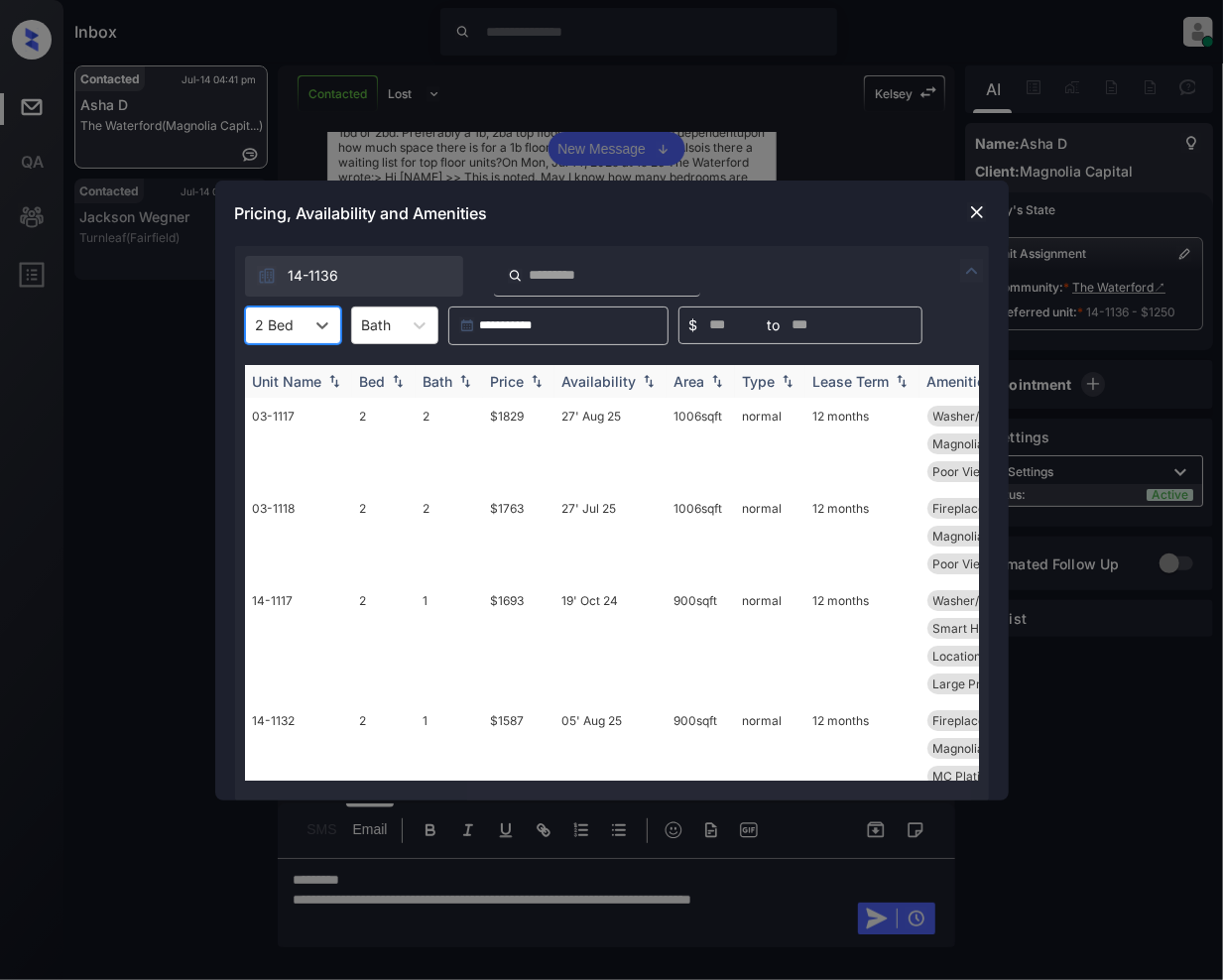 click at bounding box center (537, 381) 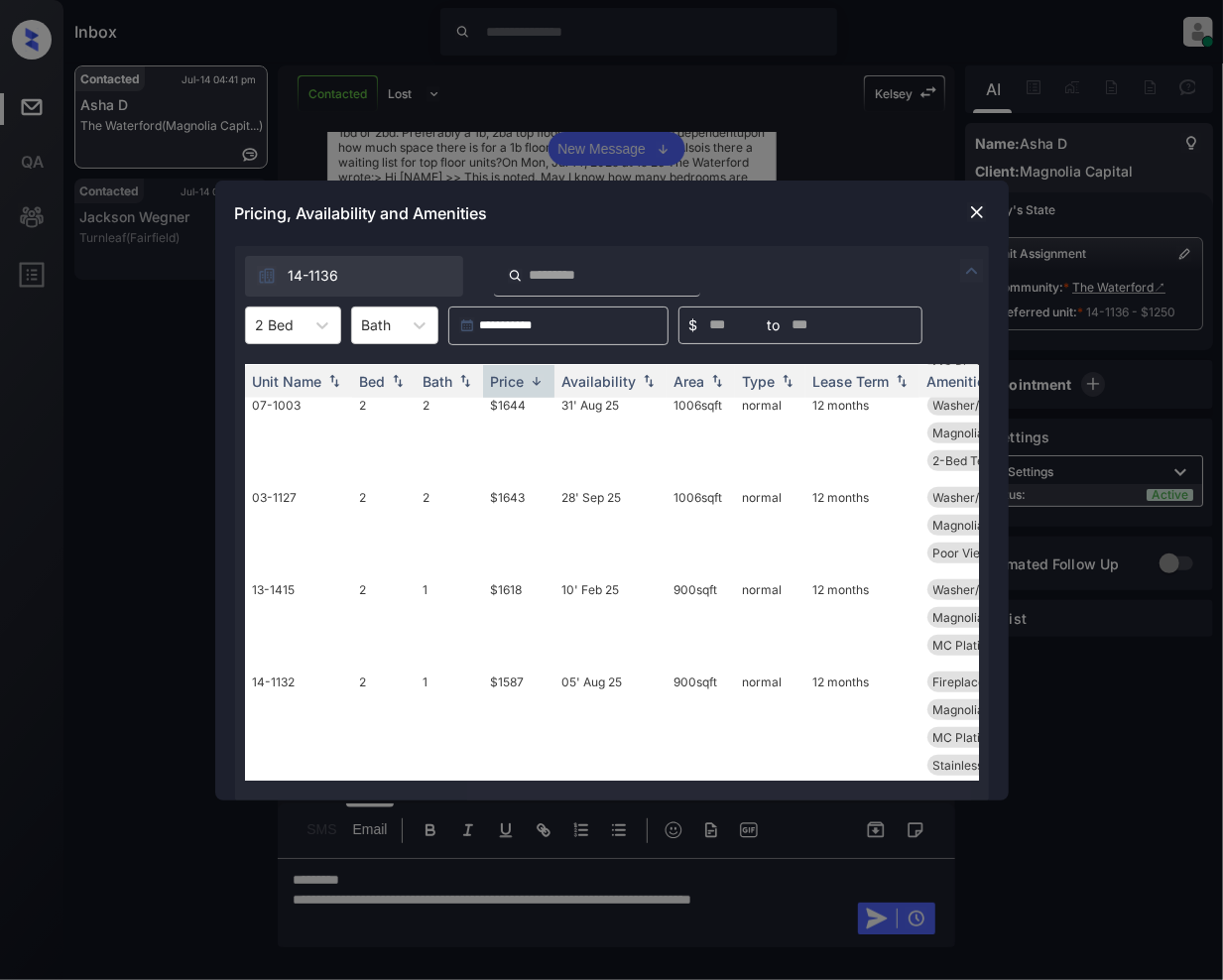 scroll, scrollTop: 1076, scrollLeft: 0, axis: vertical 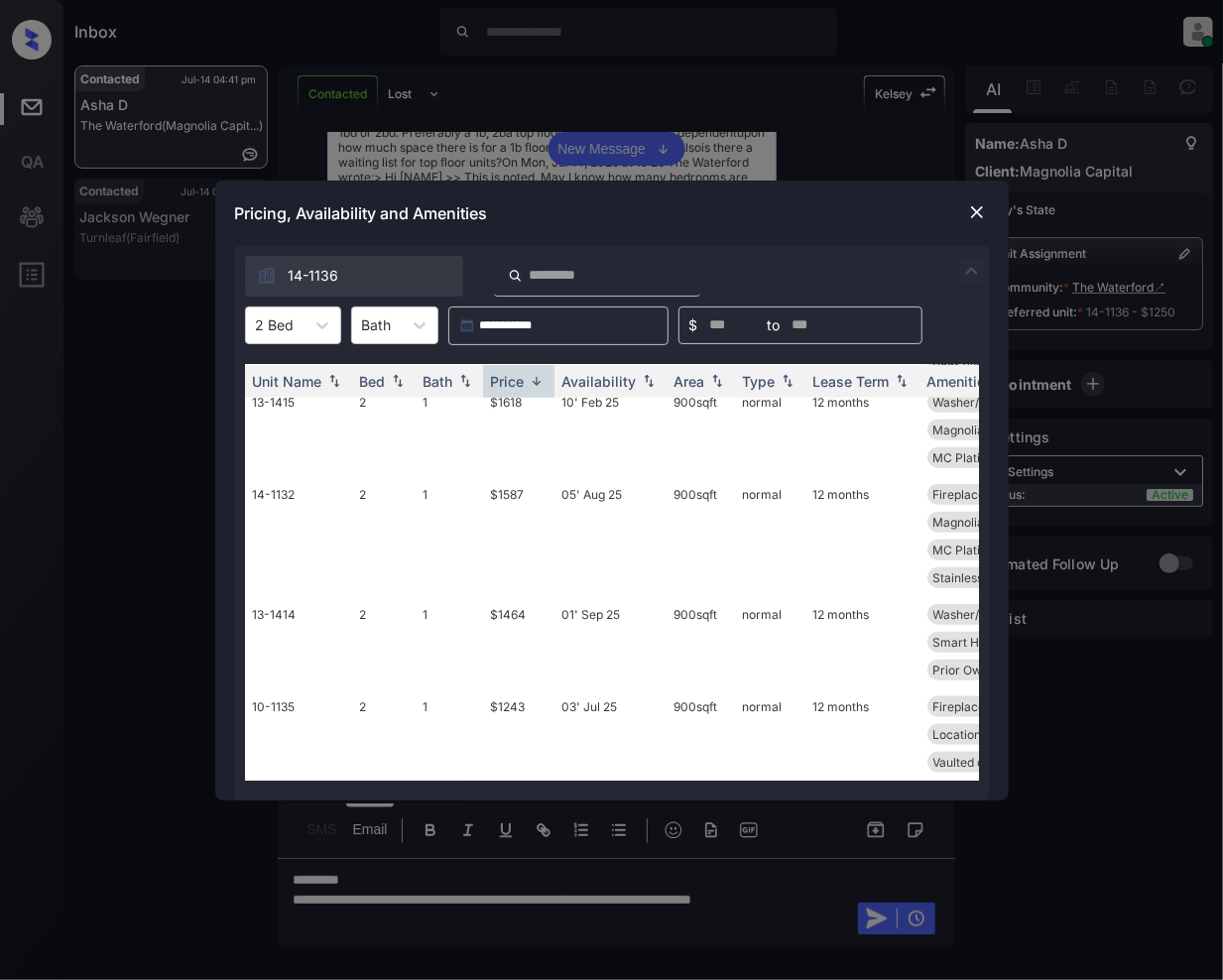 click at bounding box center [977, 212] 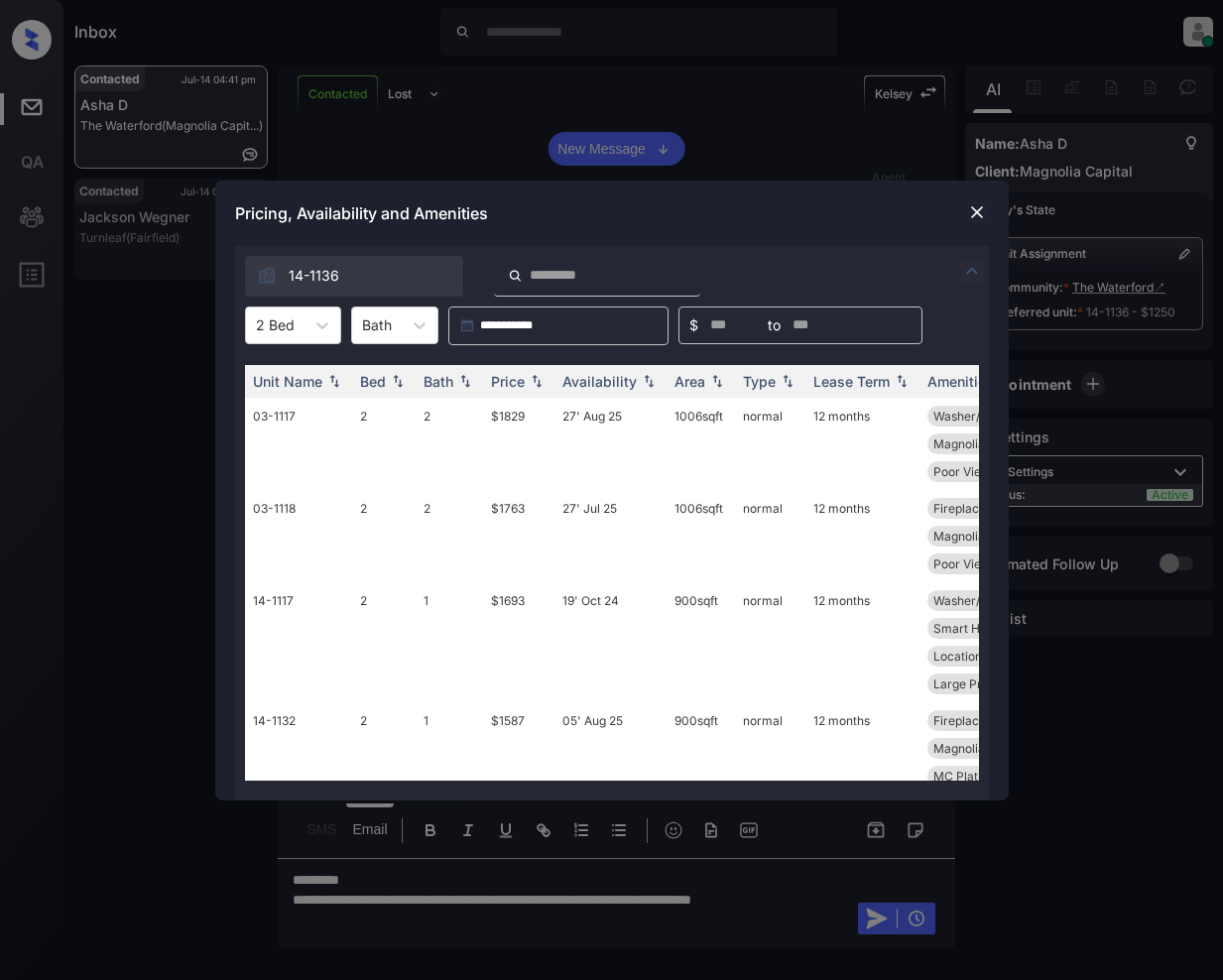 scroll, scrollTop: 0, scrollLeft: 0, axis: both 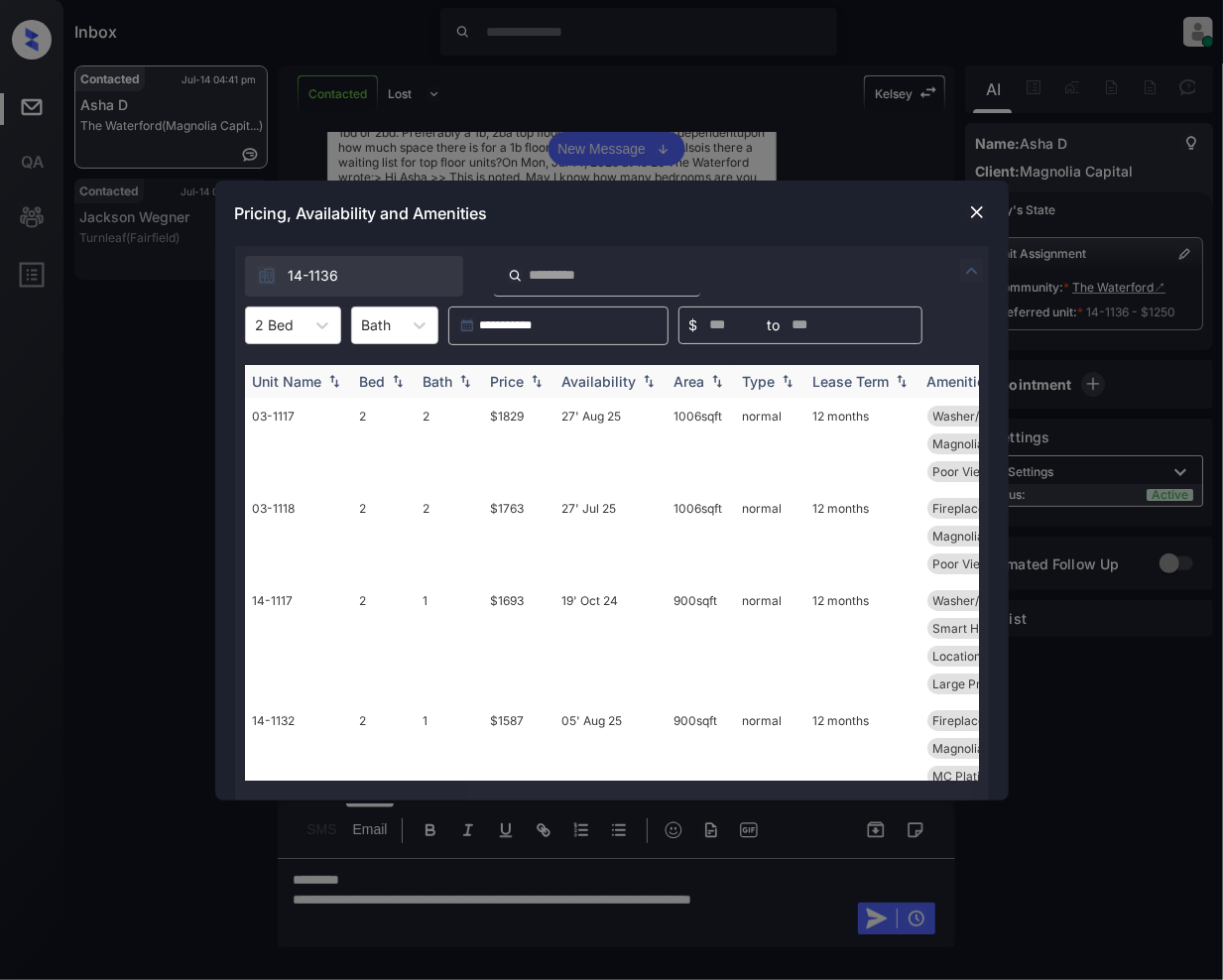 click at bounding box center [537, 381] 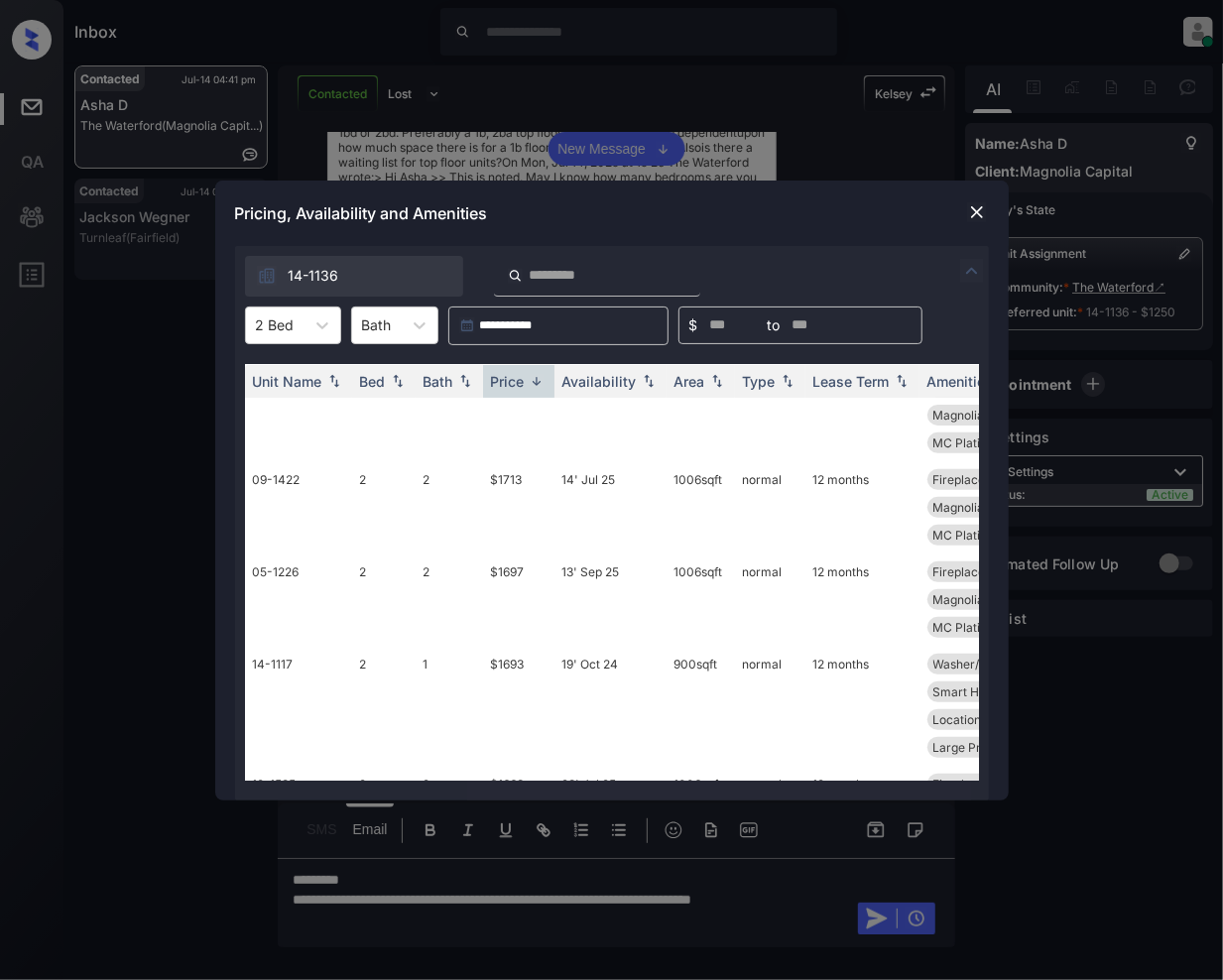 scroll, scrollTop: 409, scrollLeft: 0, axis: vertical 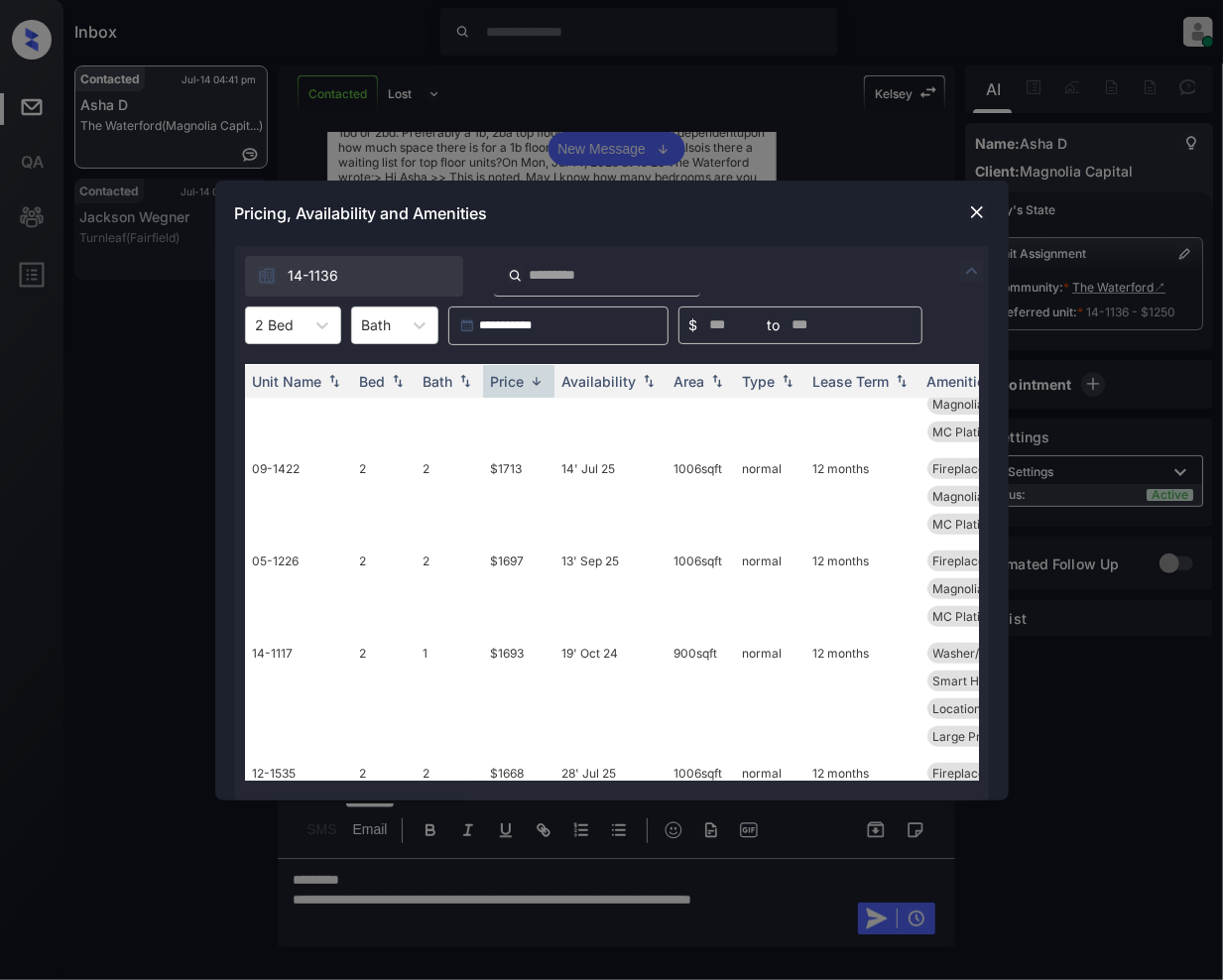 click at bounding box center (977, 212) 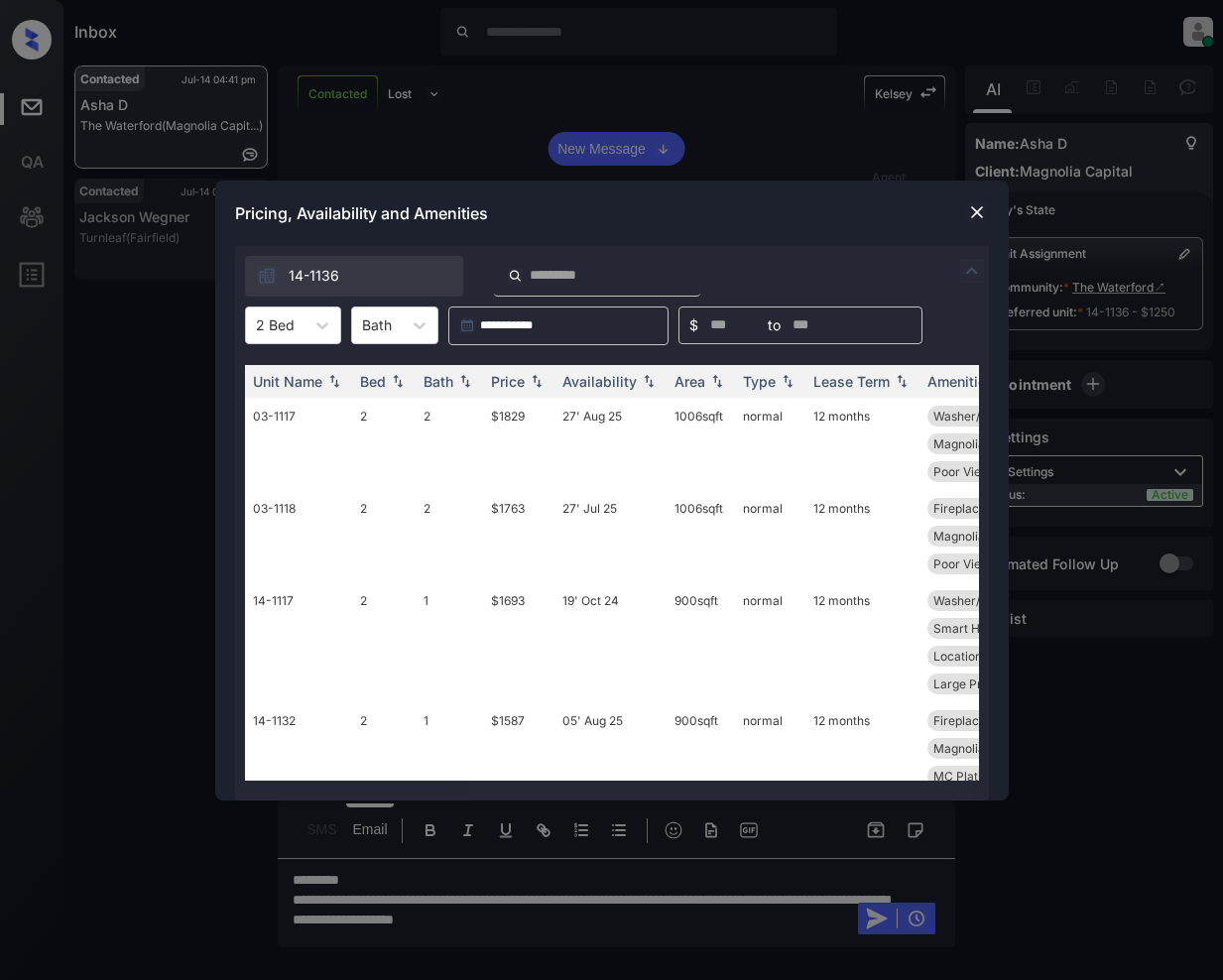 scroll, scrollTop: 0, scrollLeft: 0, axis: both 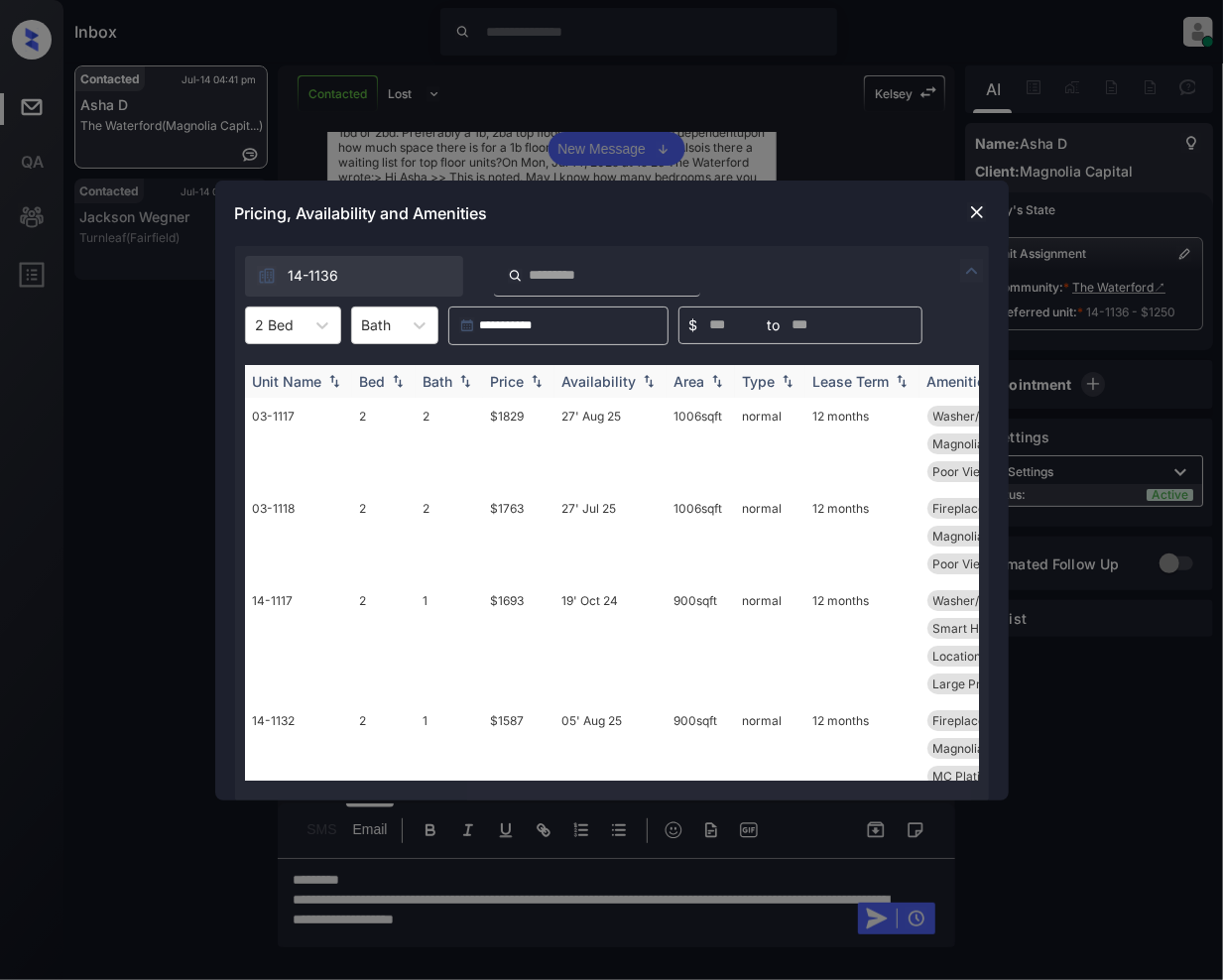 click on "Price" at bounding box center (519, 381) 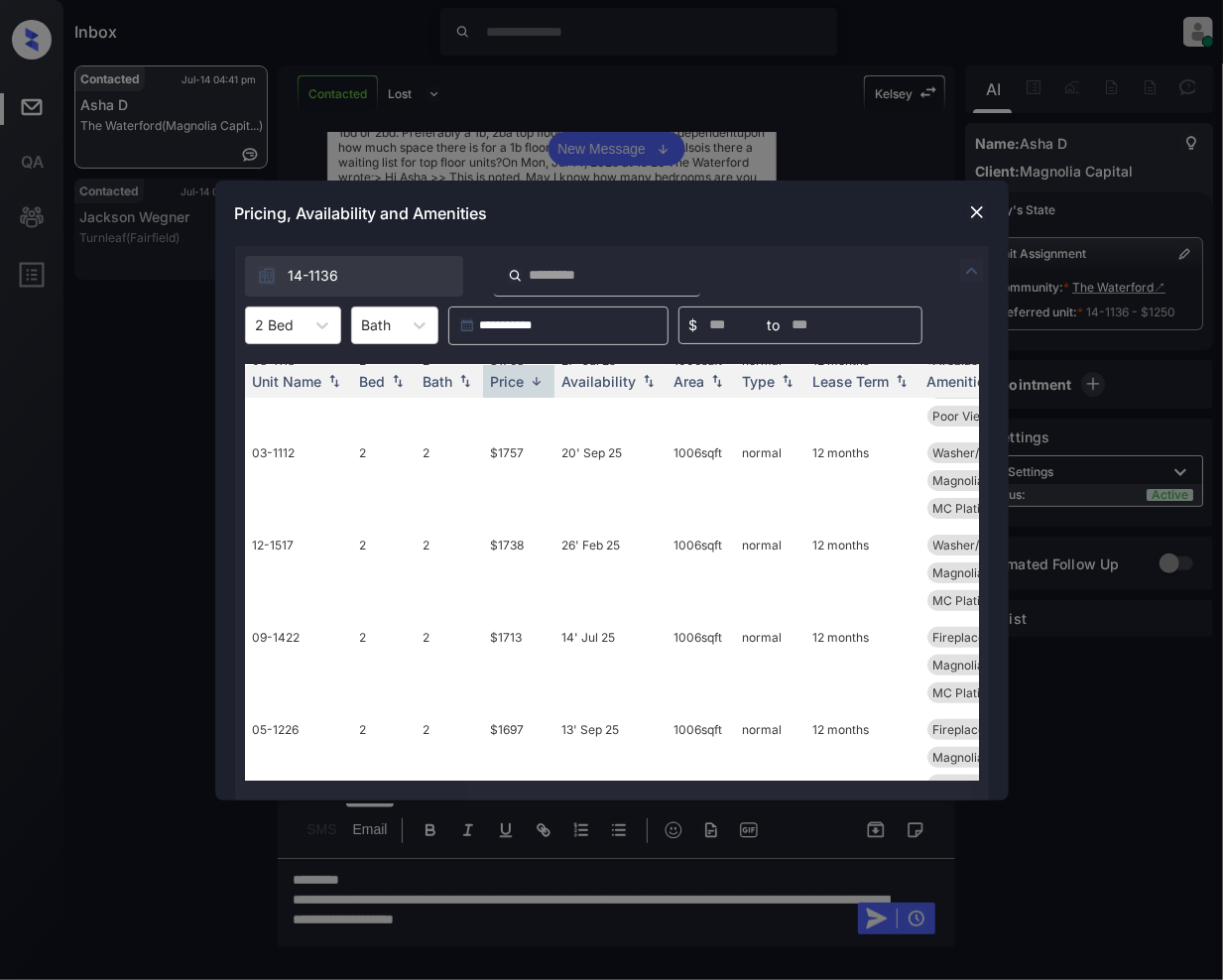scroll, scrollTop: 258, scrollLeft: 0, axis: vertical 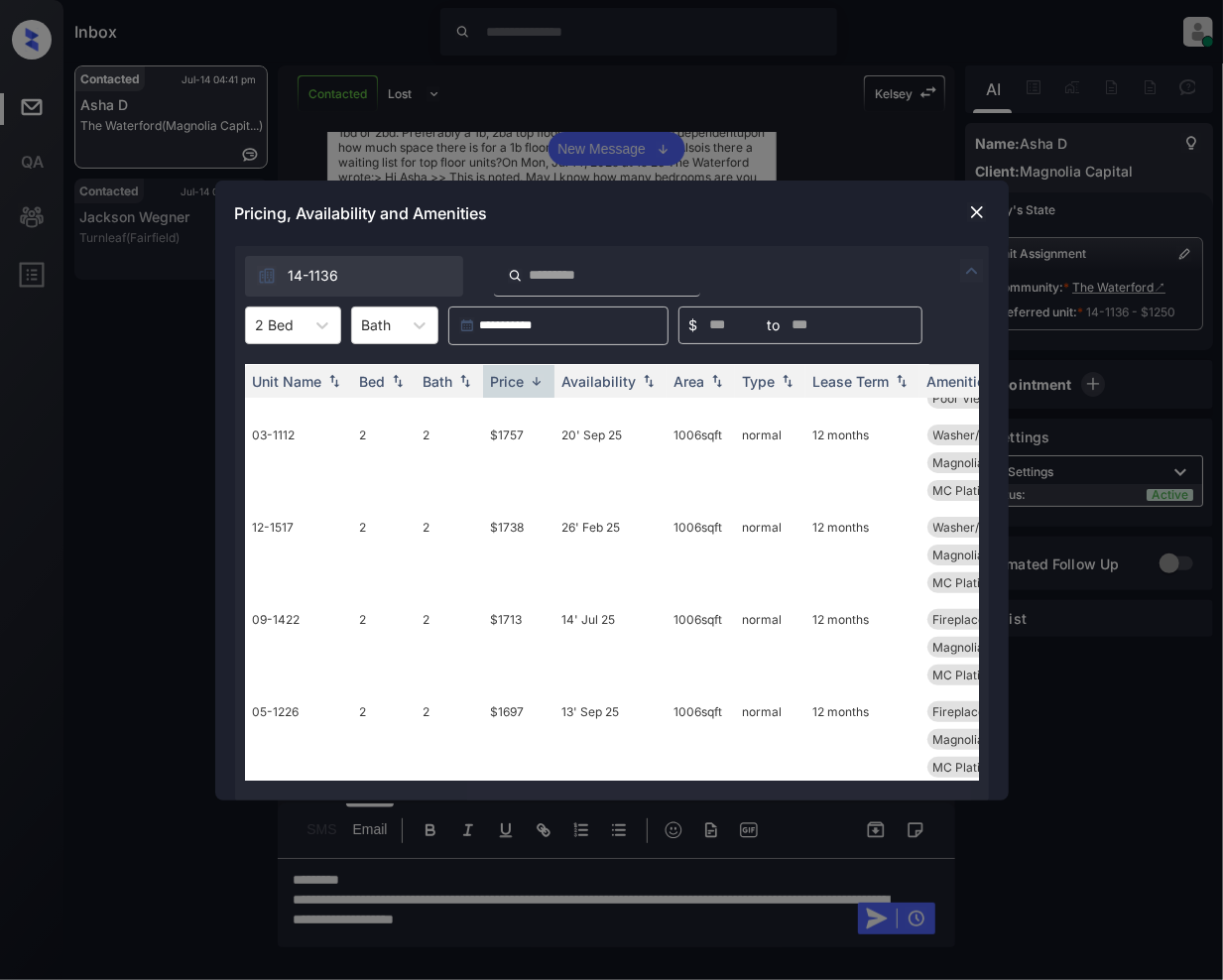 click at bounding box center [977, 212] 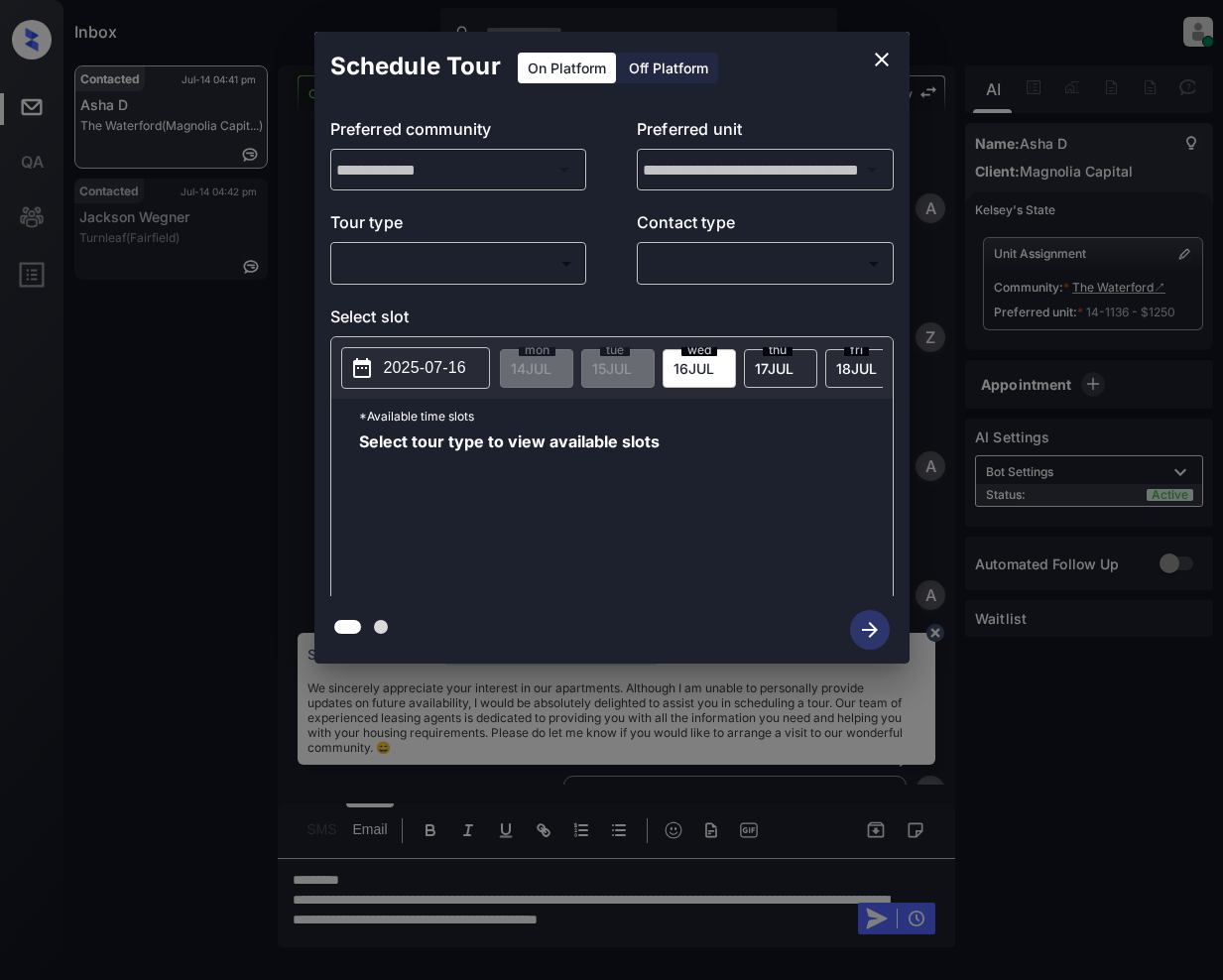 scroll, scrollTop: 0, scrollLeft: 0, axis: both 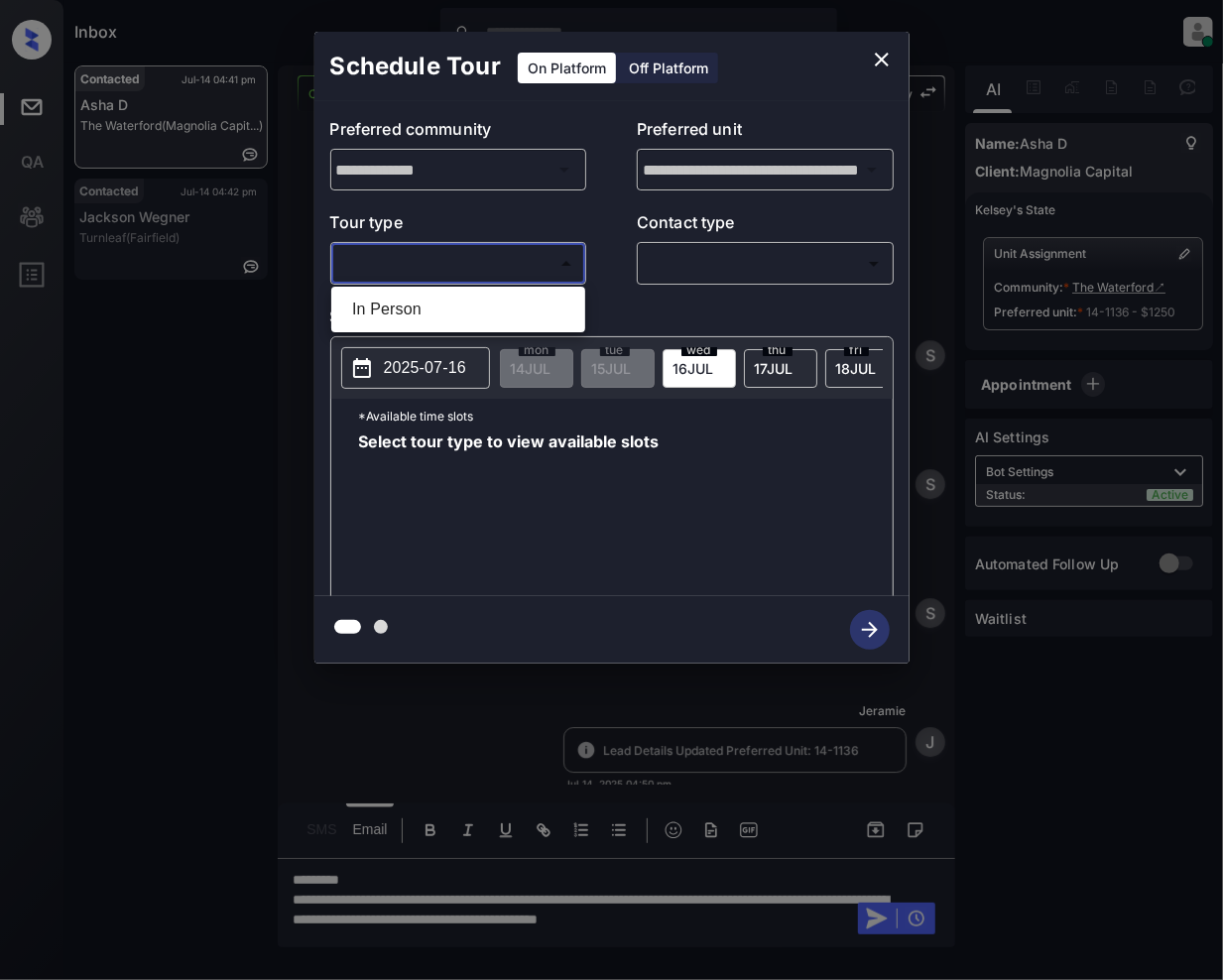 click on "Inbox Jeramie Castro Online Set yourself   offline Set yourself   on break Profile Switch to  light  mode Sign out Contacted [DATE] [TIME]   Asha D The Waterford  (Magnolia Capit...) Contacted [DATE] [TIME]   Jackson Wegner Turnleaf  (Fairfield) Contacted Lost Lead Sentiment: Angry Upon sliding the acknowledgement:  Lead will move to lost stage. * ​ SMS and call option will be set to opt out. AFM will be turned off for the lead. Kelsey New Message Agent Lead created via webhook in Inbound stage. [DATE] [TIME] A New Message Zuma Lead transferred to leasing agent: kelsey [DATE] [TIME]  Sync'd w  knock Z New Message Agent AFM Request sent to Kelsey. [DATE] [TIME] A New Message Agent Notes Note: Structured Note:
Move In Date: [DATE]
[DATE] [TIME] A New Message Kelsey Lead Details Updated
Move In Date:  [DATE]
[DATE] [TIME] K New Message Kelsey From:   [EMAIL] To:   [EMAIL] Hi Asha,       Best,   Kelsey   .   knock" at bounding box center (611, 490) 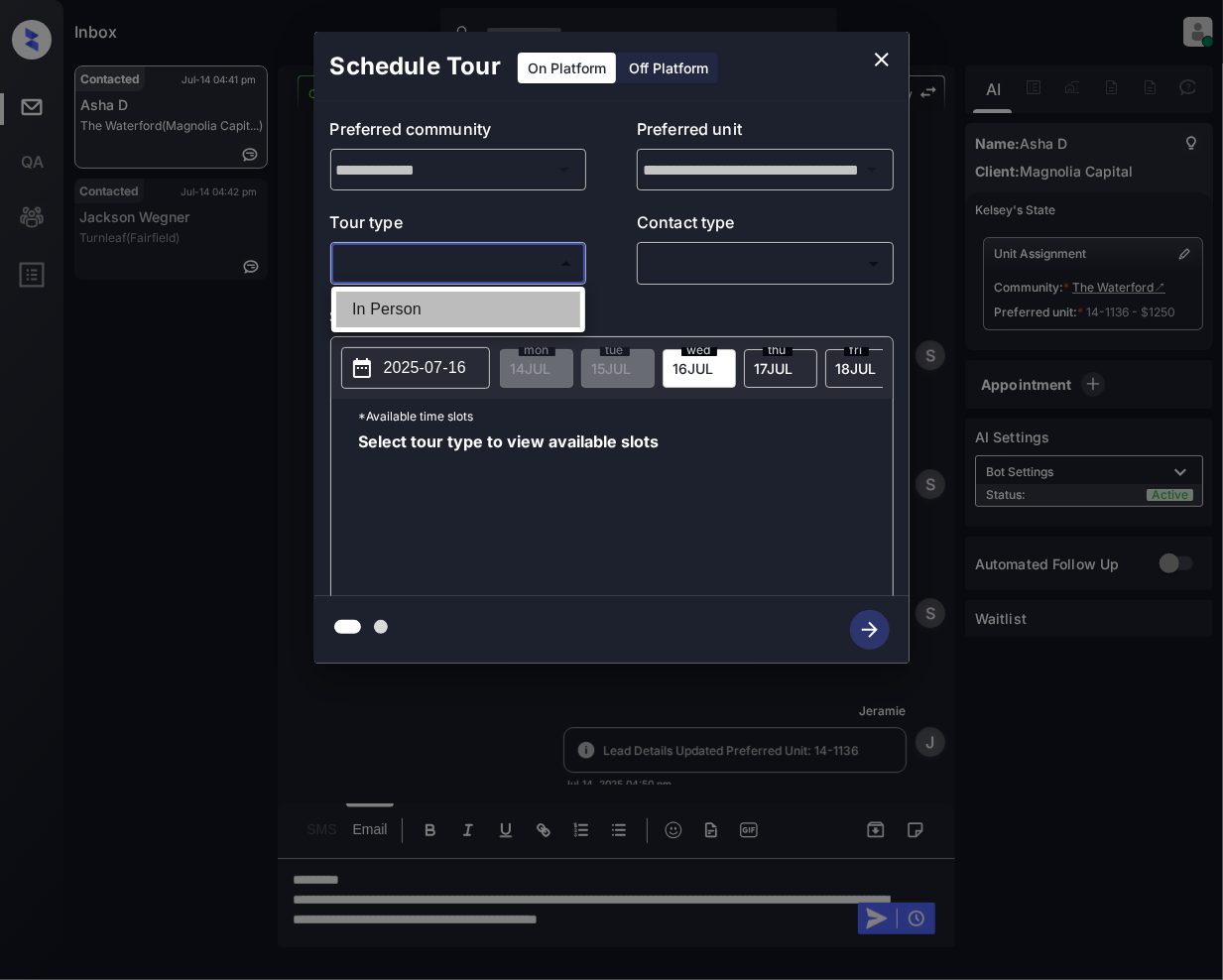 click on "In Person" at bounding box center (458, 309) 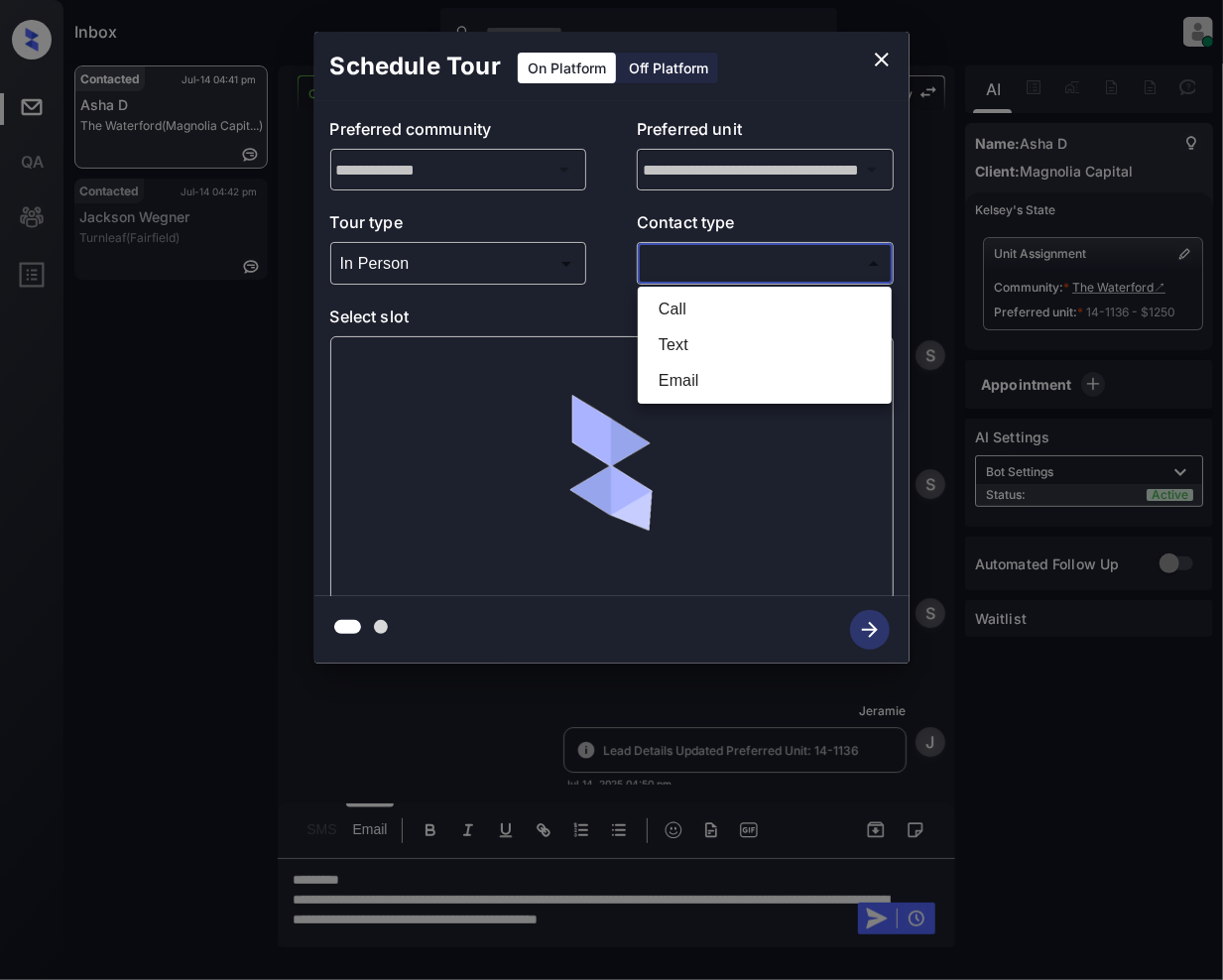 click on "Inbox Jeramie Castro Online Set yourself   offline Set yourself   on break Profile Switch to  light  mode Sign out Contacted [DATE] [TIME]   Asha D The Waterford  (Magnolia Capit...) Contacted [DATE] [TIME]   Jackson Wegner Turnleaf  (Fairfield) Contacted Lost Lead Sentiment: Angry Upon sliding the acknowledgement:  Lead will move to lost stage. * ​ SMS and call option will be set to opt out. AFM will be turned off for the lead. Kelsey New Message Agent Lead created via webhook in Inbound stage. [DATE] [TIME] A New Message Zuma Lead transferred to leasing agent: kelsey [DATE] [TIME]  Sync'd w  knock Z New Message Agent AFM Request sent to Kelsey. [DATE] [TIME] A New Message Agent Notes Note: Structured Note:
Move In Date: [DATE]
[DATE] [TIME] A New Message Kelsey Lead Details Updated
Move In Date:  [DATE]
[DATE] [TIME] K New Message Kelsey From:   [EMAIL] To:   [EMAIL] Hi Asha,       Best,   Kelsey   .   knock" at bounding box center (611, 490) 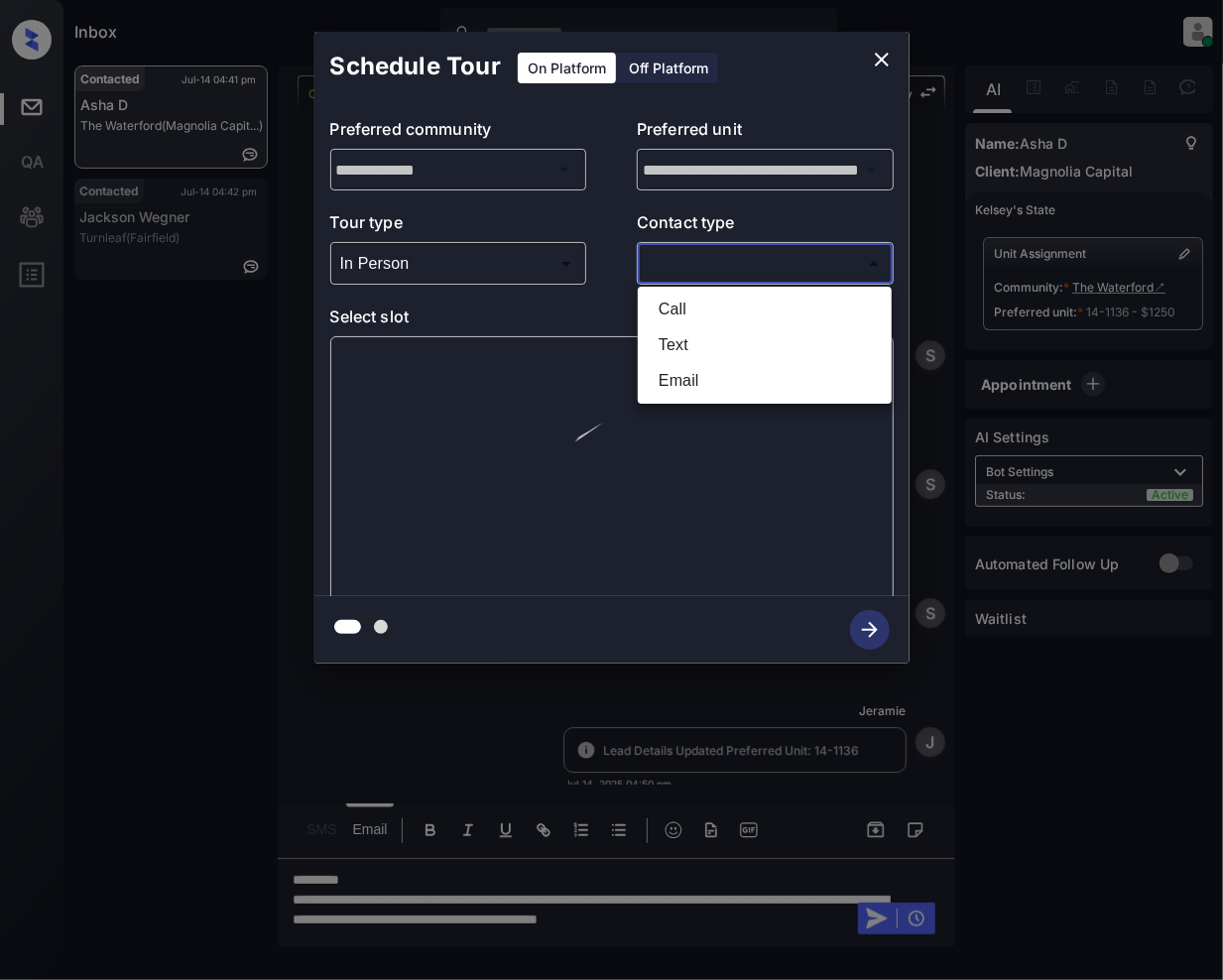 click on "Email" at bounding box center (765, 381) 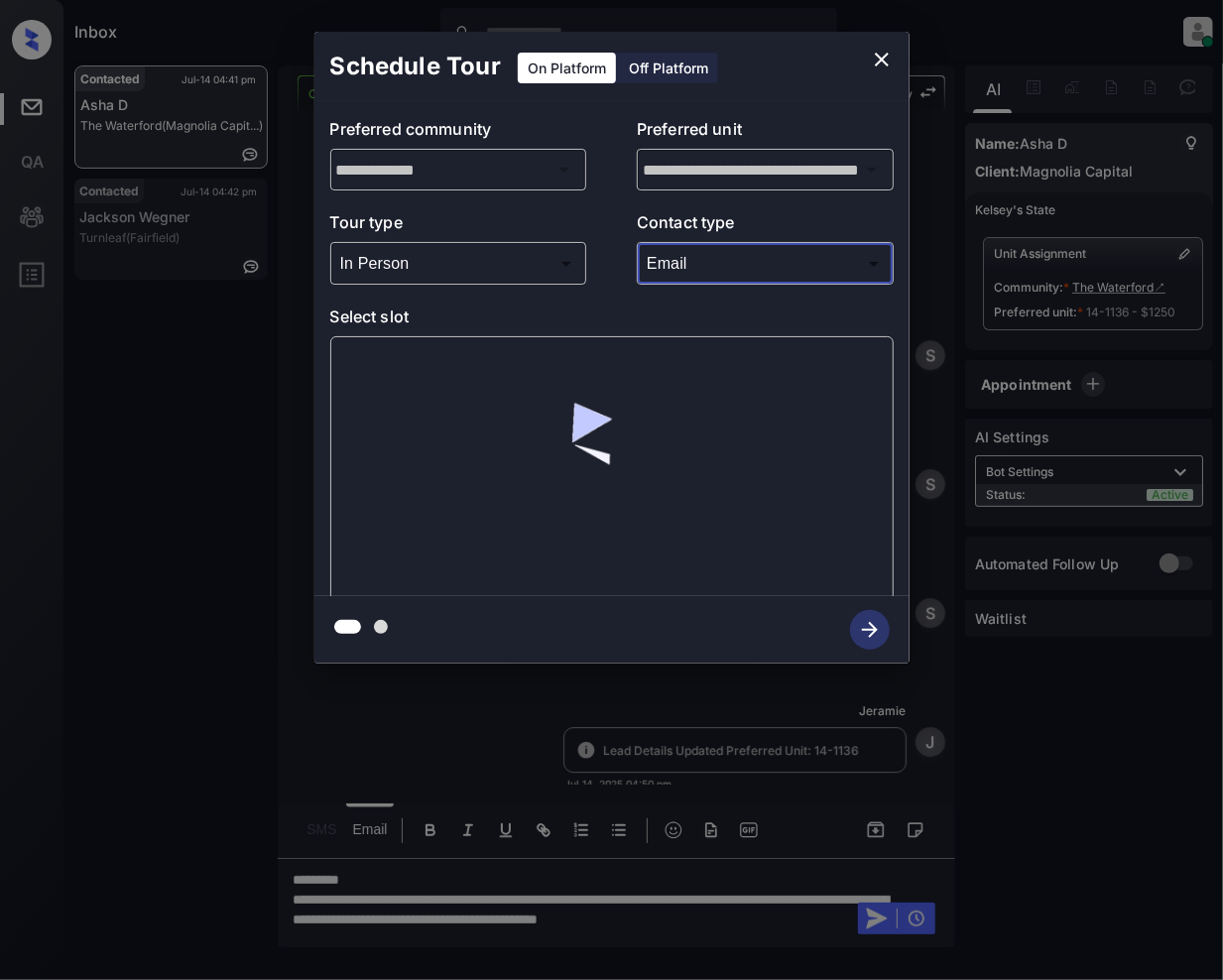 type on "*****" 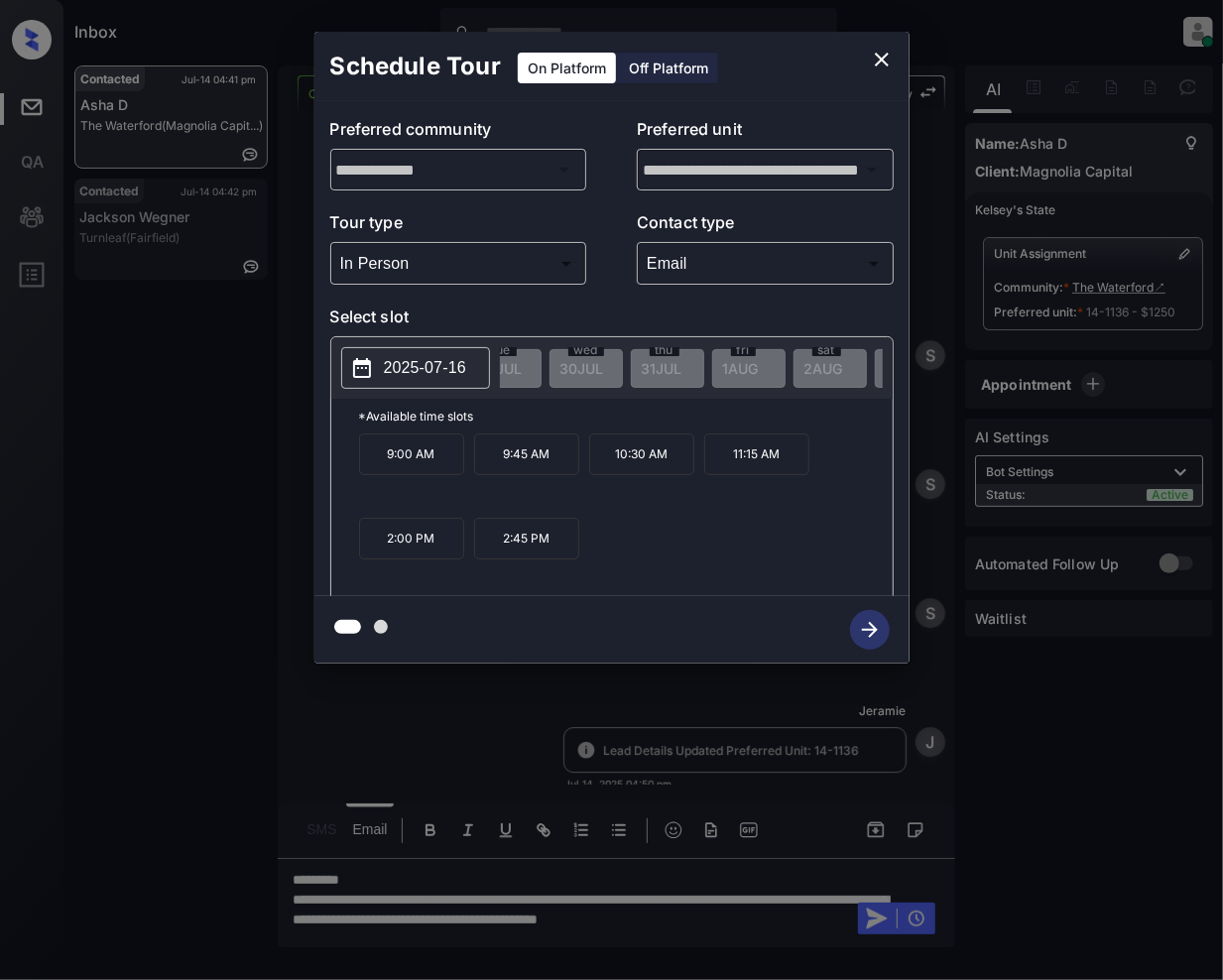 scroll, scrollTop: 0, scrollLeft: 1341, axis: horizontal 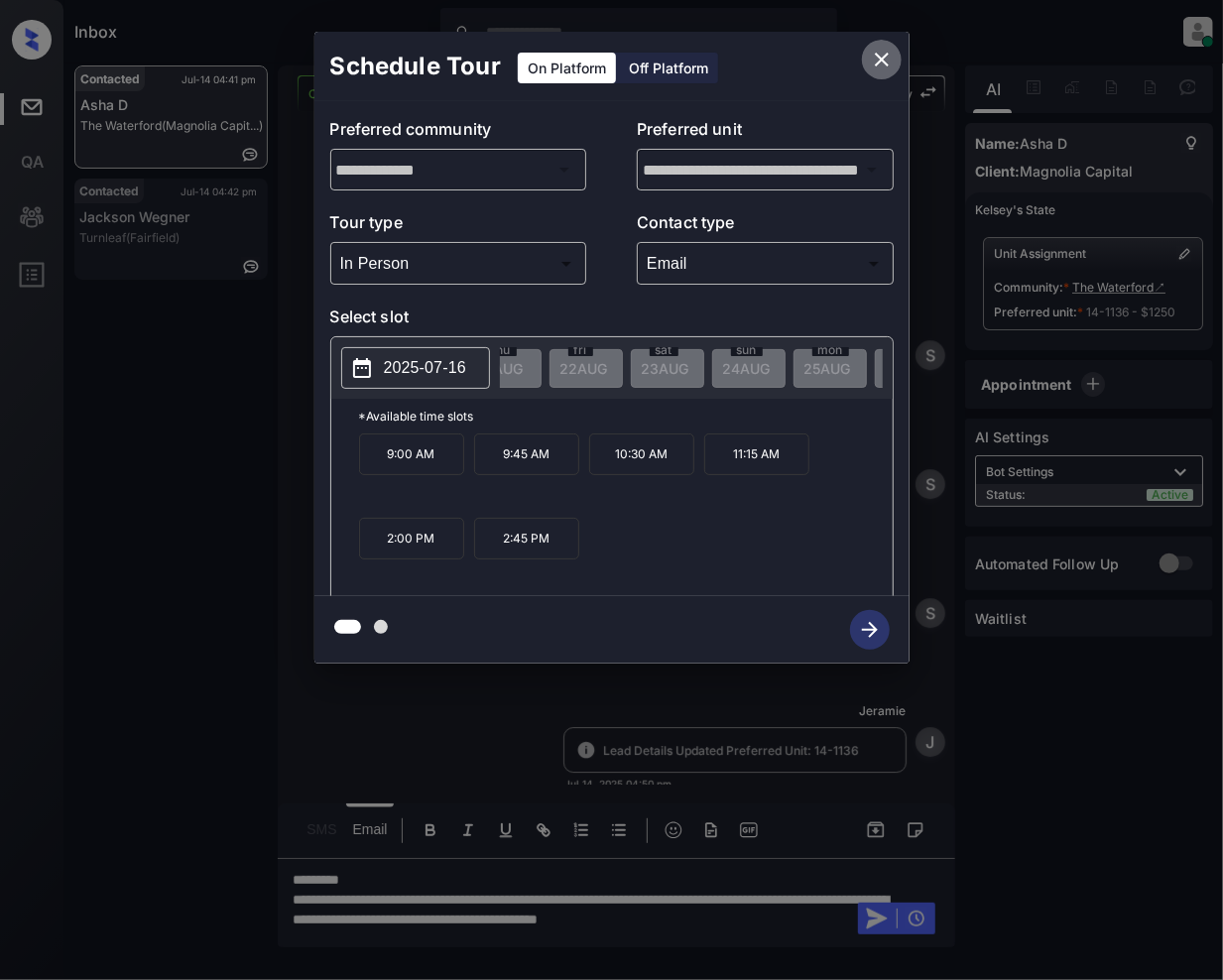 click 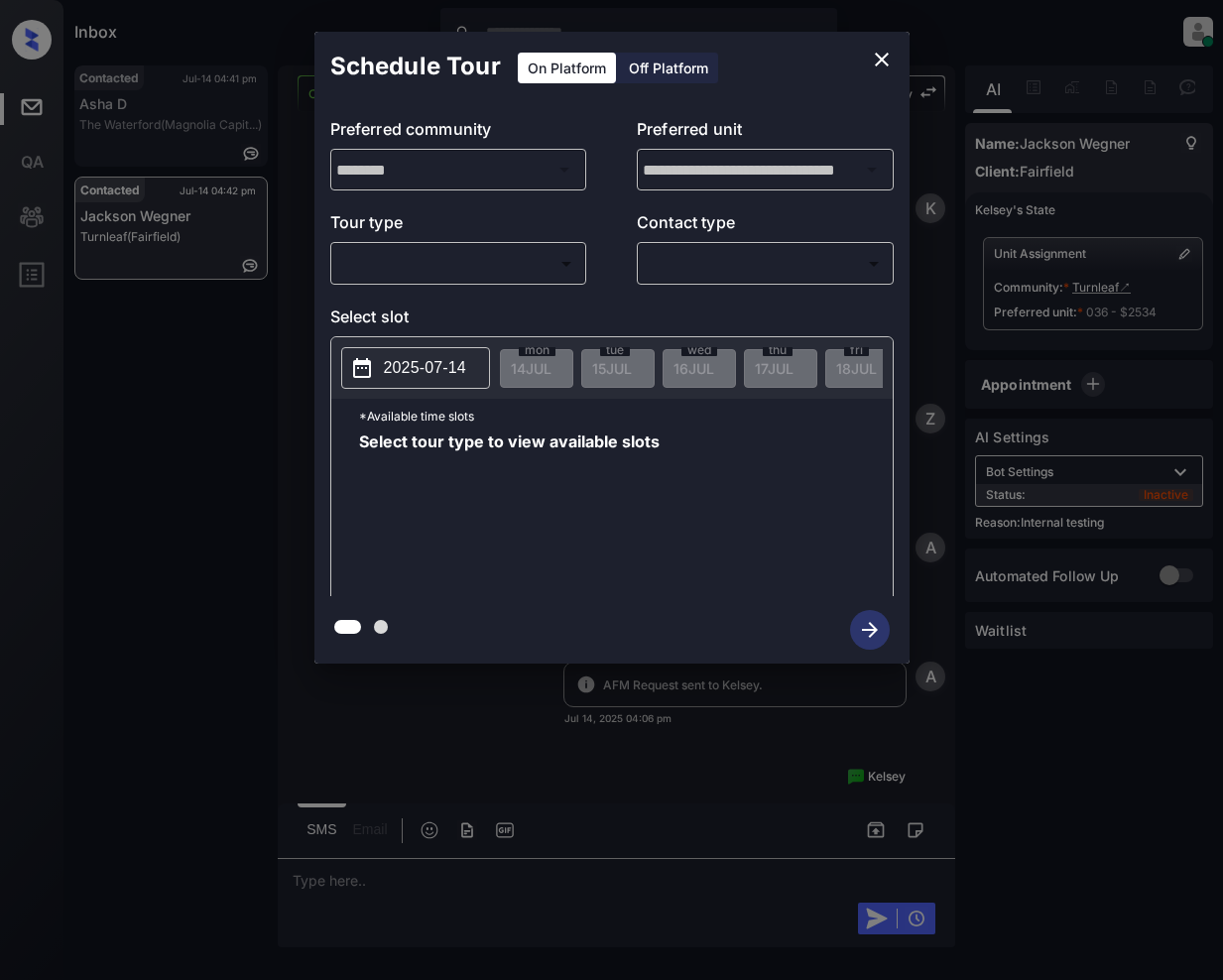 scroll, scrollTop: 0, scrollLeft: 0, axis: both 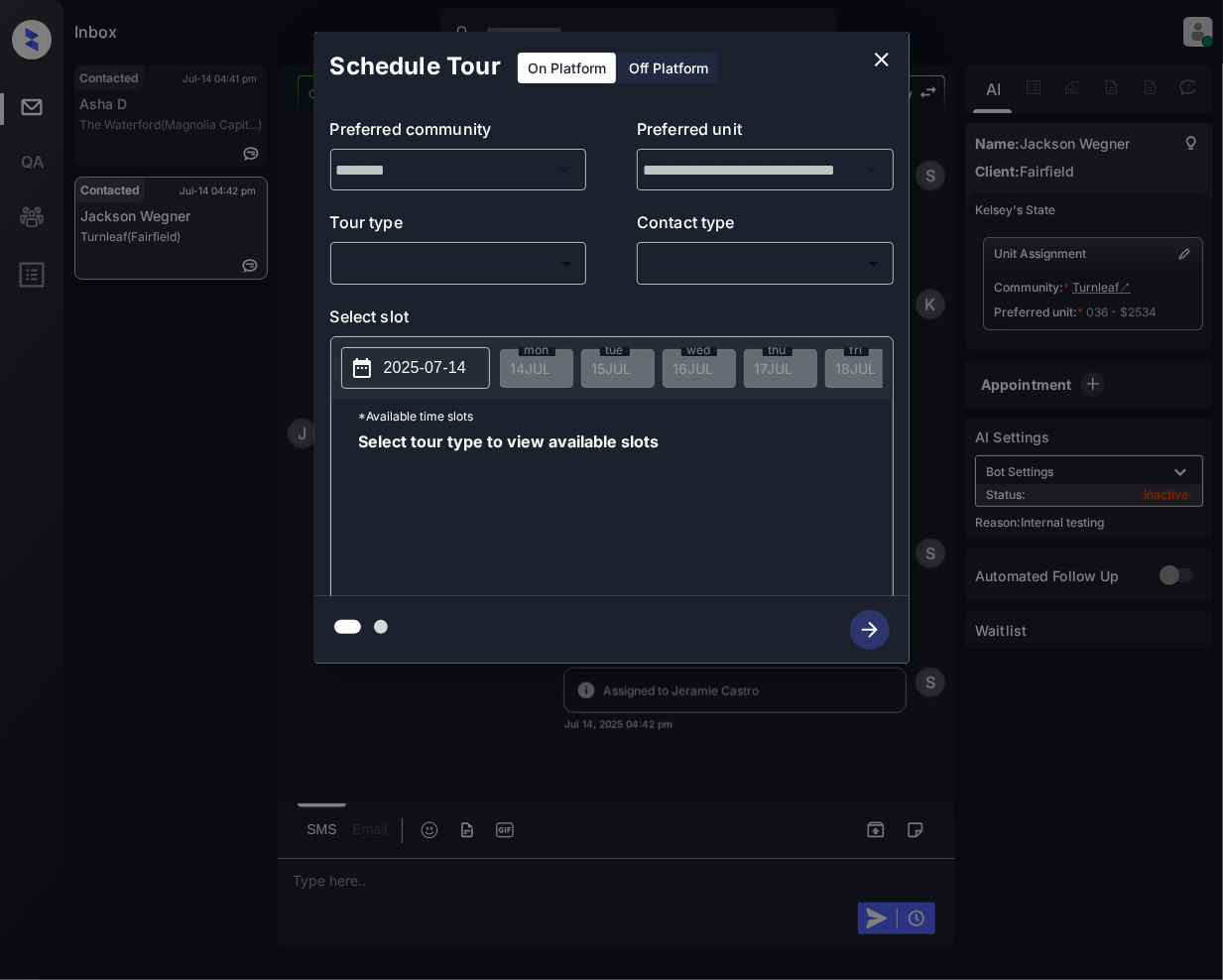 click on "Inbox Jeramie Castro Online Set yourself   offline Set yourself   on break Profile Switch to  light  mode Sign out Contacted Jul-14 04:41 pm   Asha D The Waterford  (Magnolia Capit...) Contacted Jul-14 04:42 pm   Jackson Wegner Turnleaf  (Fairfield) Contacted Lost Lead Sentiment: Angry Upon sliding the acknowledgement:  Lead will move to lost stage. * ​ SMS and call option will be set to opt out. AFM will be turned off for the lead. Kelsey New Message Kelsey Notes Note: https://conversation.getzuma.com/68758d84b6461df54e821ead - Paste this link into your browser to view Kelsey’s conversation with the prospect Jul 14, 2025 04:06 pm  Sync'd w  yardi K New Message Zuma Lead transferred to leasing agent: kelsey Jul 14, 2025 04:06 pm  Sync'd w  yardi Z New Message Agent Lead created via leadPoller in Inbound stage. Jul 14, 2025 04:06 pm A New Message Agent AFM Request sent to Kelsey. Jul 14, 2025 04:06 pm A New Message Kelsey Jul 14, 2025 04:06 pm   | TemplateAFMSms  Sync'd w  yardi K New Message Kelsey K   J" at bounding box center (611, 490) 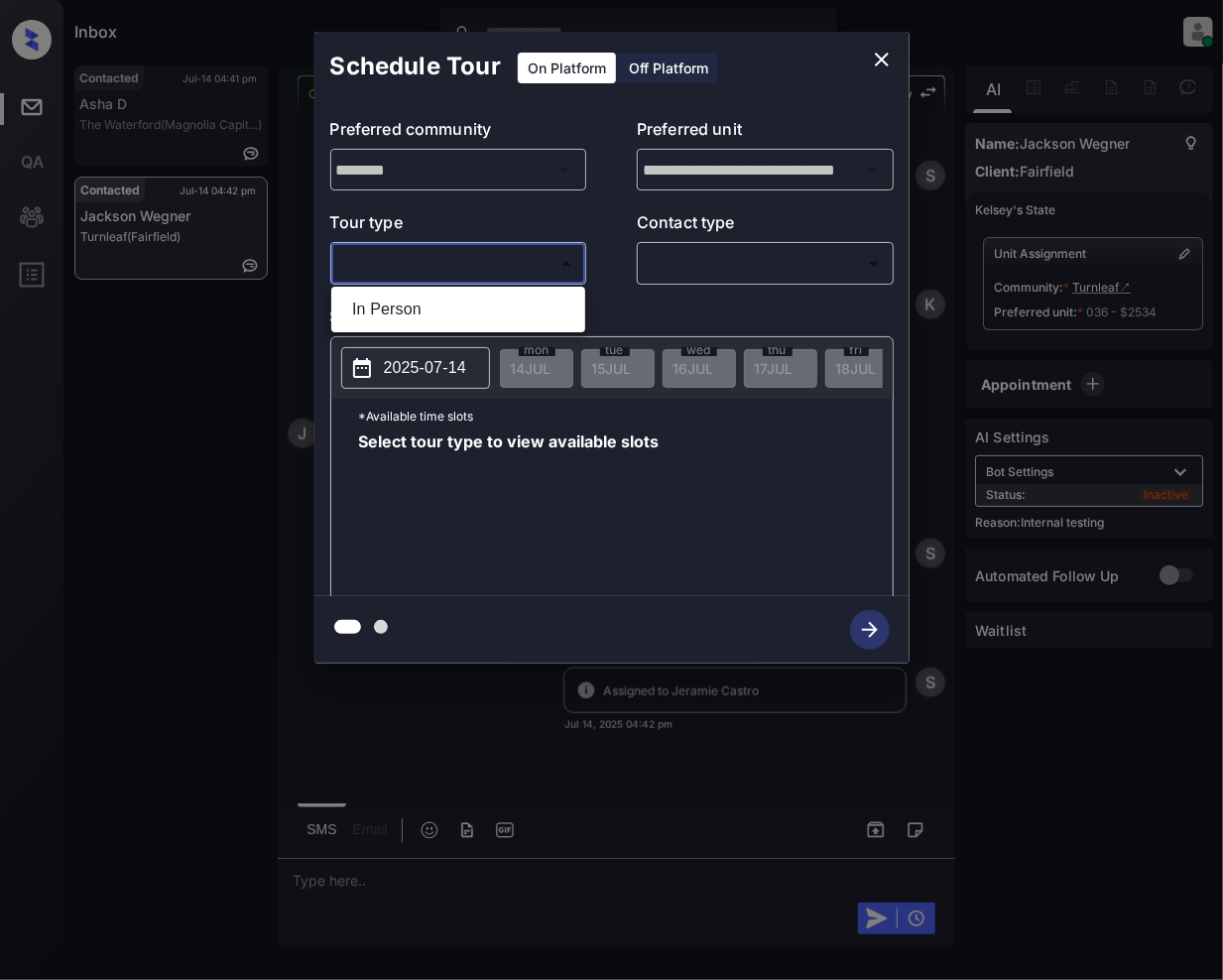 drag, startPoint x: 390, startPoint y: 303, endPoint x: 723, endPoint y: 260, distance: 335.7648 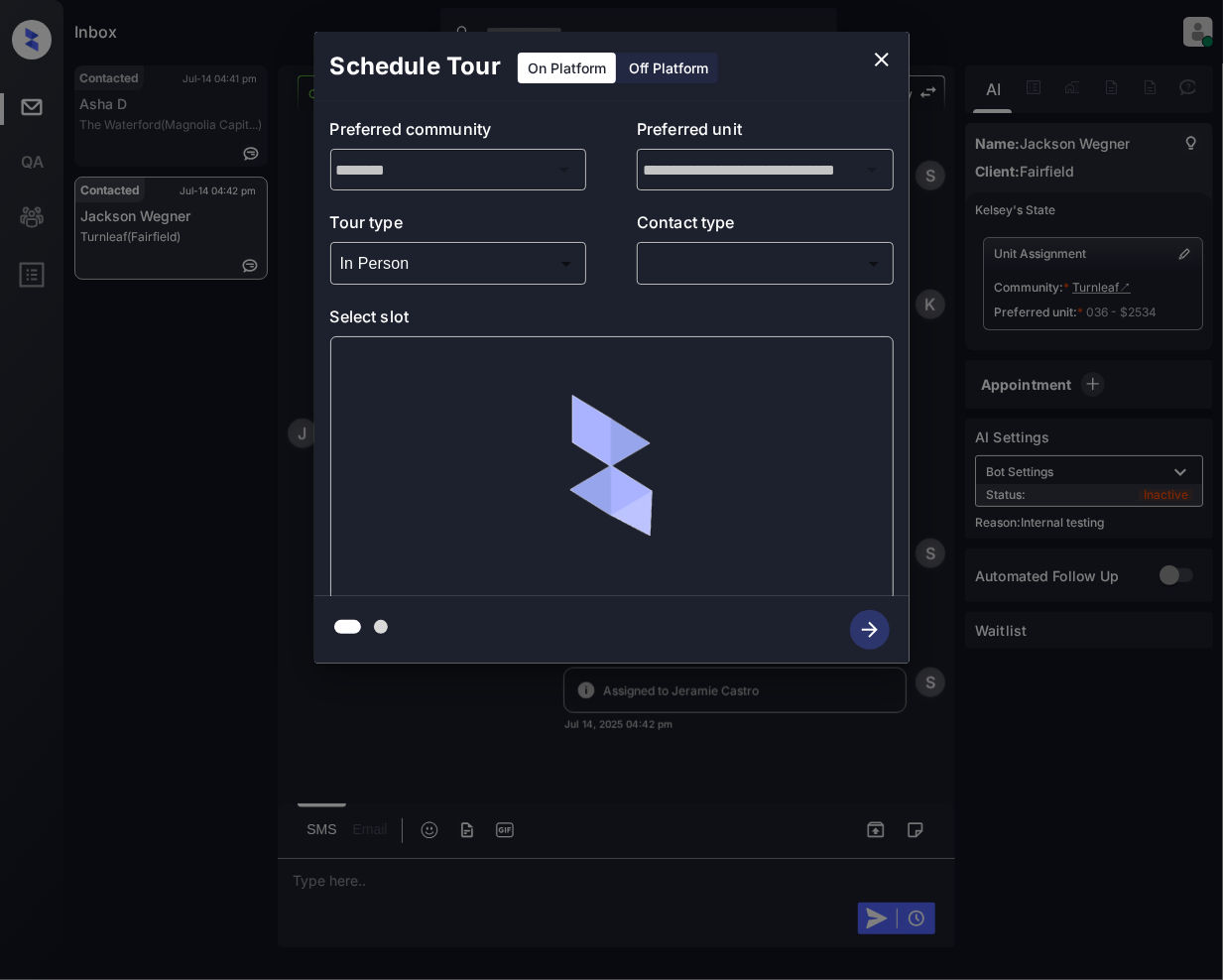 click on "Contact type" at bounding box center (765, 226) 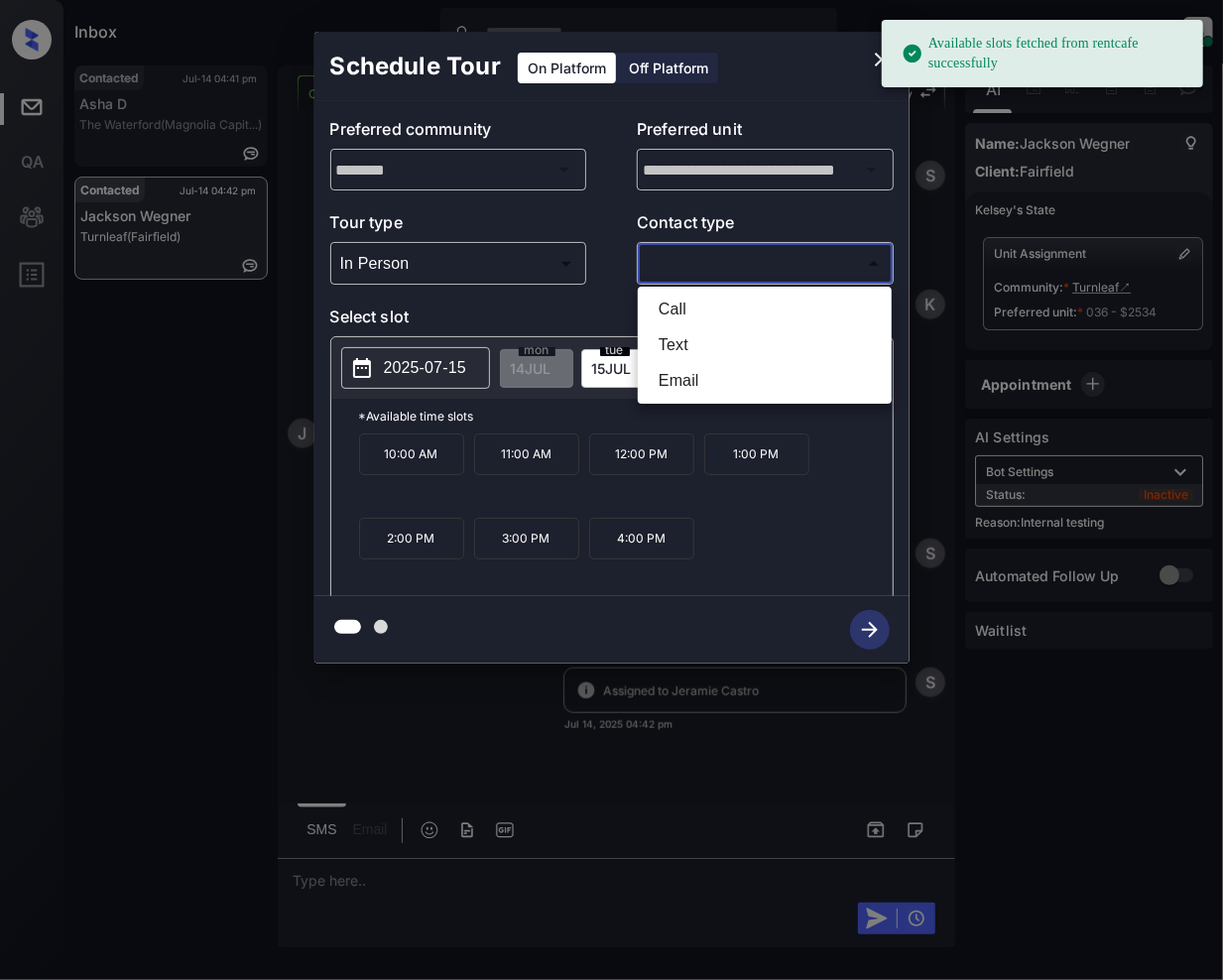 click on "Available slots fetched from rentcafe successfully Inbox Jeramie Castro Online Set yourself   offline Set yourself   on break Profile Switch to  light  mode Sign out Contacted Jul-14 04:41 pm   Asha D The Waterford  (Magnolia Capit...) Contacted Jul-14 04:42 pm   Jackson Wegner Turnleaf  (Fairfield) Contacted Lost Lead Sentiment: Angry Upon sliding the acknowledgement:  Lead will move to lost stage. * ​ SMS and call option will be set to opt out. AFM will be turned off for the lead. Kelsey New Message Kelsey Notes Note: https://conversation.getzuma.com/68758d84b6461df54e821ead - Paste this link into your browser to view Kelsey’s conversation with the prospect Jul 14, 2025 04:06 pm  Sync'd w  yardi K New Message Zuma Lead transferred to leasing agent: kelsey Jul 14, 2025 04:06 pm  Sync'd w  yardi Z New Message Agent Lead created via leadPoller in Inbound stage. Jul 14, 2025 04:06 pm A New Message Agent AFM Request sent to Kelsey. Jul 14, 2025 04:06 pm A New Message Kelsey Jul 14, 2025 04:06 pm    Sync'd w" at bounding box center (611, 490) 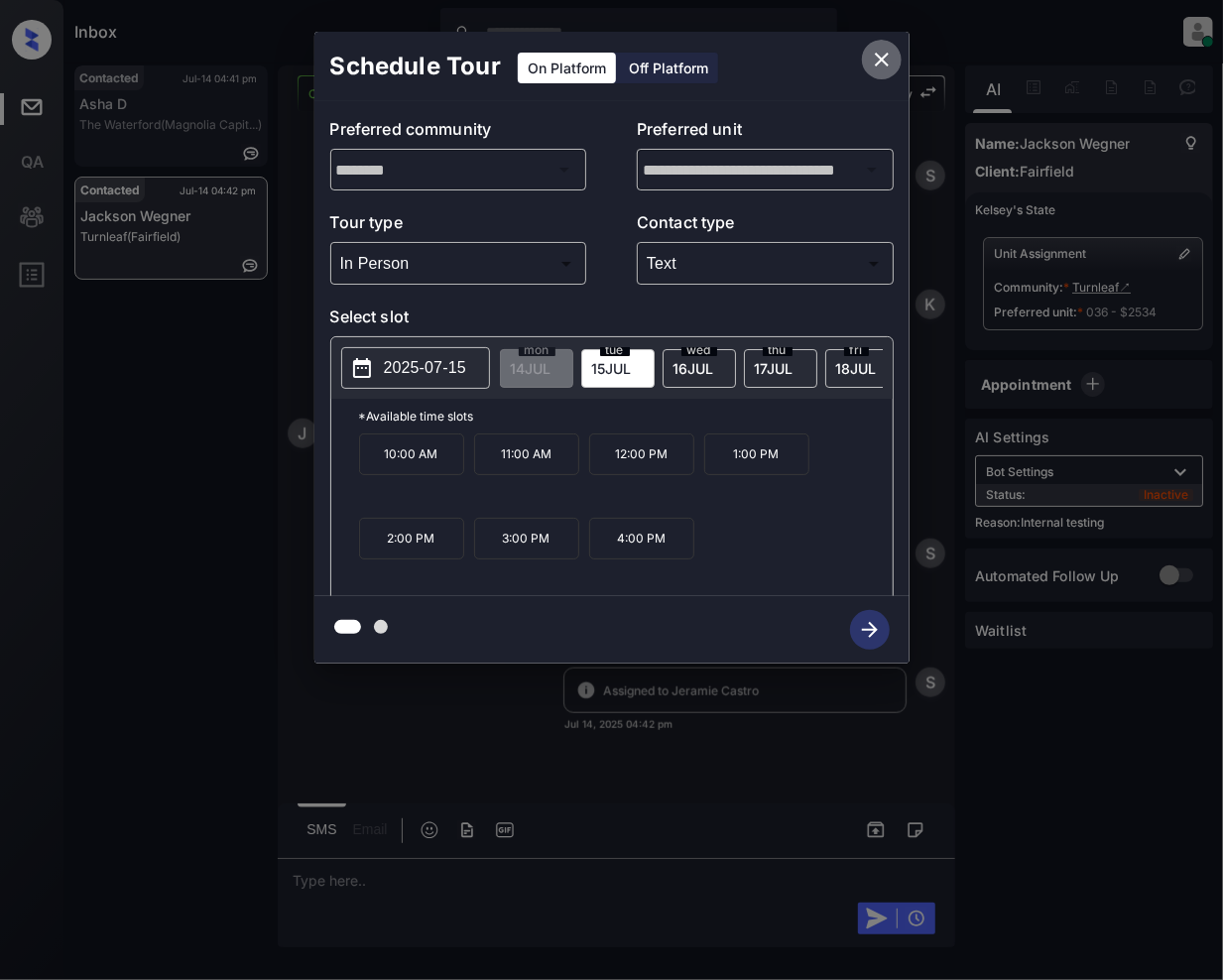 click 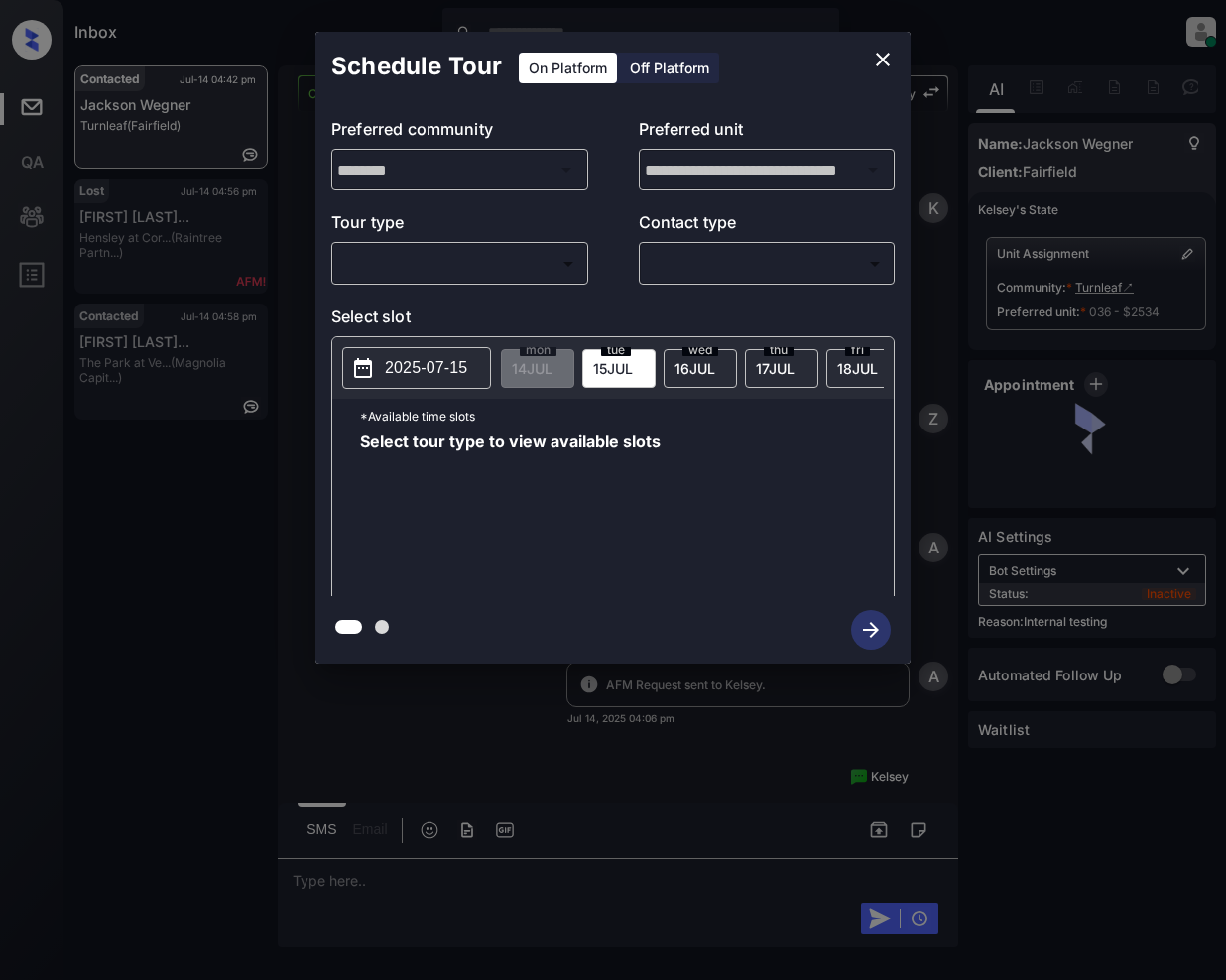 scroll, scrollTop: 0, scrollLeft: 0, axis: both 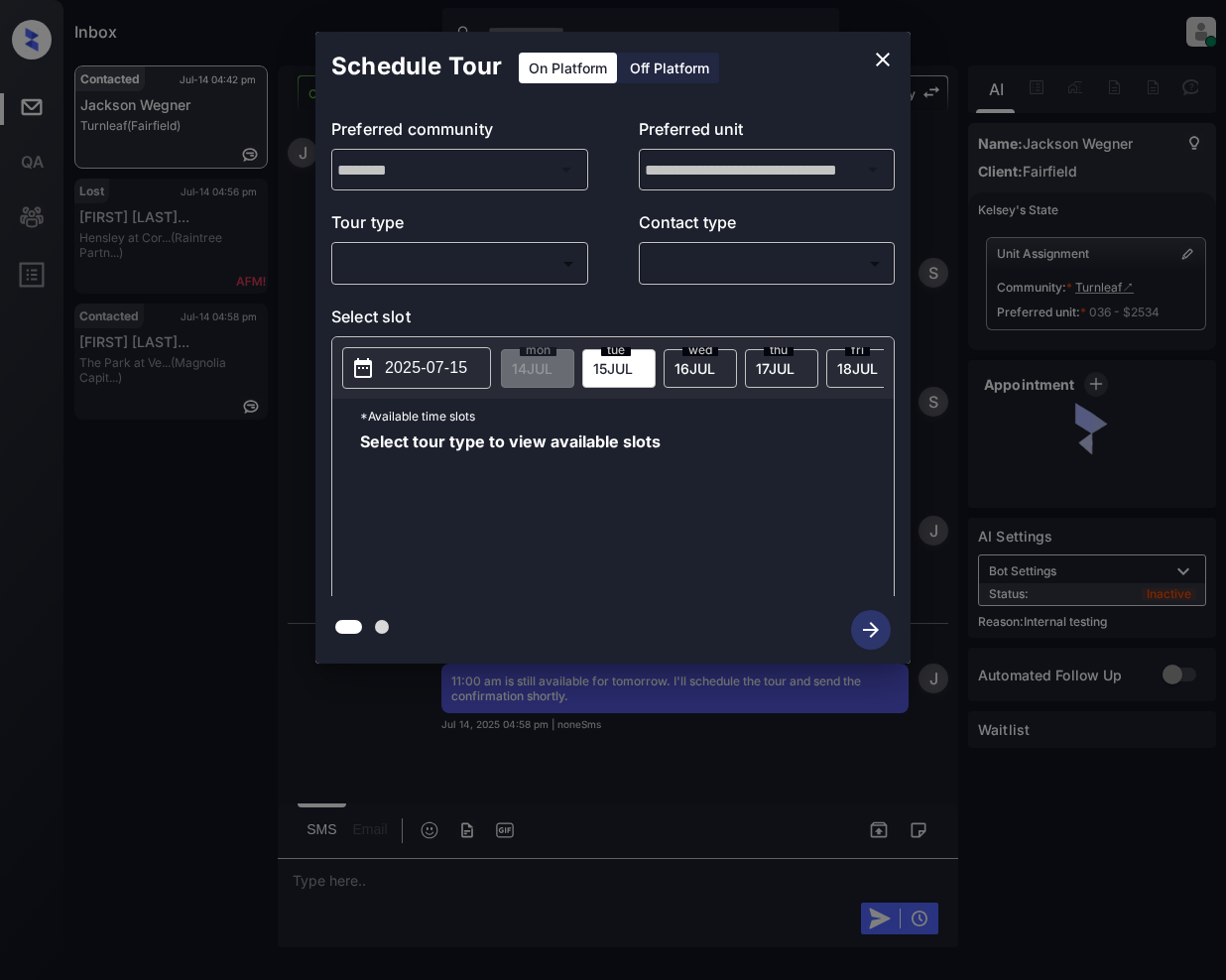 click on "Inbox [FIRST] [LAST] Online Set yourself   offline Set yourself   on break Profile Switch to  light  mode Sign out Contacted [DATE] [TIME]   [FIRST] [LAST] Turnleaf  (Fairfield) Lost [DATE] [TIME]   [FIRST] [LAST] Hensley at Cor...  (Raintree Partn...) Contacted [DATE] [TIME]   [FIRST] [LAST] The Park at Ve...  (Magnolia Capit...) Contacted Lost Lead Sentiment: Angry Upon sliding the acknowledgement:  Lead will move to lost stage. * ​ SMS and call option will be set to opt out. AFM will be turned off for the lead. [FIRST] New Message [FIRST] Notes Note: https://conversation.getzuma.com/68758d84b6461df54e821ead - Paste this link into your browser to view [FIRST]’s conversation with the prospect [DATE] [TIME]  Sync'd w  yardi K New Message Zuma Lead transferred to leasing agent: [FIRST] [DATE] [TIME]  Sync'd w  yardi Z New Message Agent Lead created via leadPoller in Inbound stage. [DATE] [TIME] A New Message Agent AFM Request sent to [FIRST]. [DATE] [TIME] A [FIRST]" at bounding box center [613, 490] 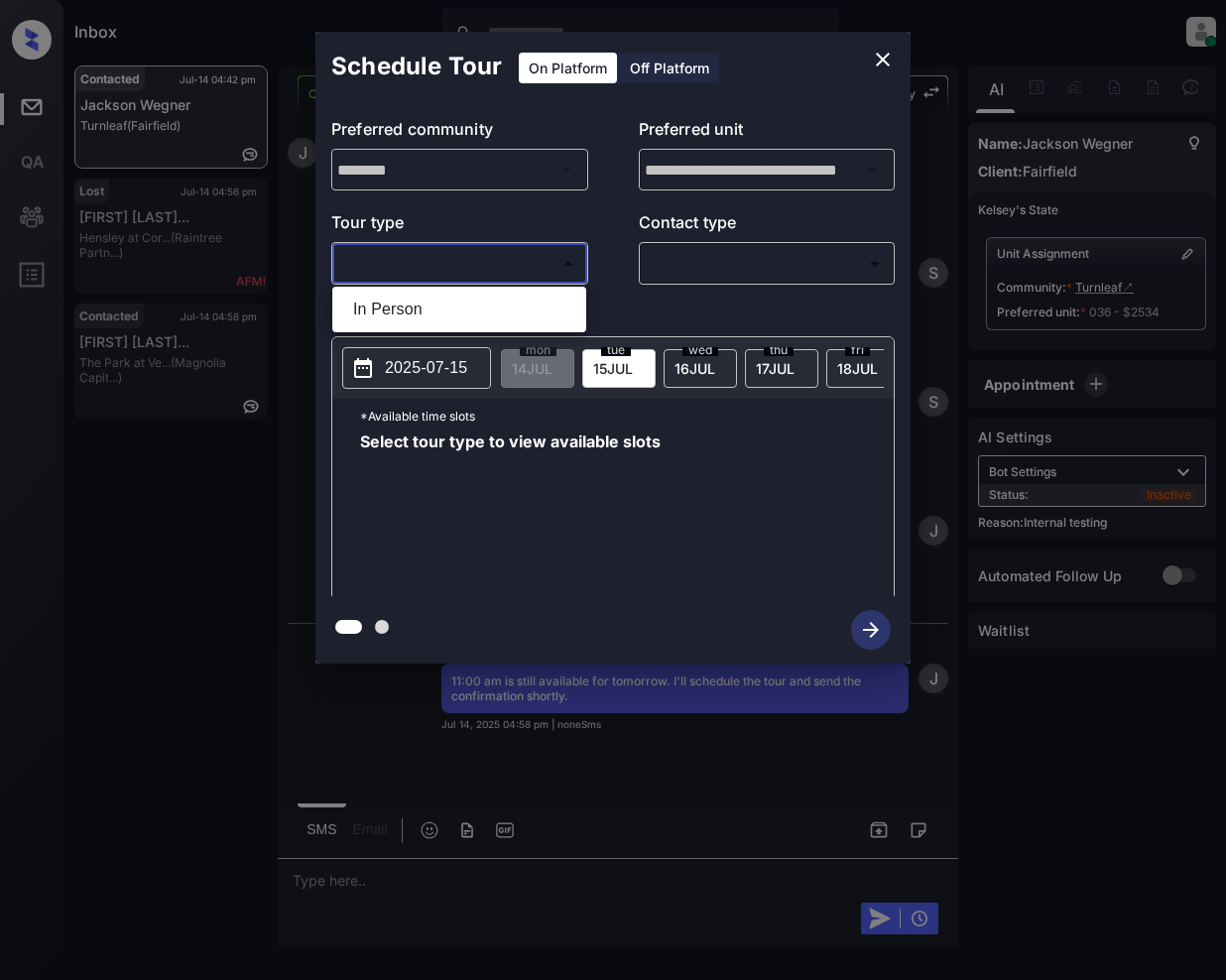 click on "In Person" at bounding box center [459, 309] 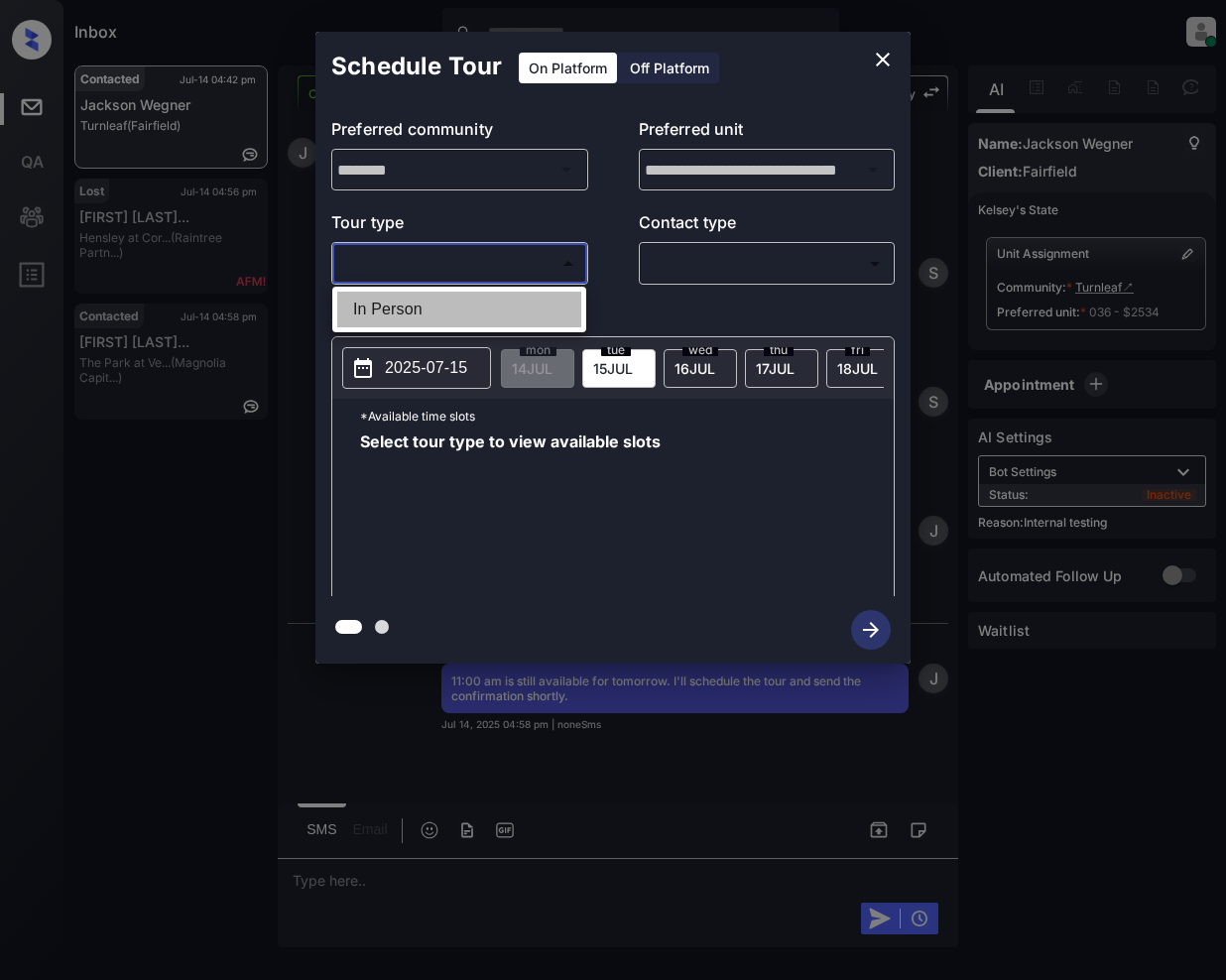 click on "In Person" at bounding box center [459, 309] 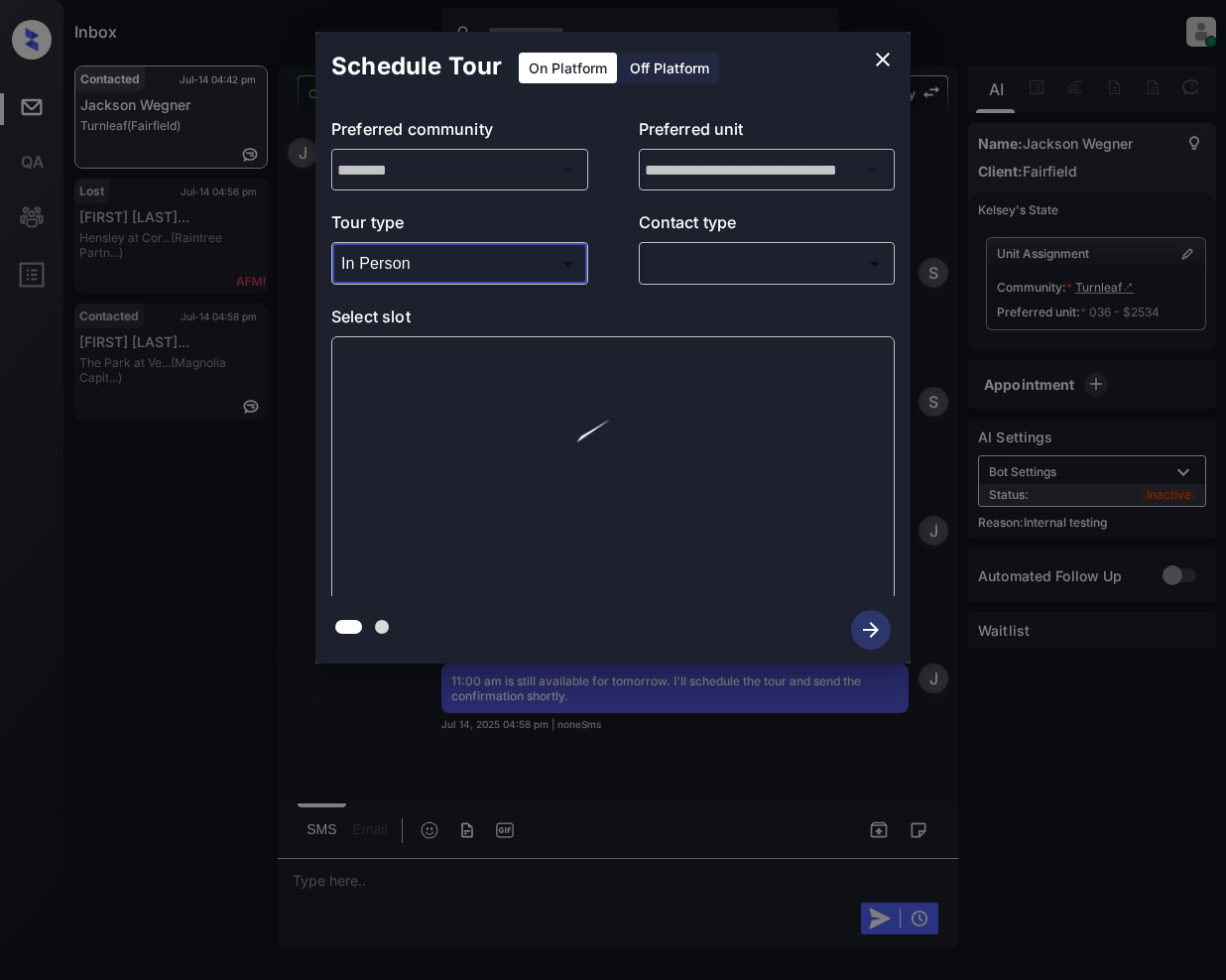 click on "​ ​" at bounding box center (767, 263) 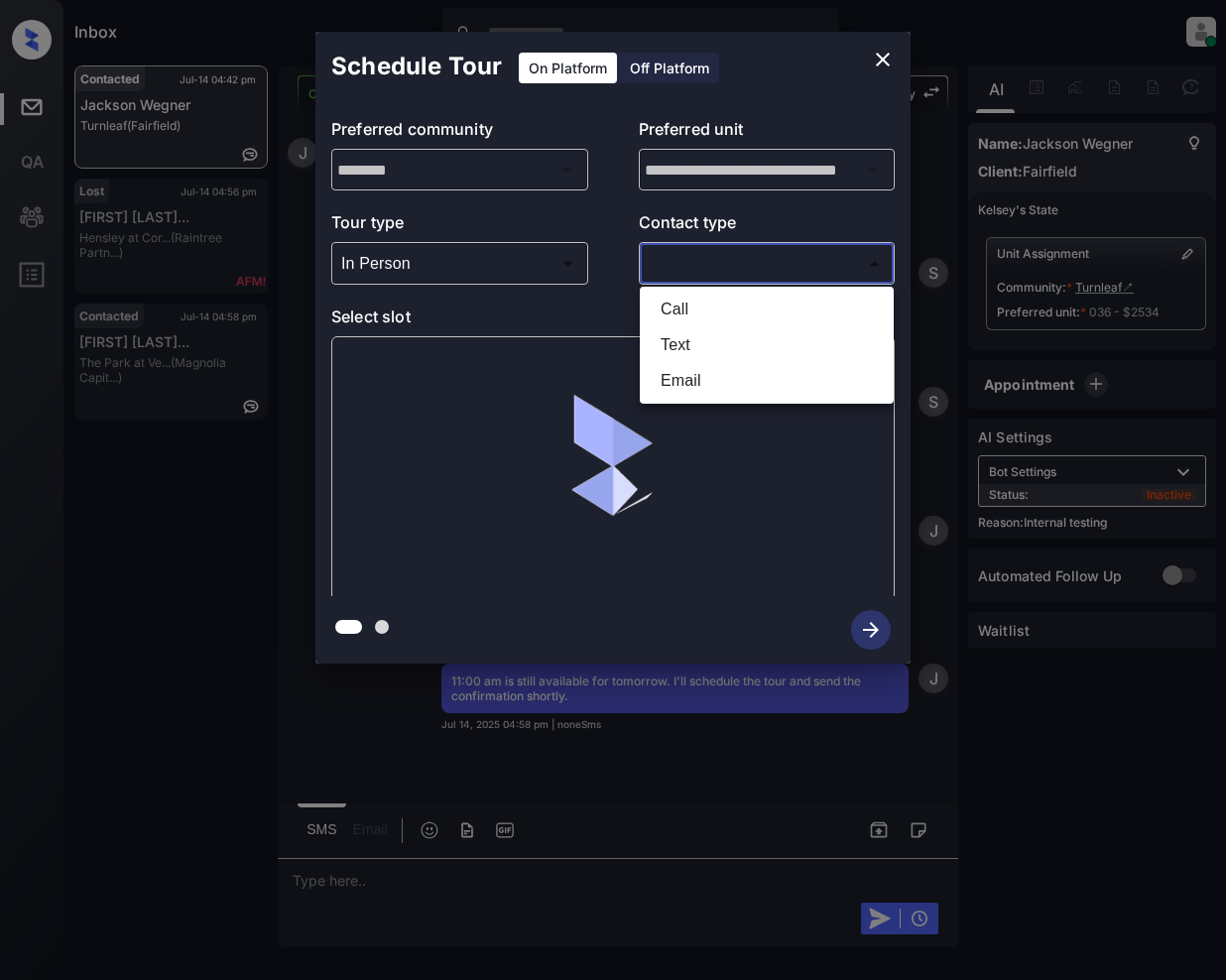 click on "Inbox [FIRST] [LAST] Online Set yourself   offline Set yourself   on break Profile Switch to  light  mode Sign out Contacted [DATE] [TIME]   [FIRST] [LAST] Turnleaf  (Fairfield) Lost [DATE] [TIME]   [FIRST] [LAST] Hensley at Cor...  (Raintree Partn...) Contacted [DATE] [TIME]   [FIRST] [LAST] The Park at Ve...  (Magnolia Capit...) Contacted Lost Lead Sentiment: Angry Upon sliding the acknowledgement:  Lead will move to lost stage. * ​ SMS and call option will be set to opt out. AFM will be turned off for the lead. [FIRST] New Message [FIRST] Notes Note: https://conversation.getzuma.com/68758d84b6461df54e821ead - Paste this link into your browser to view [FIRST]’s conversation with the prospect [DATE] [TIME]  Sync'd w  yardi K New Message Zuma Lead transferred to leasing agent: [FIRST] [DATE] [TIME]  Sync'd w  yardi Z New Message Agent Lead created via leadPoller in Inbound stage. [DATE] [TIME] A New Message Agent AFM Request sent to [FIRST]. [DATE] [TIME] A [FIRST]" at bounding box center [613, 490] 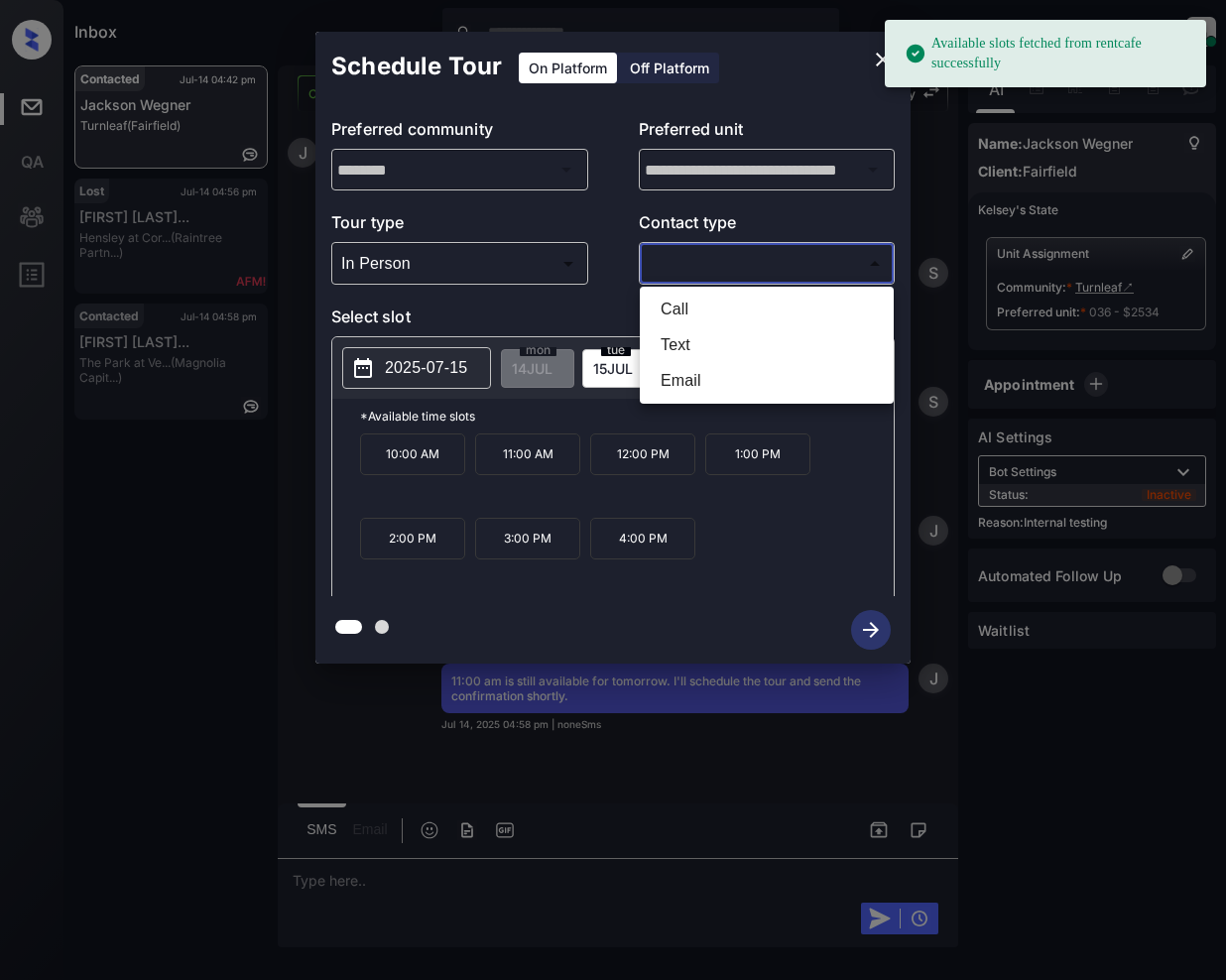 click on "Text" at bounding box center (767, 345) 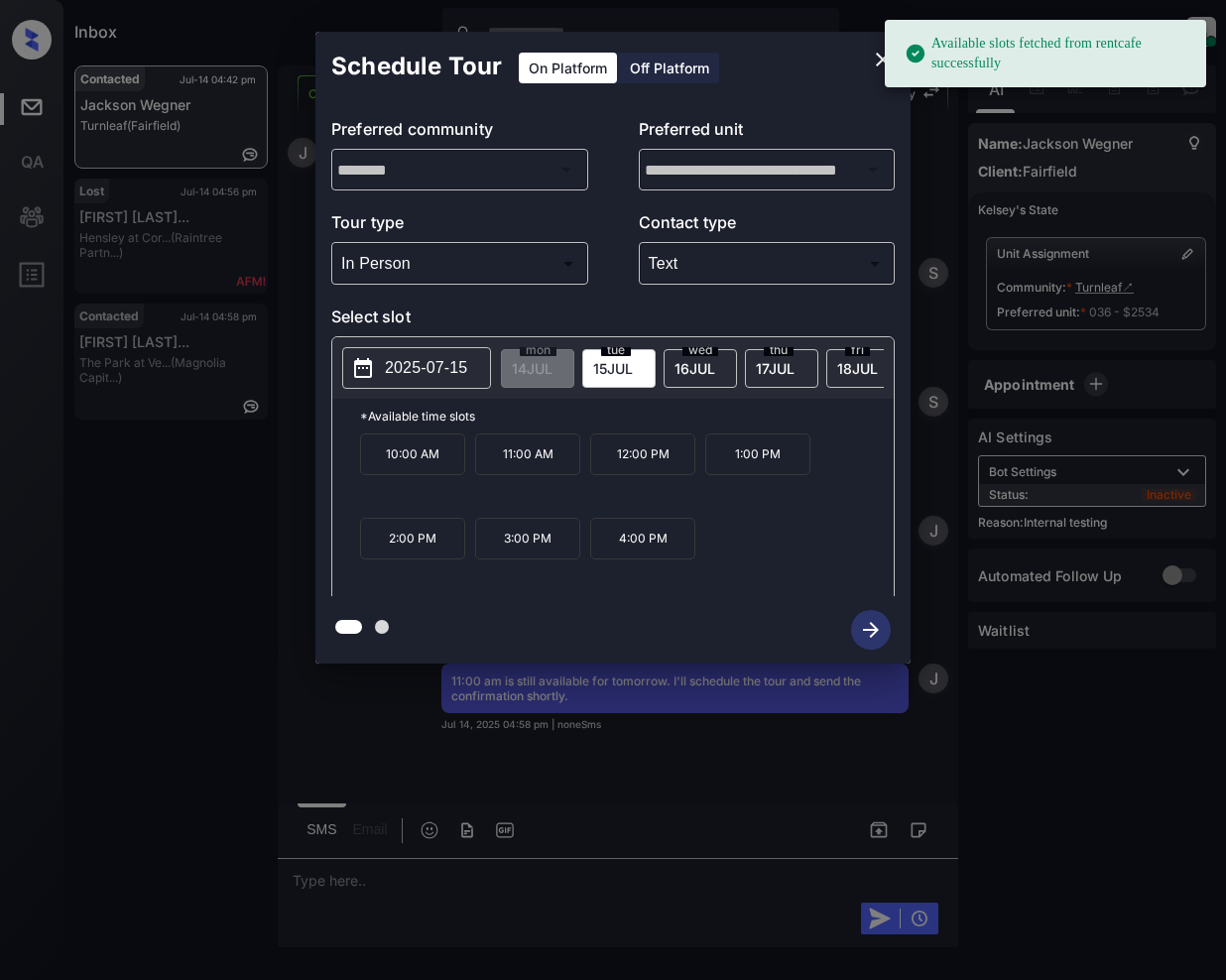click on "15 JUL" at bounding box center (532, 368) 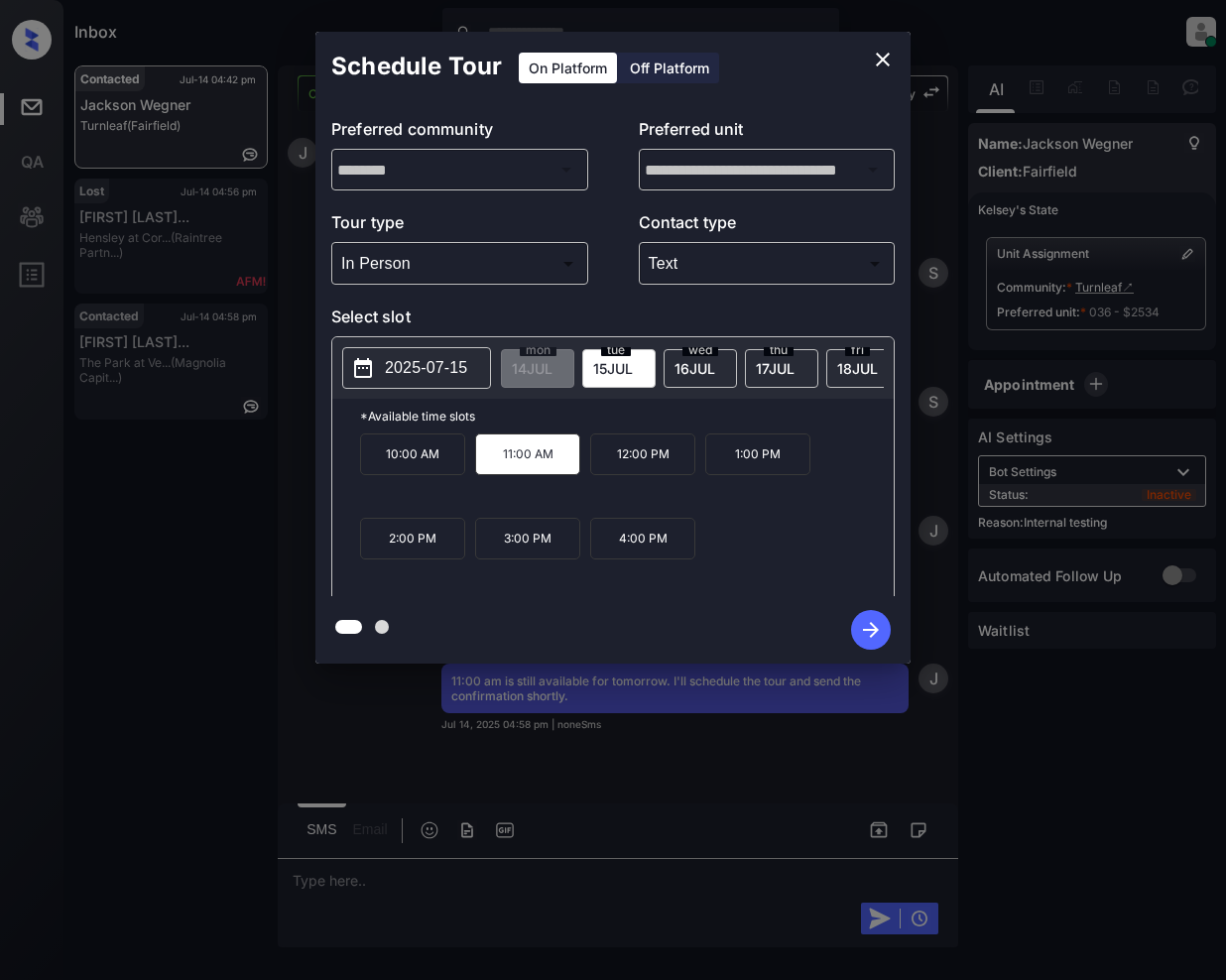 click 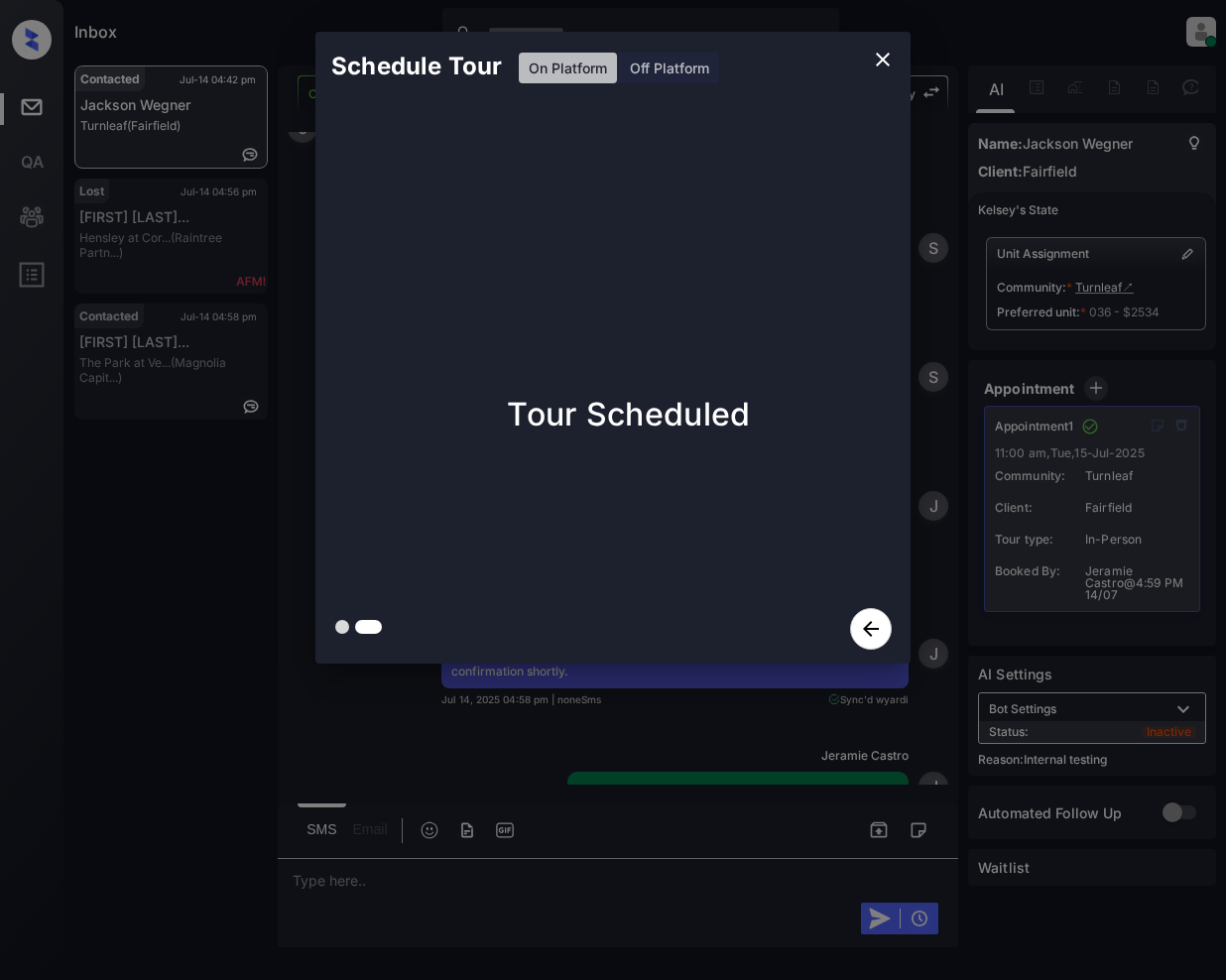 scroll, scrollTop: 5468, scrollLeft: 0, axis: vertical 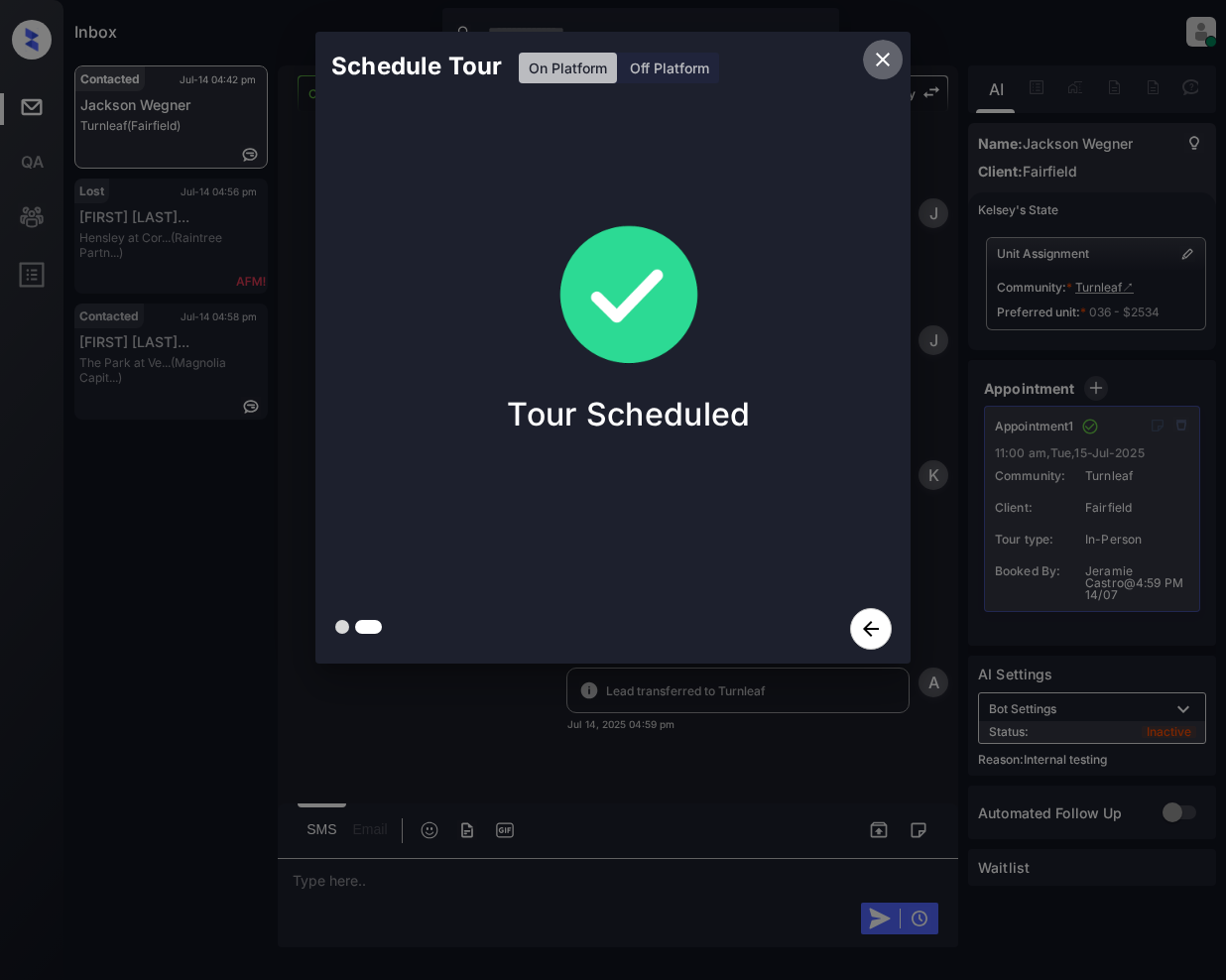 click 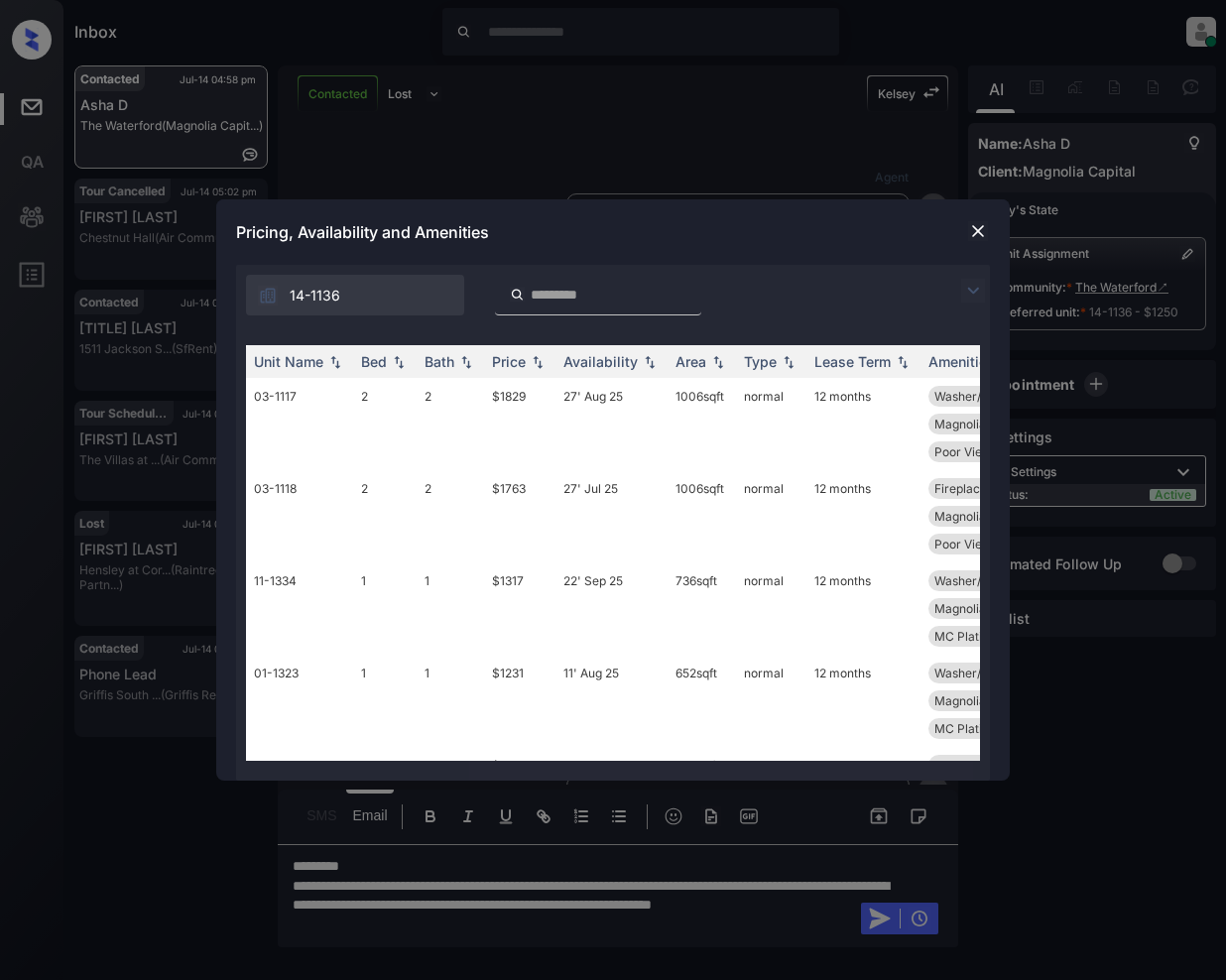 scroll, scrollTop: 0, scrollLeft: 0, axis: both 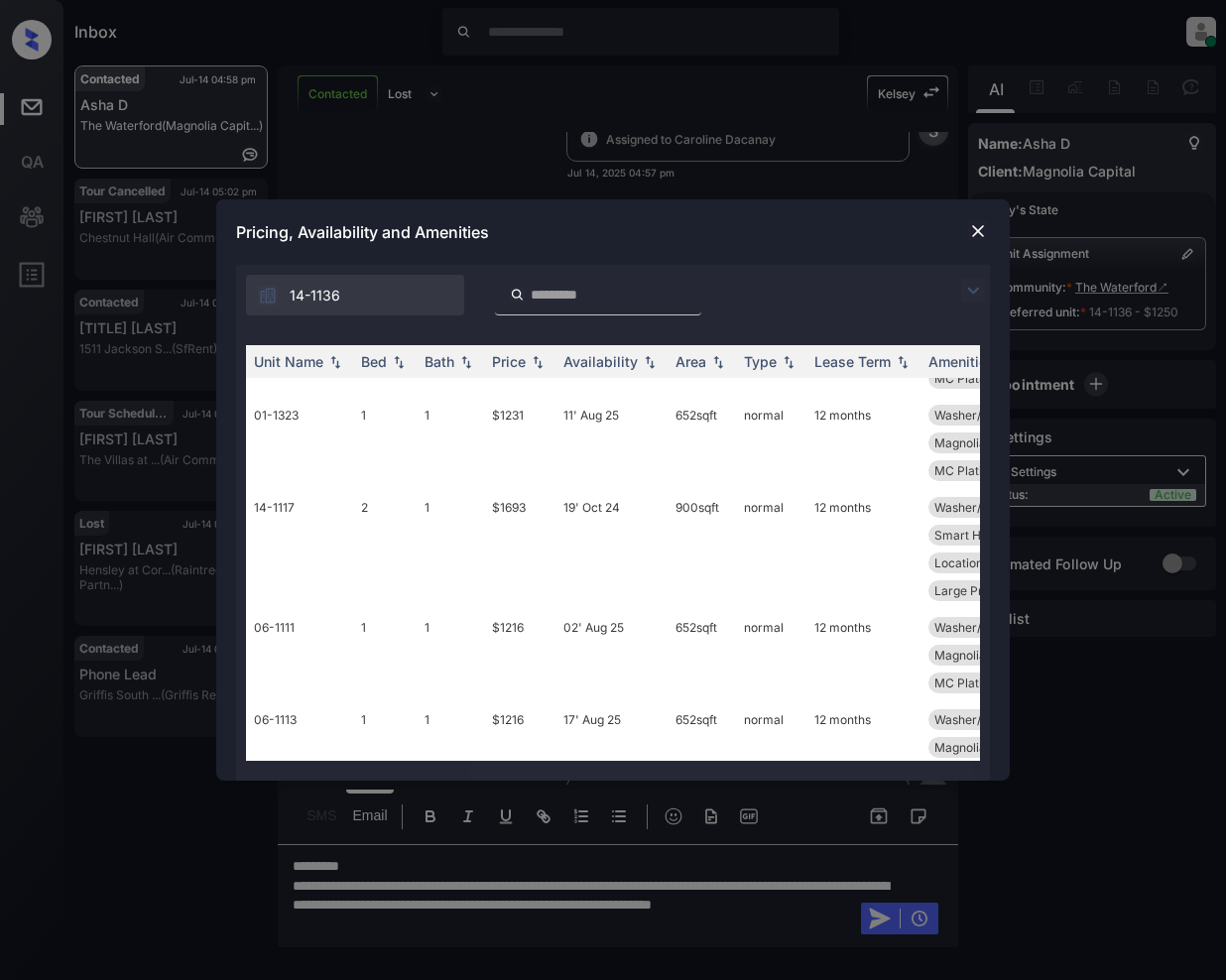 click at bounding box center [973, 291] 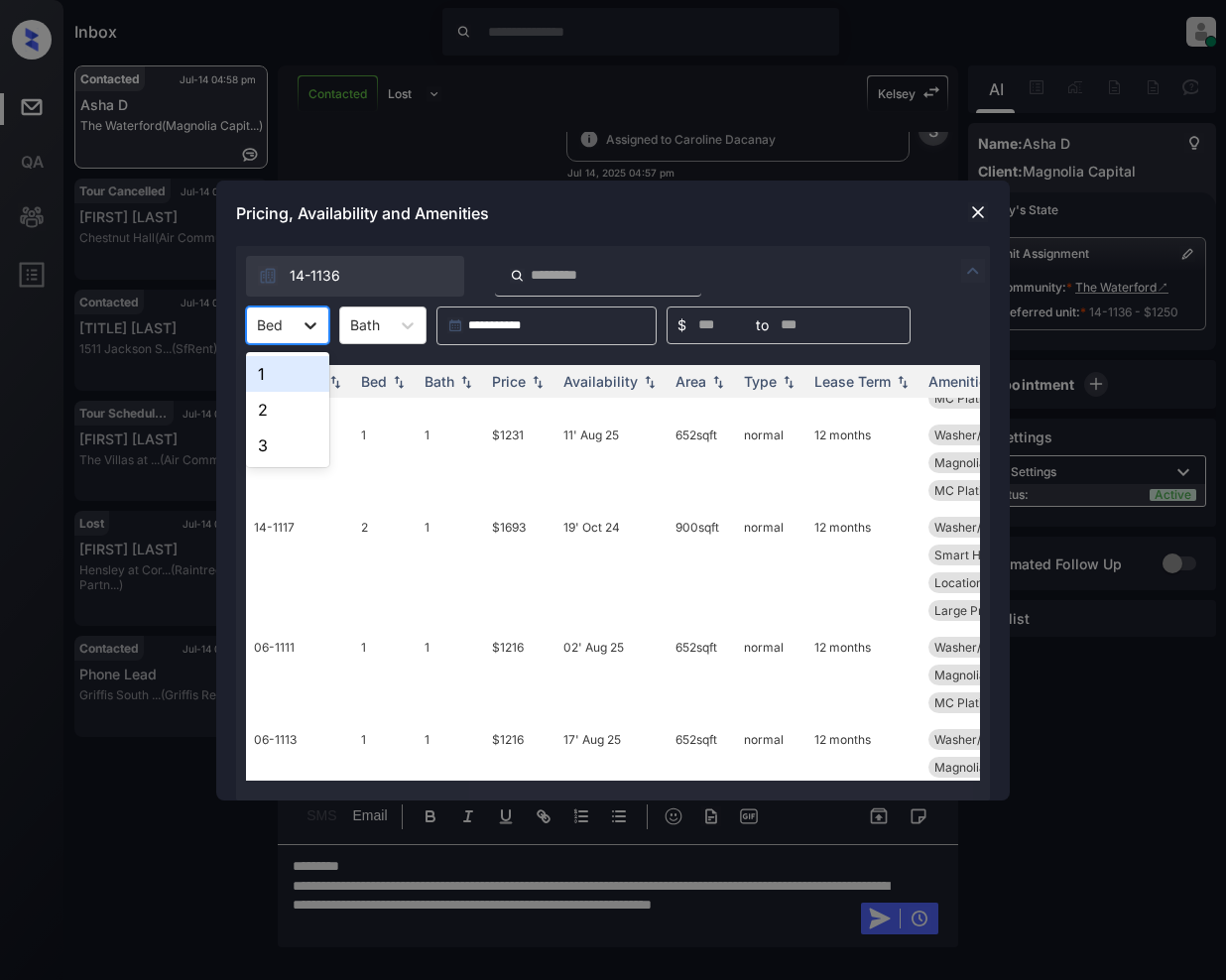 click 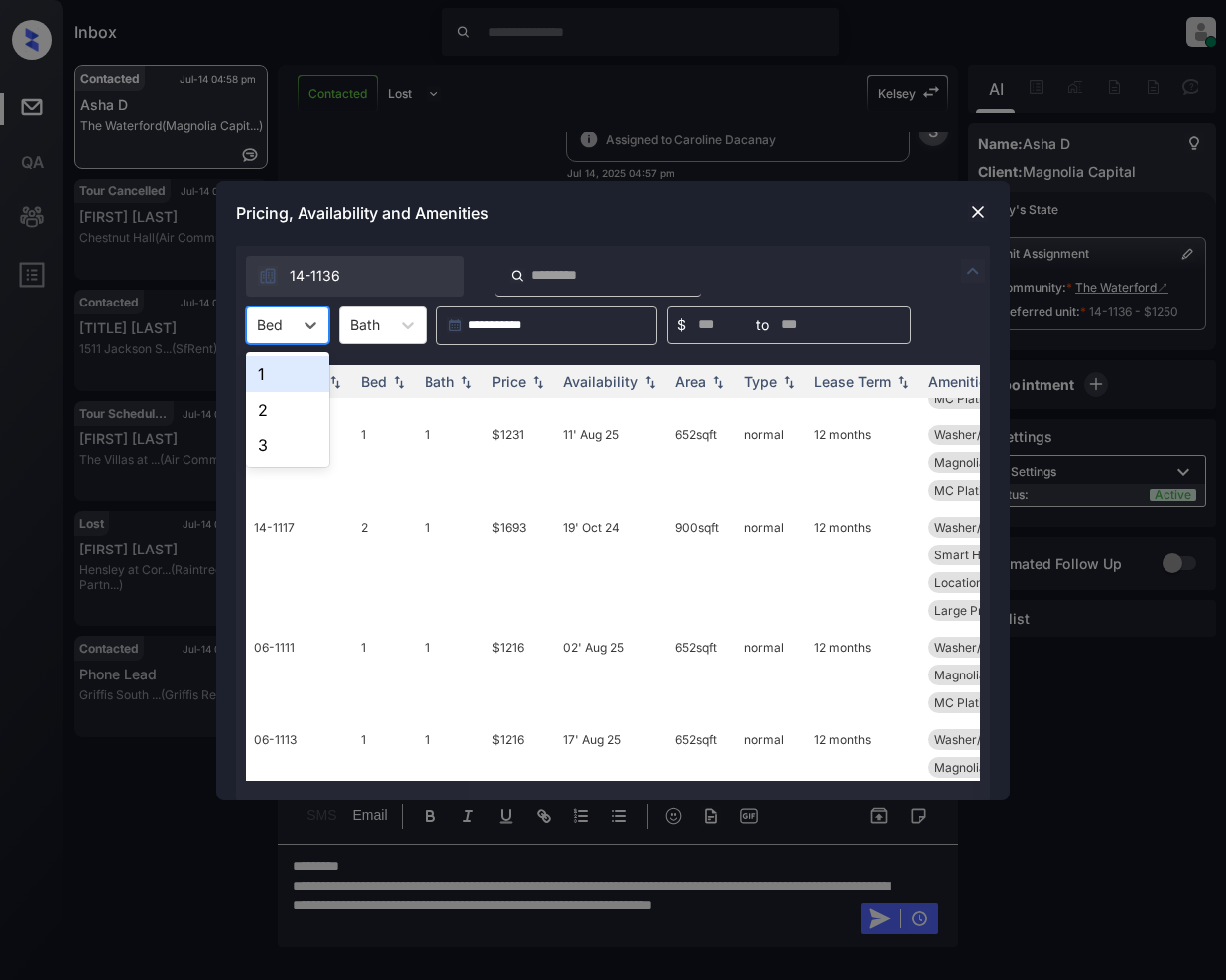 click on "1" at bounding box center [288, 374] 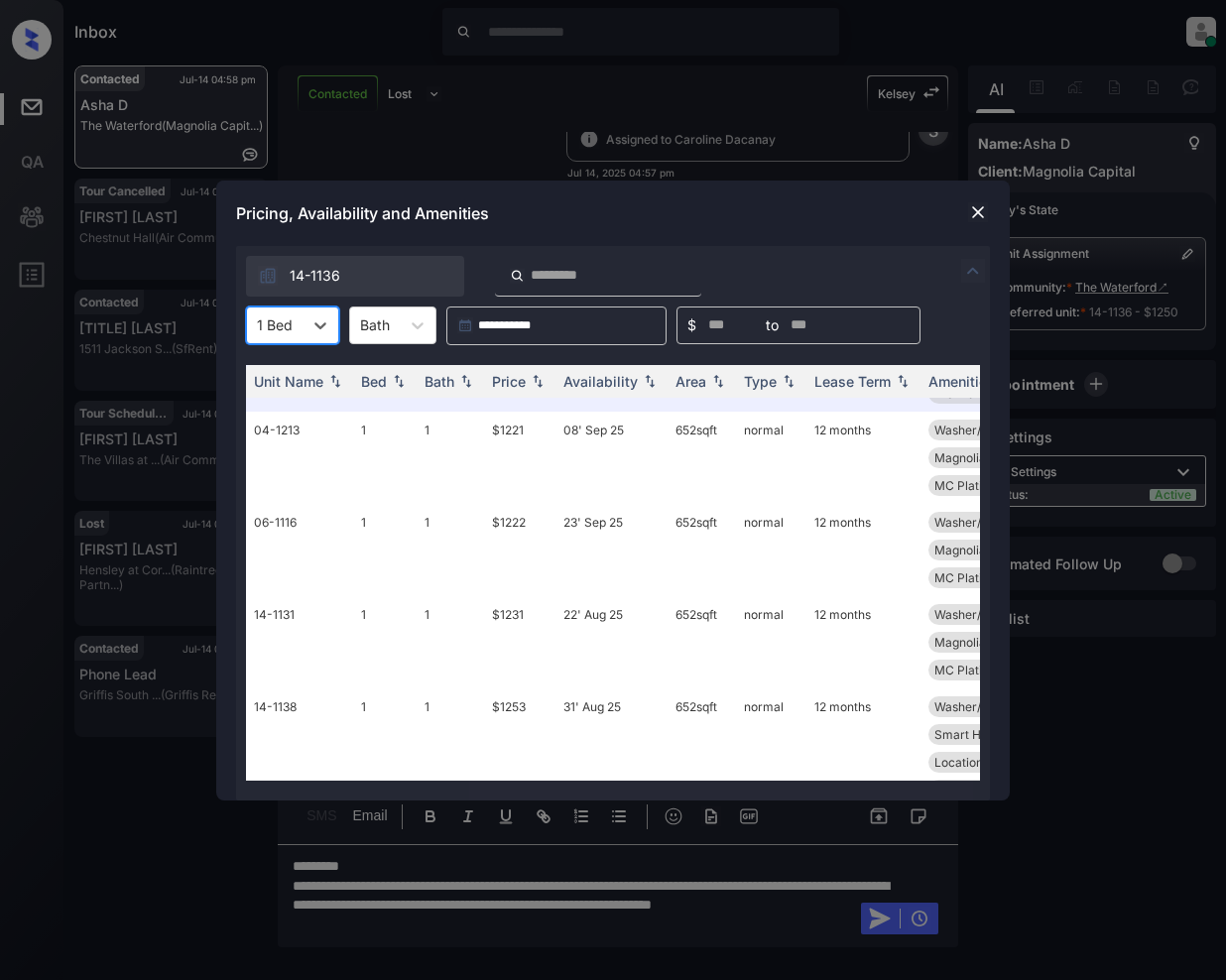 scroll, scrollTop: 588, scrollLeft: 0, axis: vertical 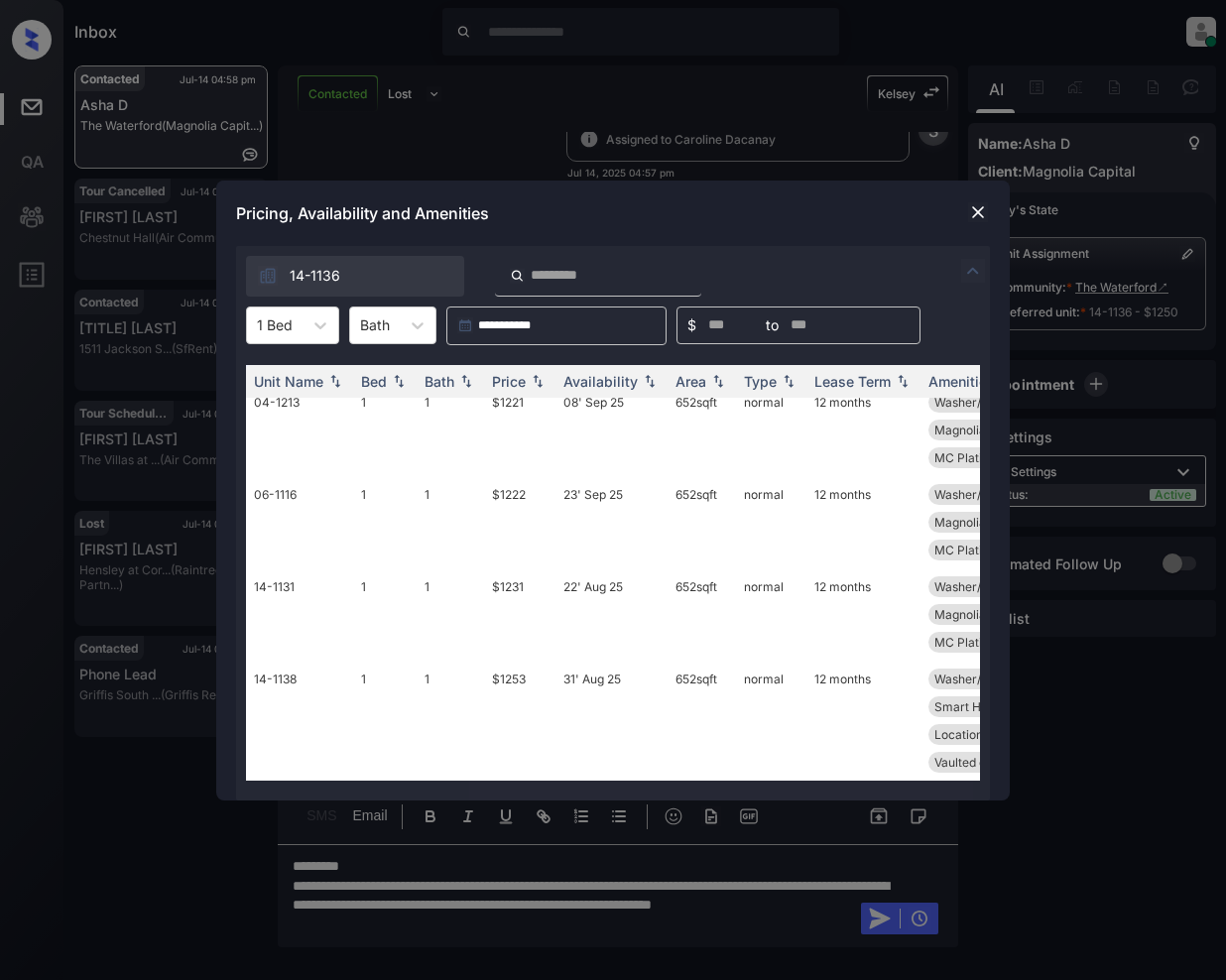 click on "**********" at bounding box center (613, 490) 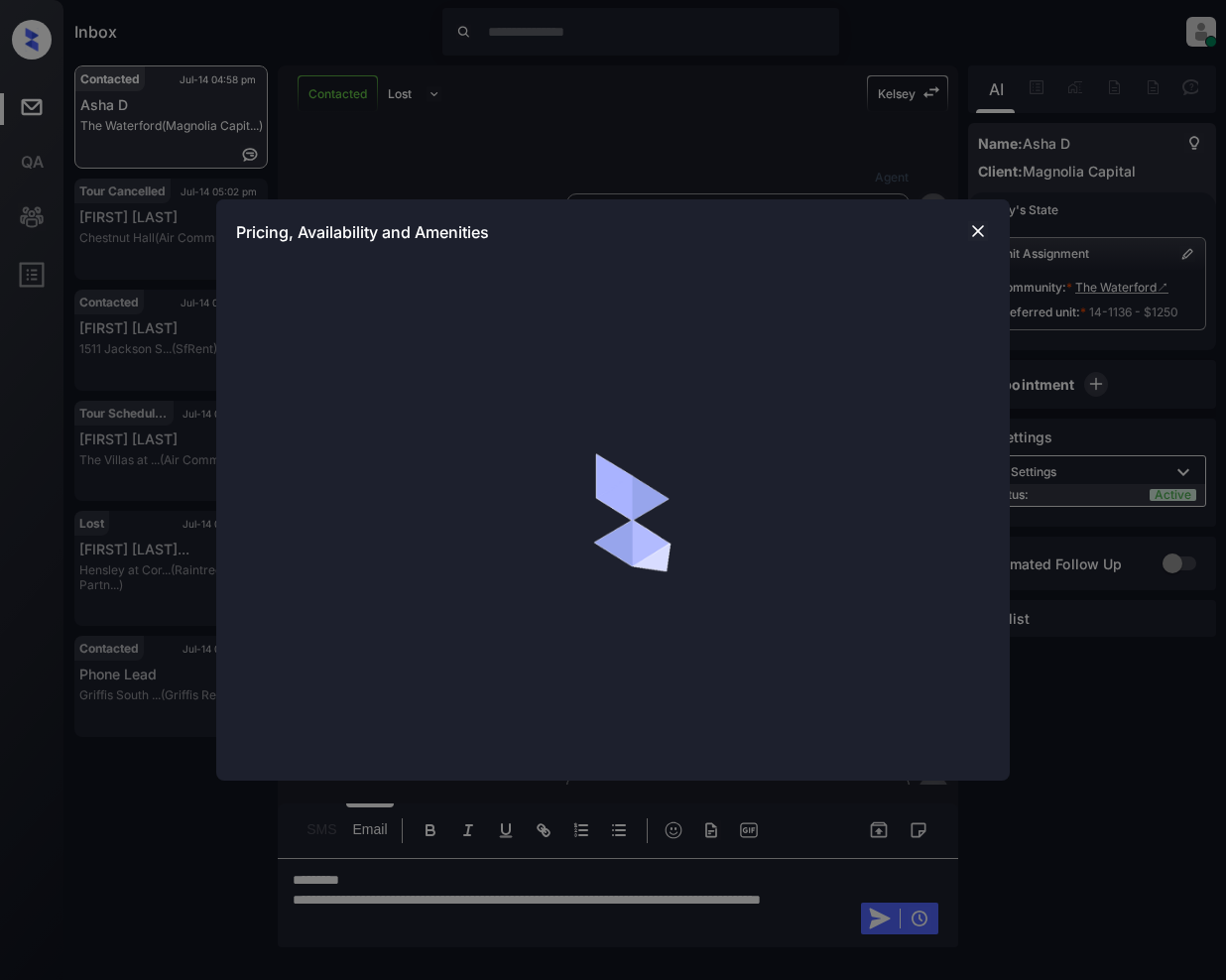 scroll, scrollTop: 0, scrollLeft: 0, axis: both 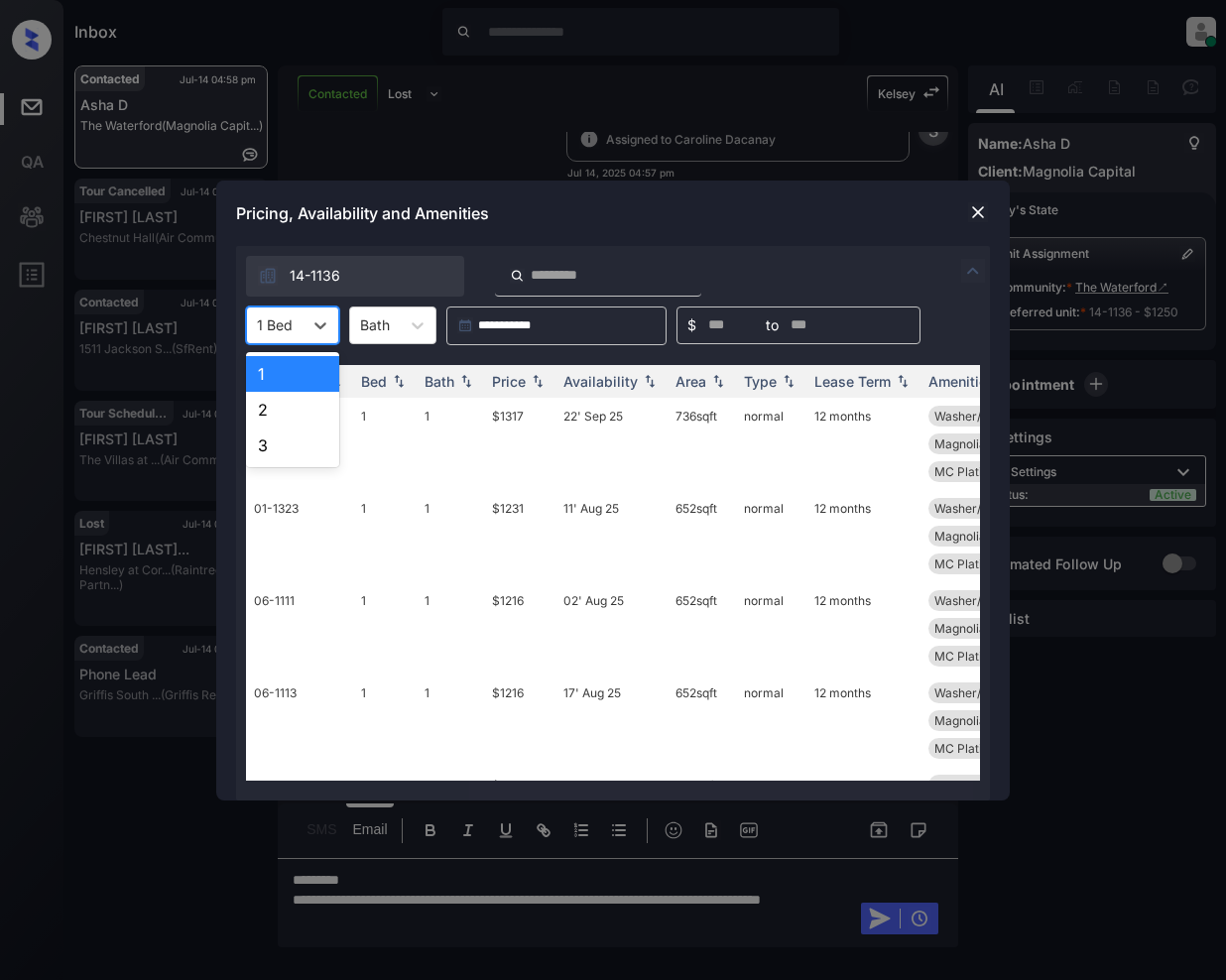 click on "1 Bed" at bounding box center (275, 324) 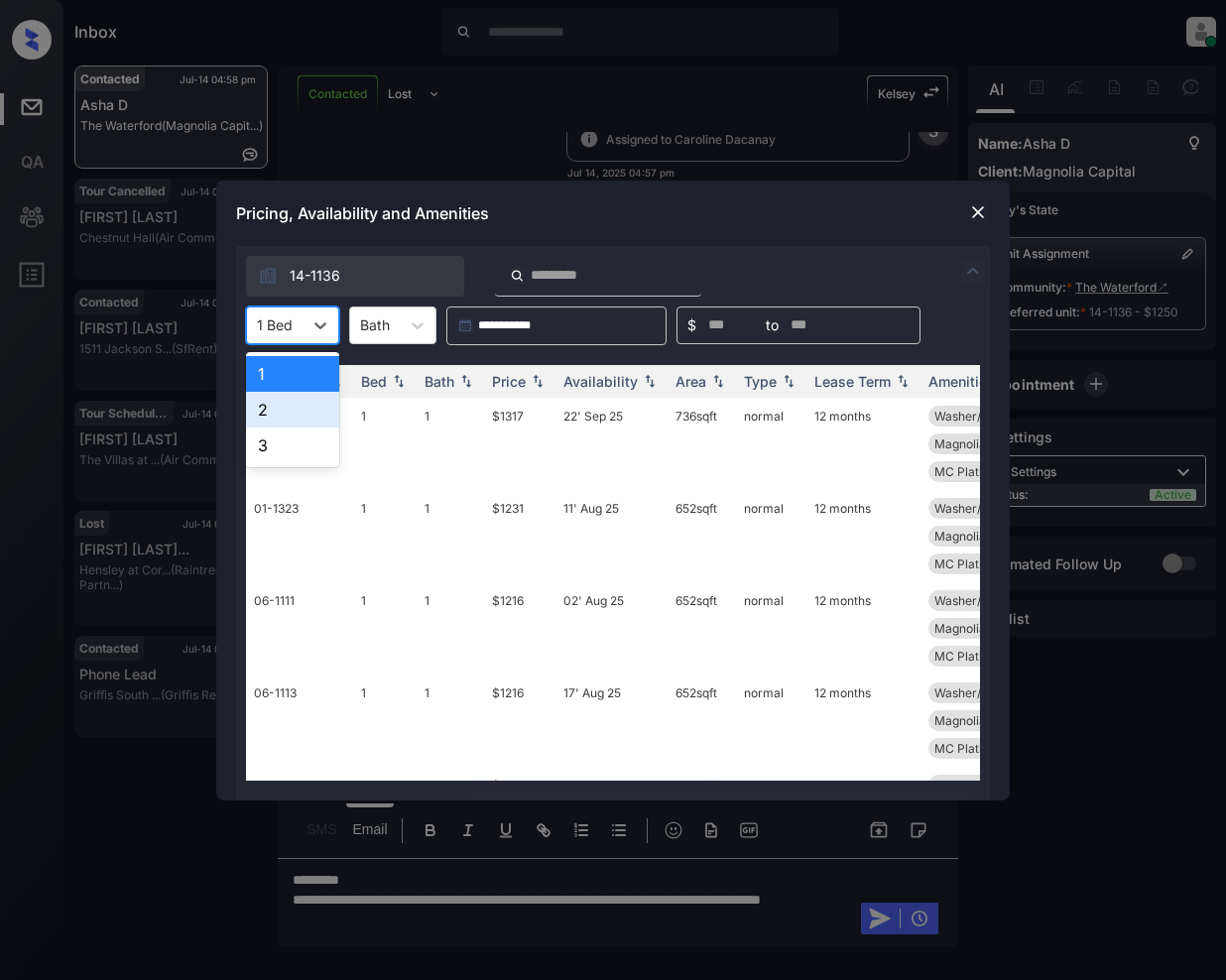 click on "2" at bounding box center [293, 410] 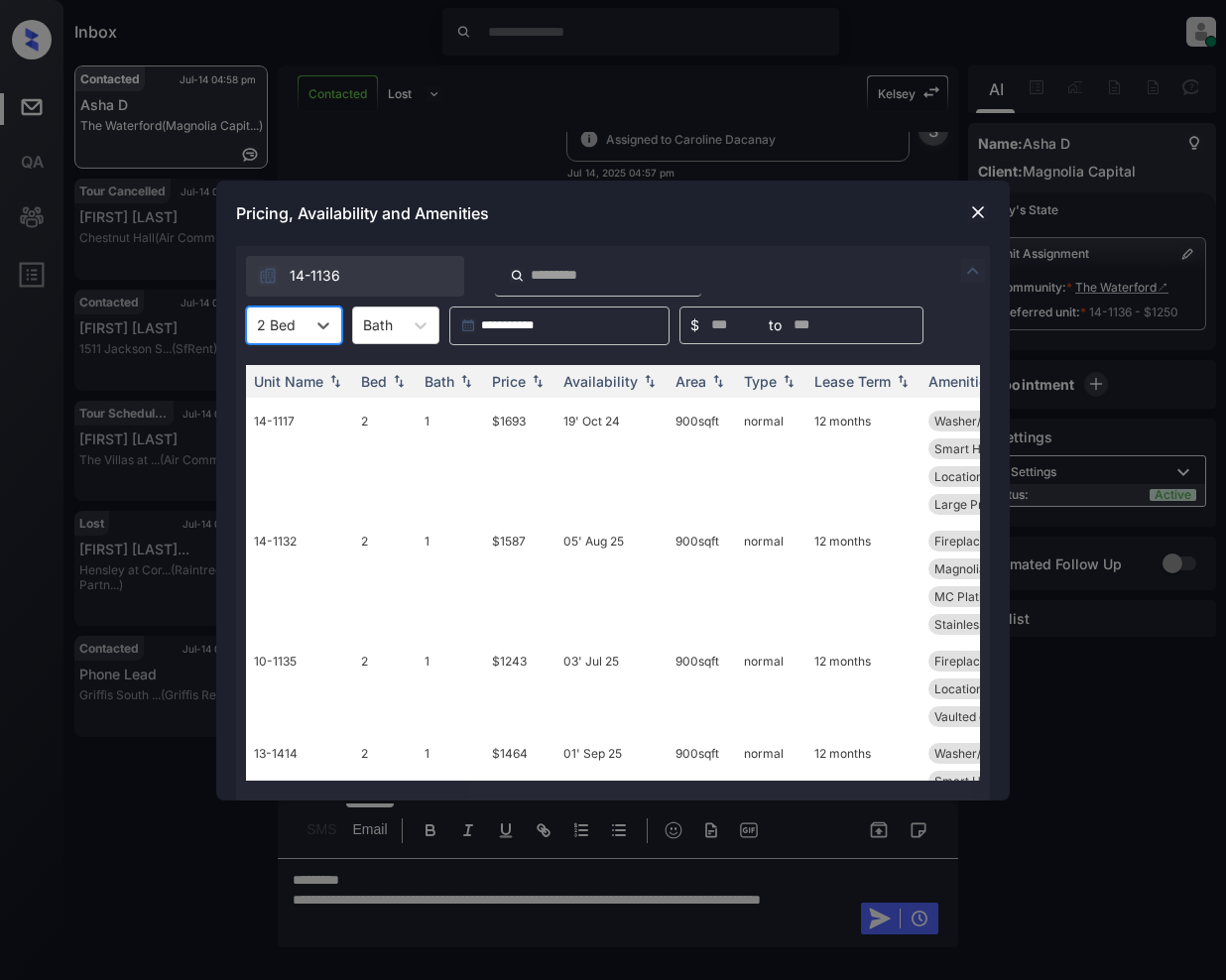 scroll, scrollTop: 151, scrollLeft: 0, axis: vertical 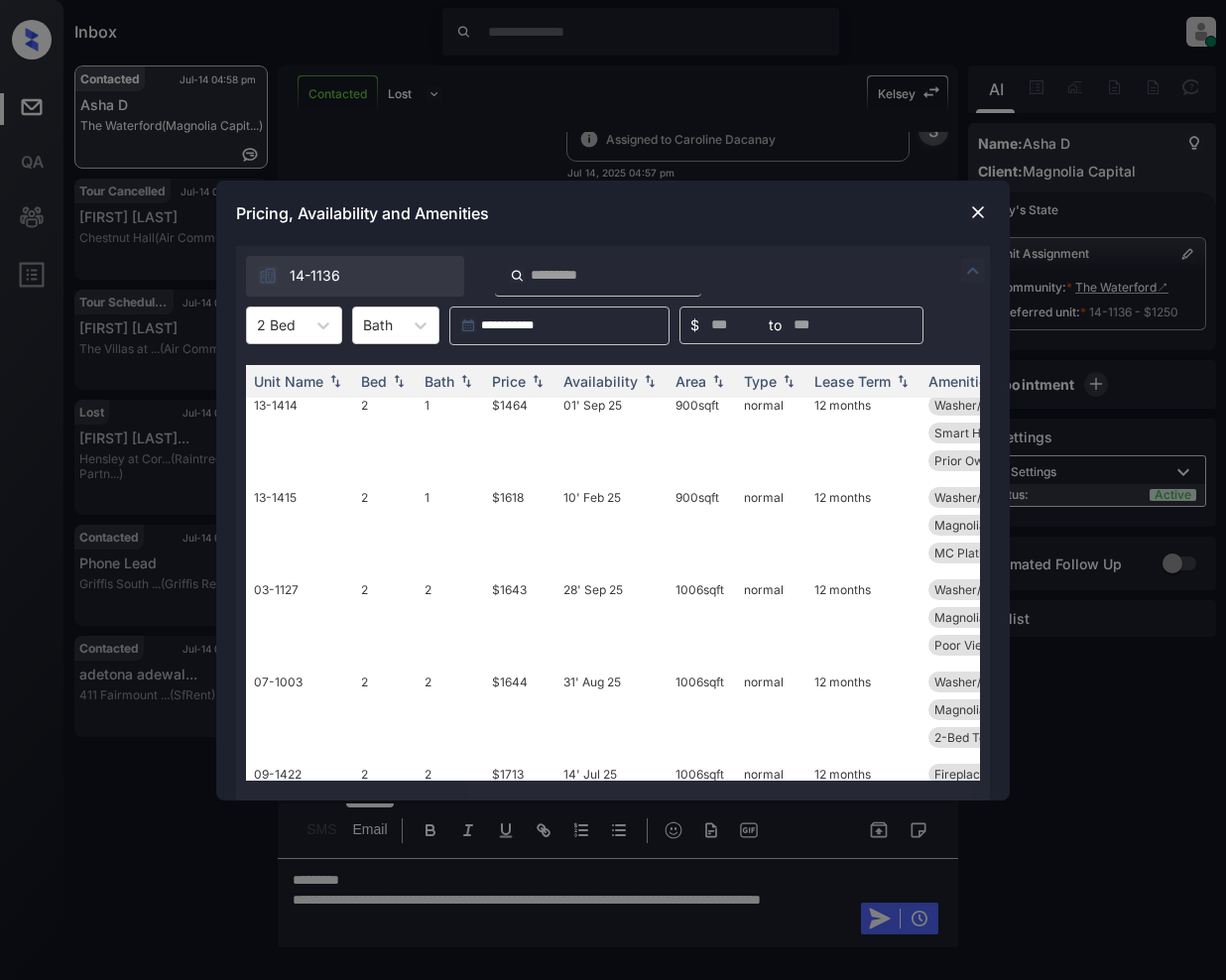 click at bounding box center (978, 212) 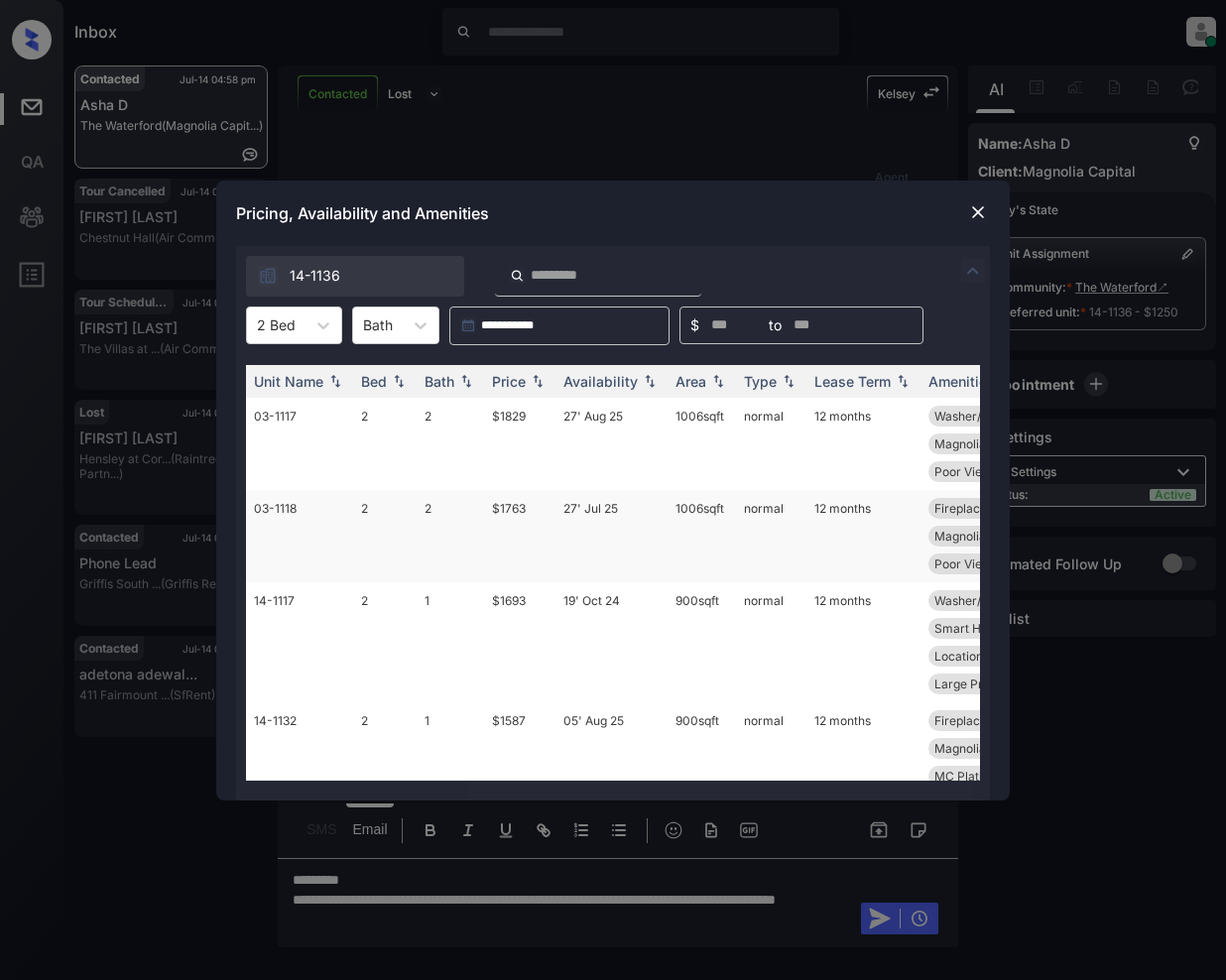 scroll, scrollTop: 0, scrollLeft: 0, axis: both 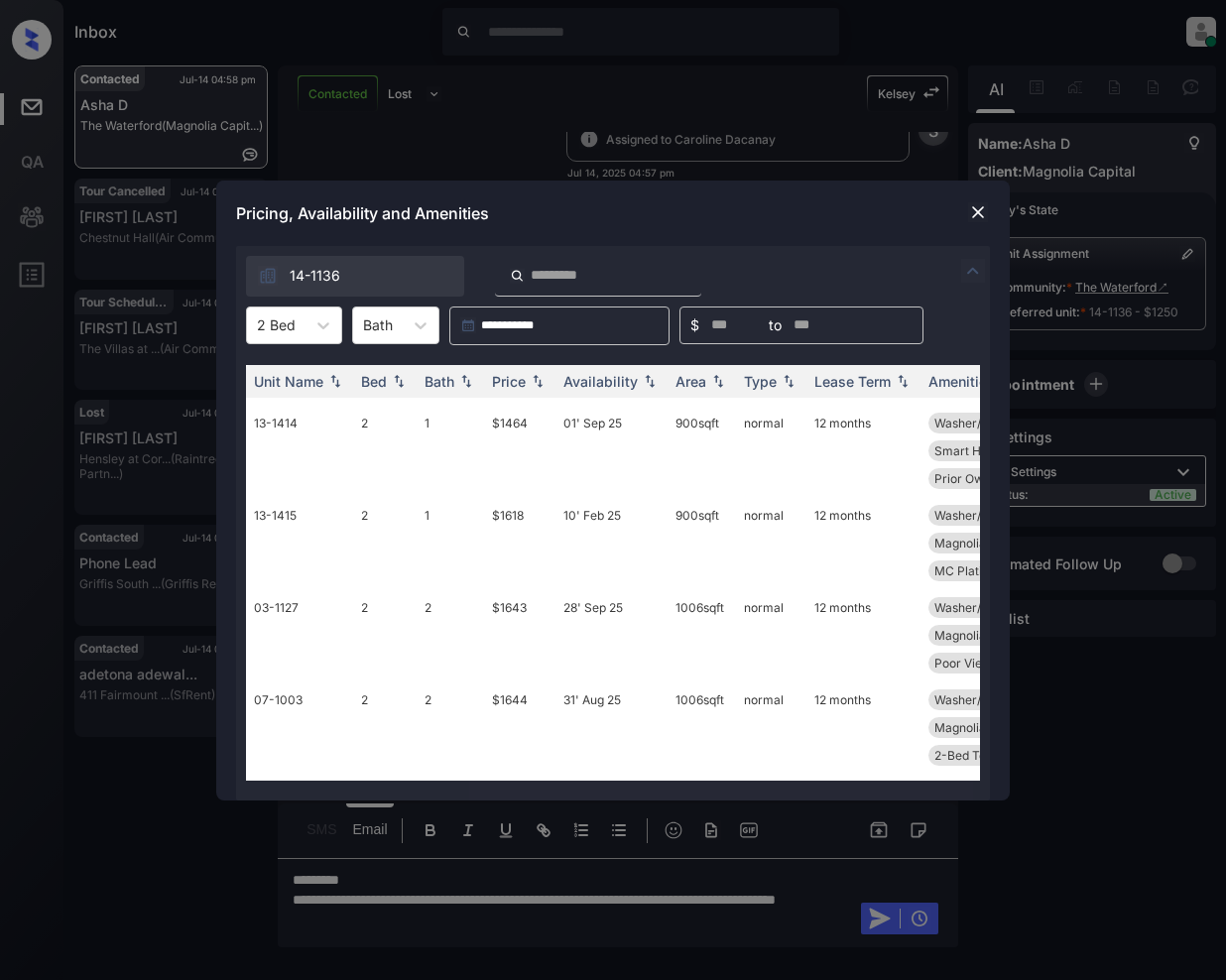 click at bounding box center (978, 212) 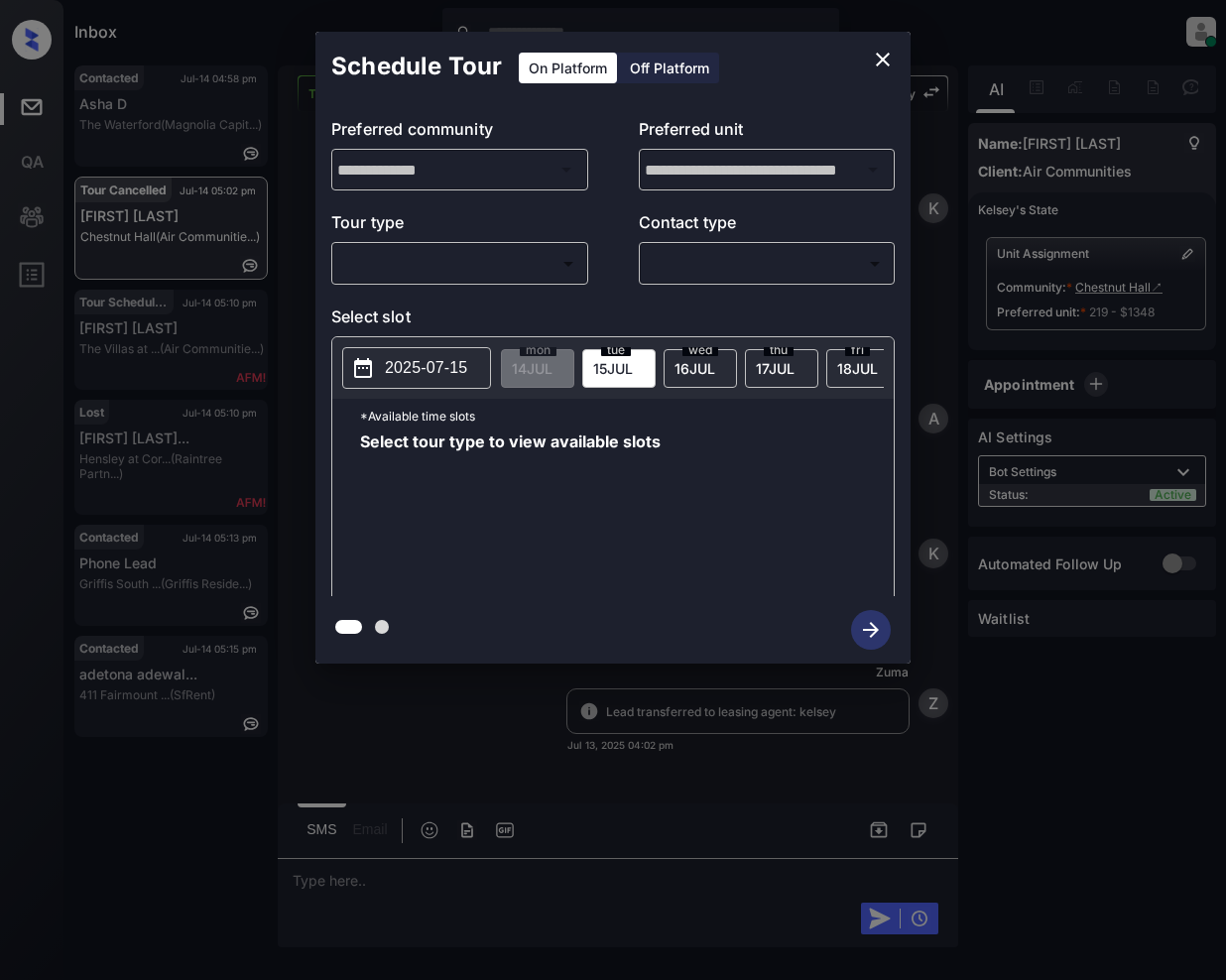 scroll, scrollTop: 0, scrollLeft: 0, axis: both 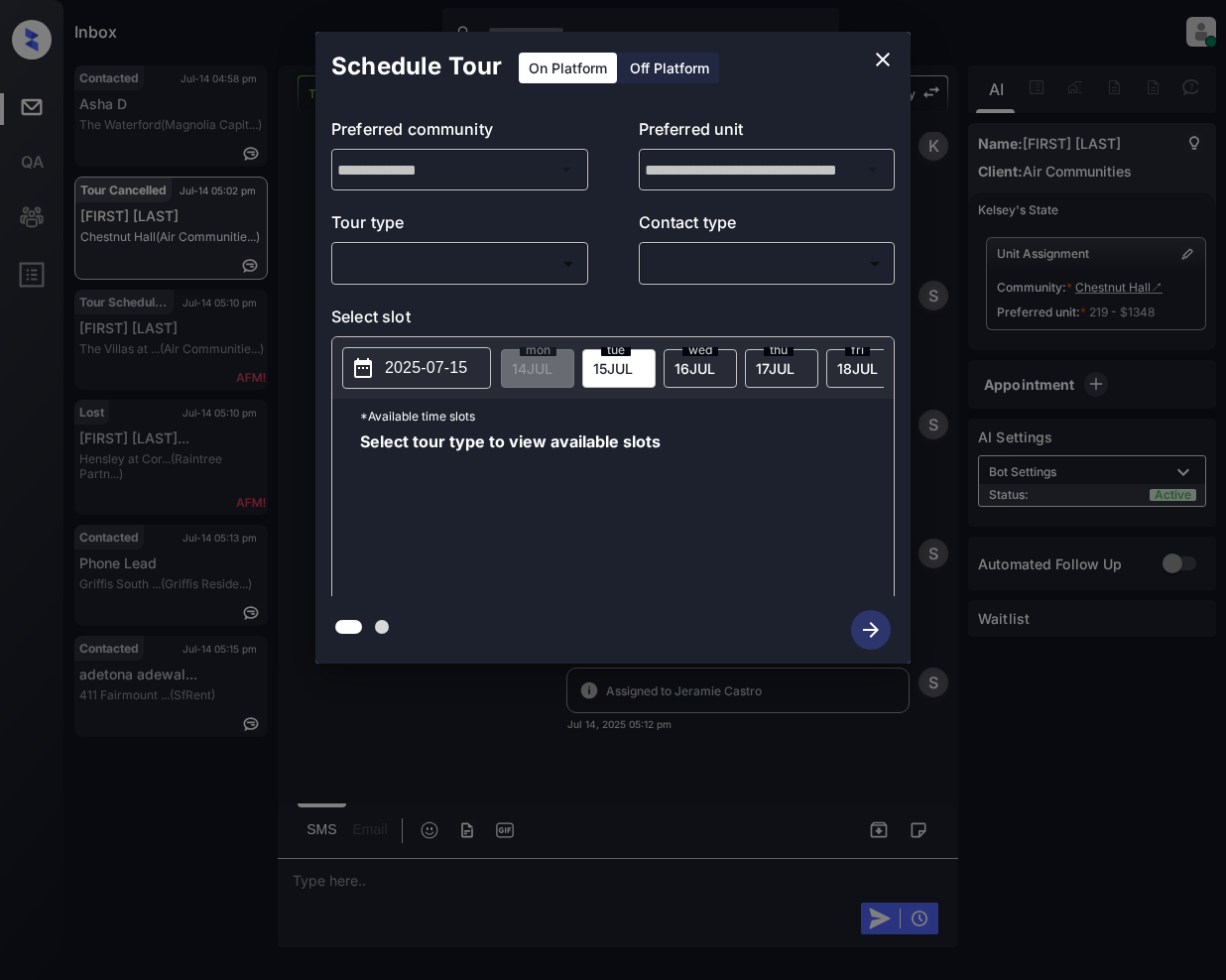 click on "Inbox [FIRST] [LAST] Online Set yourself   offline Set yourself   on break Profile Switch to  light  mode Sign out Contacted Jul-14 04:58 pm   Asha D The Waterford  (Magnolia Capit...) Tour Cancelled Jul-14 05:02 pm   Ricaud Pierre Chestnut Hall  (Air Communitie...) Tour Scheduled Jul-14 05:10 pm   Rene Hernandez The Villas at ...  (Air Communitie...) Lost Jul-14 05:10 pm   Mohammad Hamee... Hensley at Cor...  (Raintree Partn...) Contacted Jul-14 05:13 pm   Phone Lead Griffis South ...  (Griffis Reside...) Contacted Jul-14 05:15 pm   adetona adewal... 411 Fairmount ...  (SfRent) Tour Cancelled Lost Lead Sentiment: Angry Upon sliding the acknowledgement:  Lead will move to lost stage. * ​ SMS and call option will be set to opt out. AFM will be turned off for the lead. Kelsey New Message Kelsey Notes Note: Jul 13, 2025 04:02 pm  Sync'd w  entrata K New Message Agent Lead created because they indicated they are interested in leasing via Zuma IVR. Jul 13, 2025 04:02 pm A New Message Kelsey Jul 13, 2025 04:02 pm" at bounding box center (613, 490) 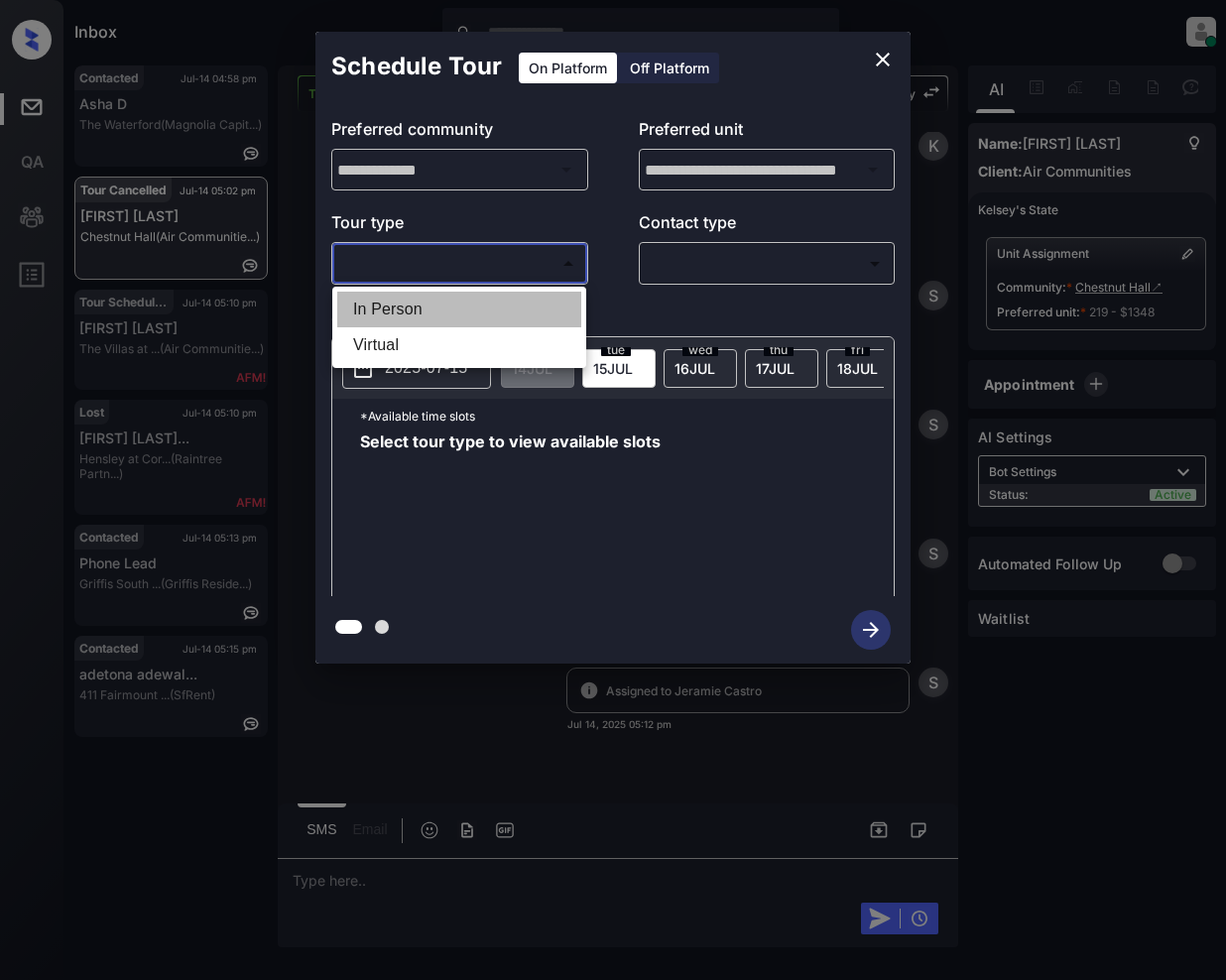 click on "In Person" at bounding box center [459, 309] 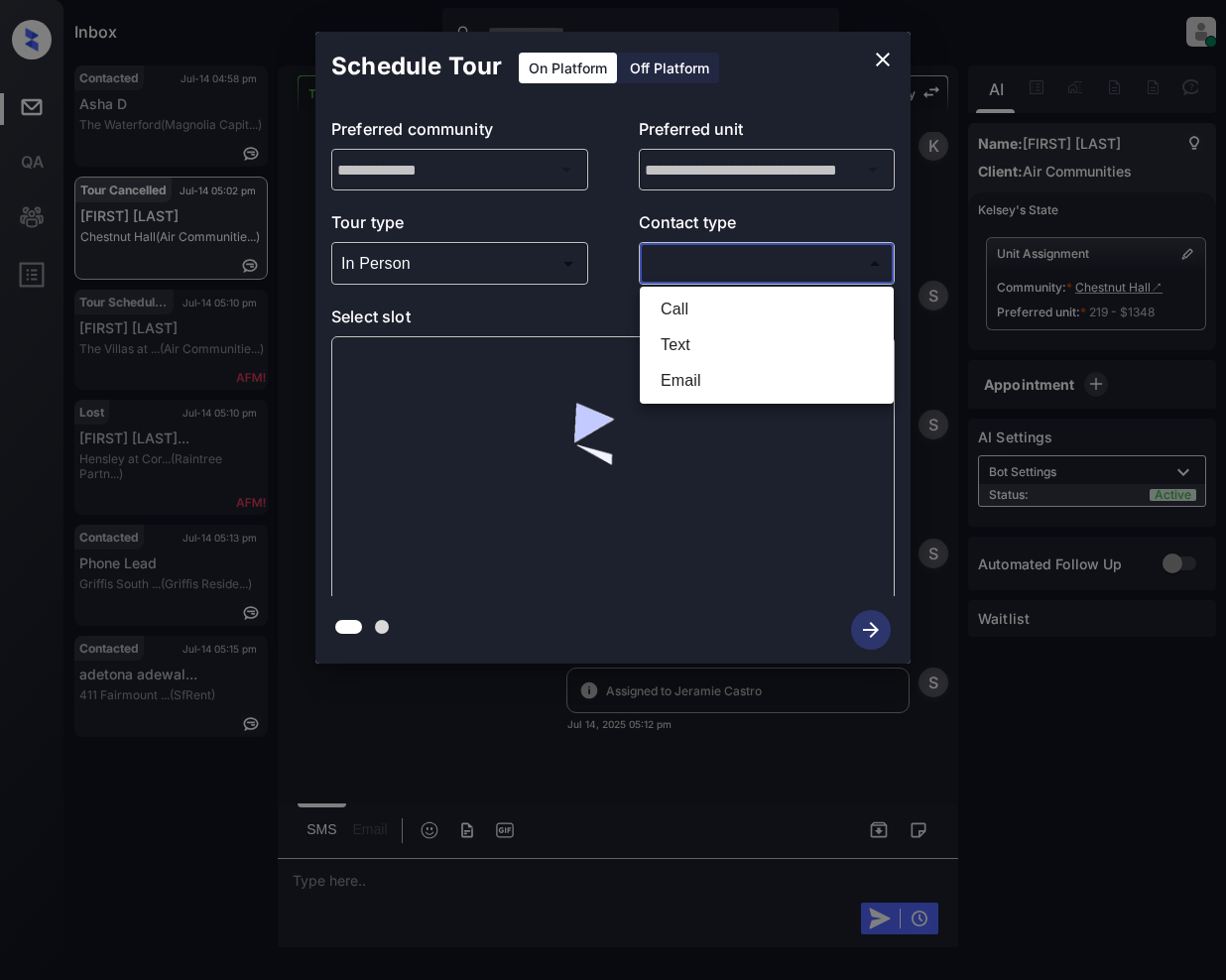 click on "Inbox [FIRST] [LAST] Online Set yourself   offline Set yourself   on break Profile Switch to  light  mode Sign out Contacted Jul-14 04:58 pm   Asha D The Waterford  (Magnolia Capit...) Tour Cancelled Jul-14 05:02 pm   Ricaud Pierre Chestnut Hall  (Air Communitie...) Tour Scheduled Jul-14 05:10 pm   Rene Hernandez The Villas at ...  (Air Communitie...) Lost Jul-14 05:10 pm   Mohammad Hamee... Hensley at Cor...  (Raintree Partn...) Contacted Jul-14 05:13 pm   Phone Lead Griffis South ...  (Griffis Reside...) Contacted Jul-14 05:15 pm   adetona adewal... 411 Fairmount ...  (SfRent) Tour Cancelled Lost Lead Sentiment: Angry Upon sliding the acknowledgement:  Lead will move to lost stage. * ​ SMS and call option will be set to opt out. AFM will be turned off for the lead. Kelsey New Message Kelsey Notes Note: Jul 13, 2025 04:02 pm  Sync'd w  entrata K New Message Agent Lead created because they indicated they are interested in leasing via Zuma IVR. Jul 13, 2025 04:02 pm A New Message Kelsey Jul 13, 2025 04:02 pm" at bounding box center (613, 490) 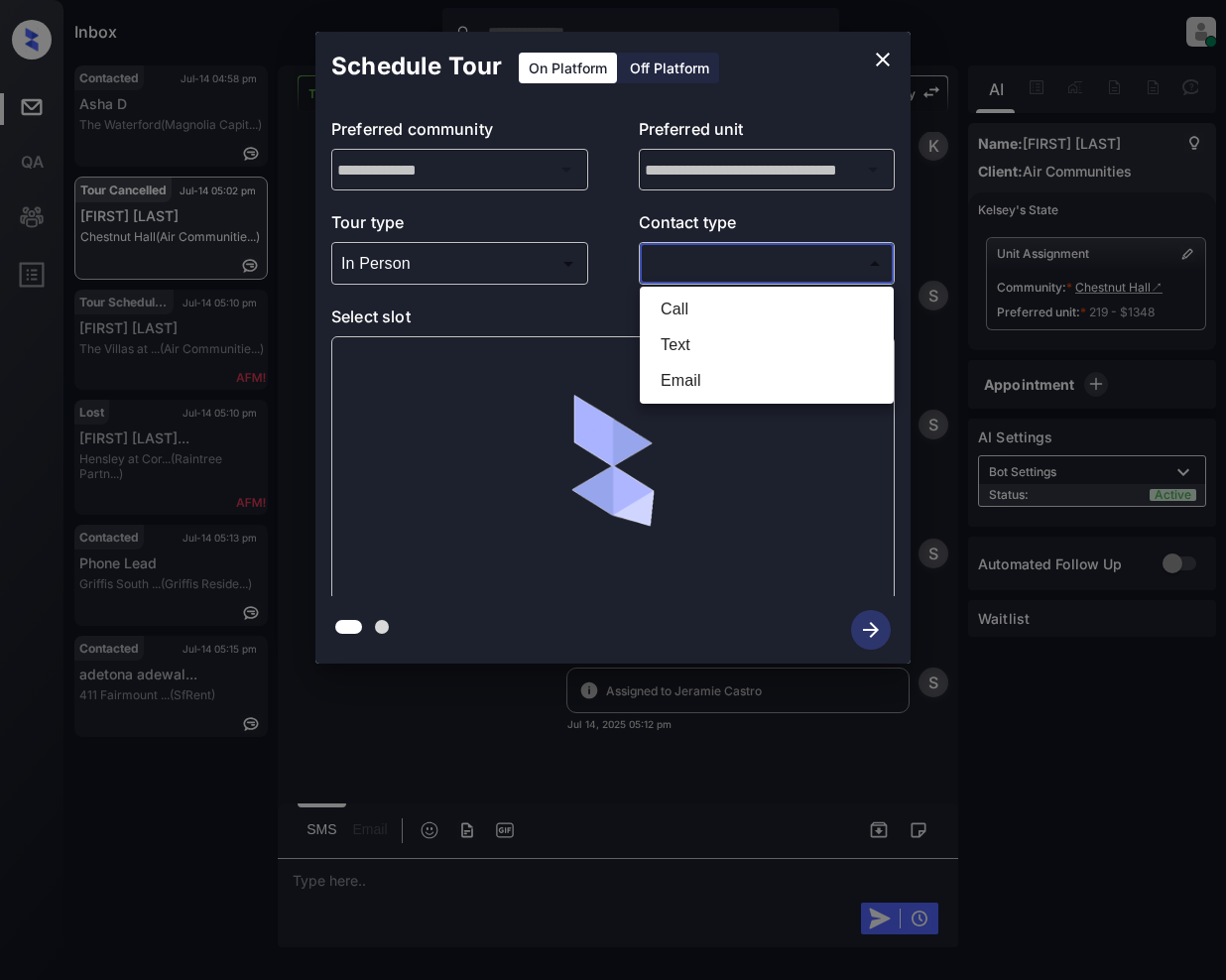 click on "Text" at bounding box center (767, 345) 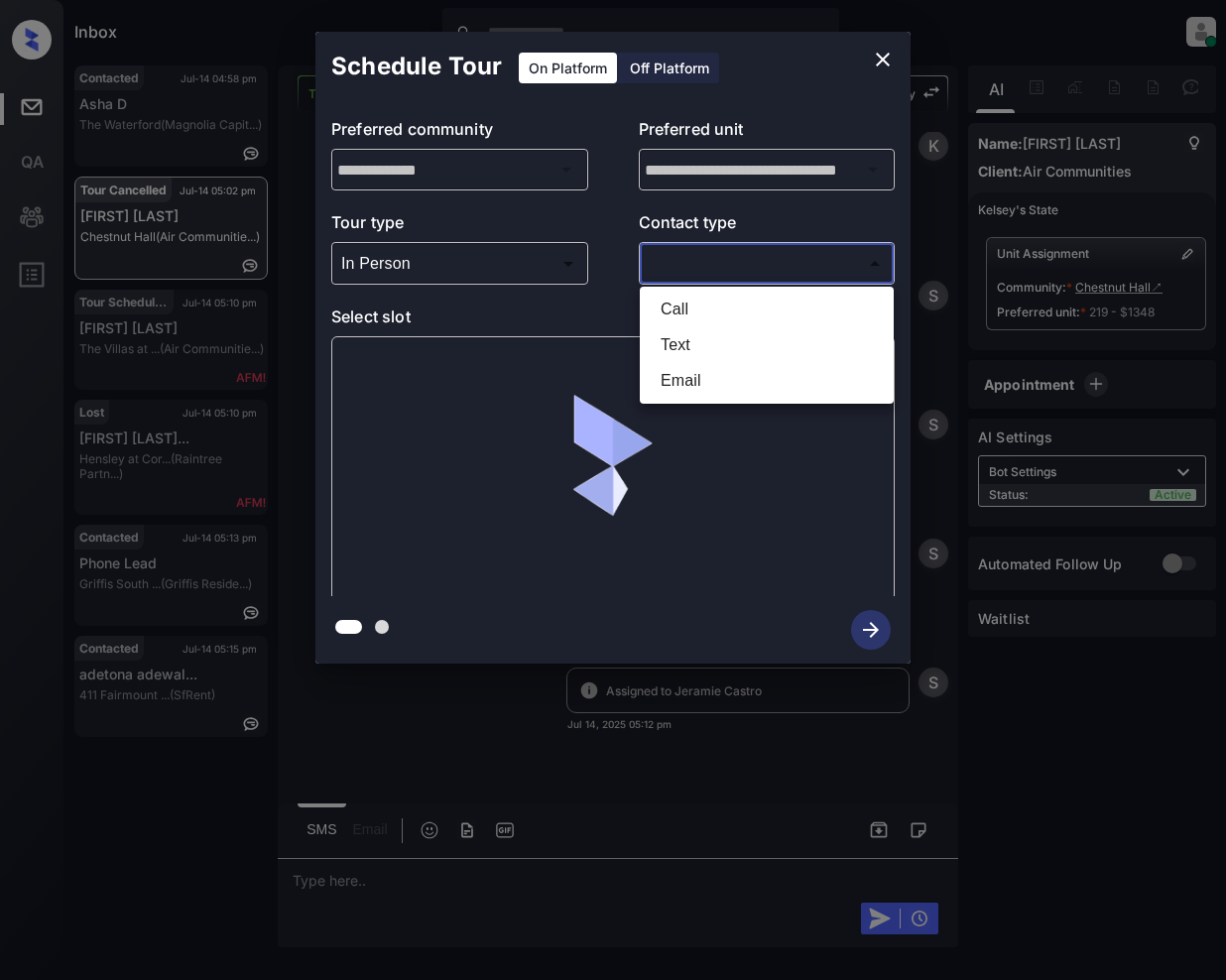 type on "****" 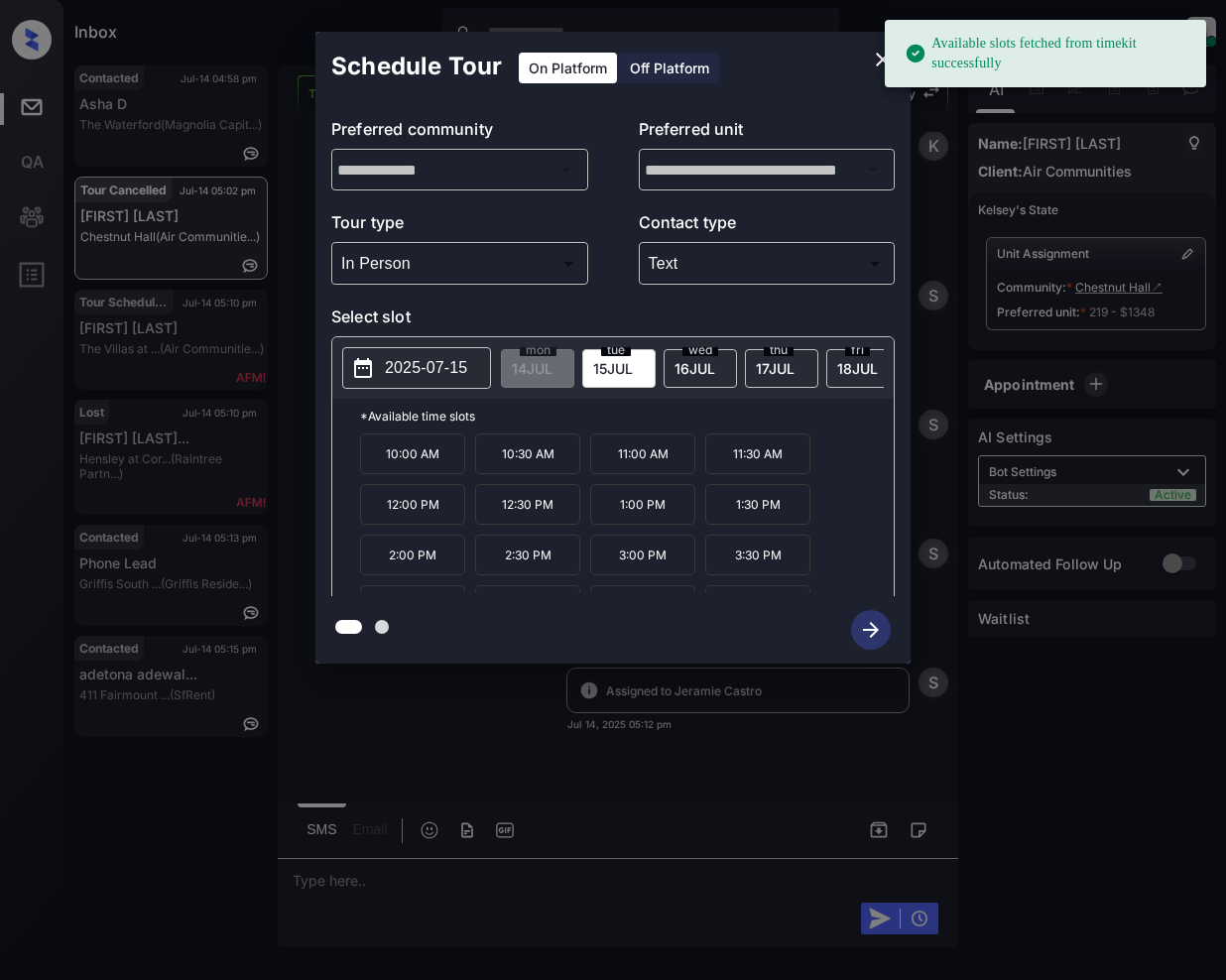 click on "thu 17 JUL" at bounding box center (782, 368) 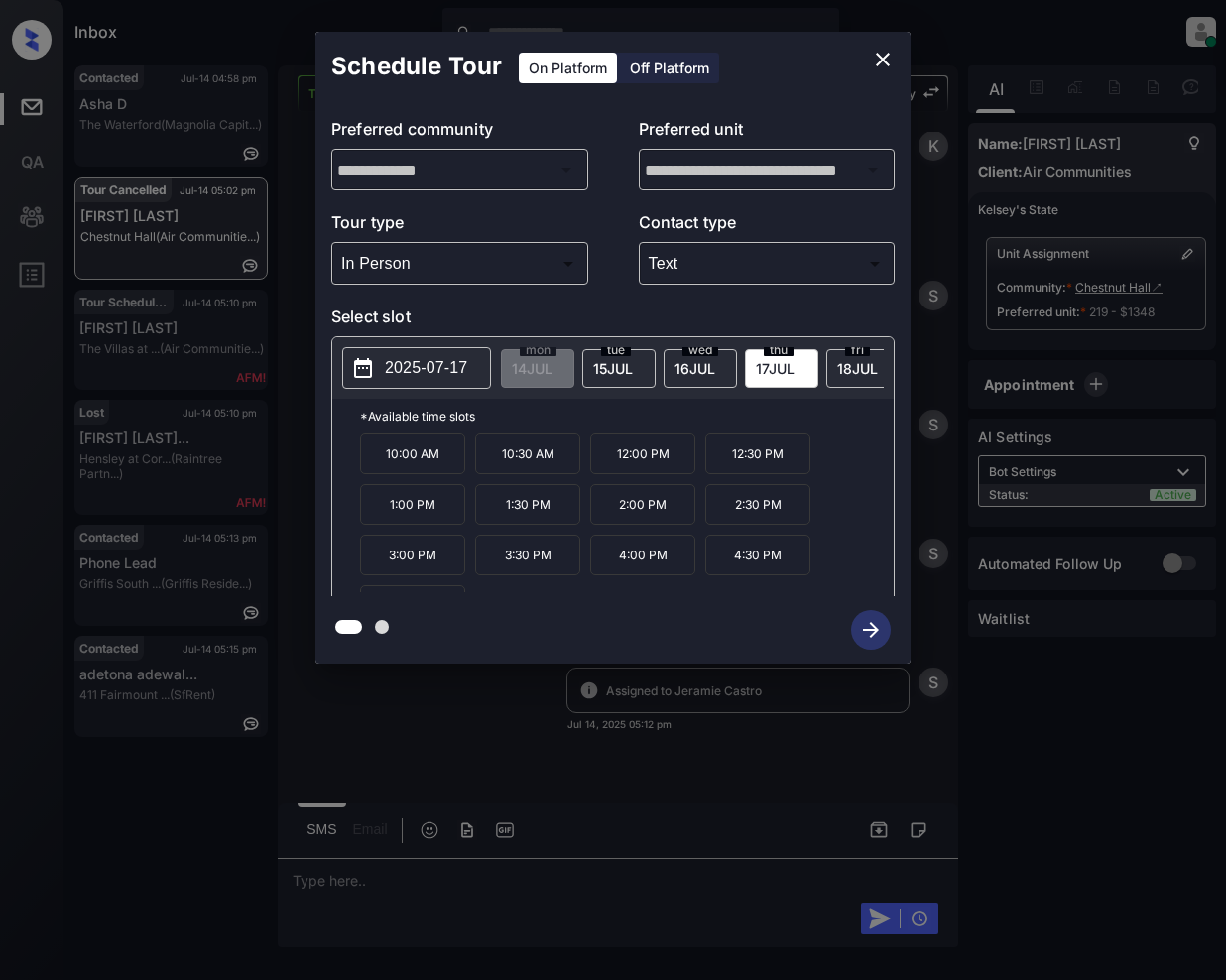 drag, startPoint x: 645, startPoint y: 524, endPoint x: 756, endPoint y: 702, distance: 210 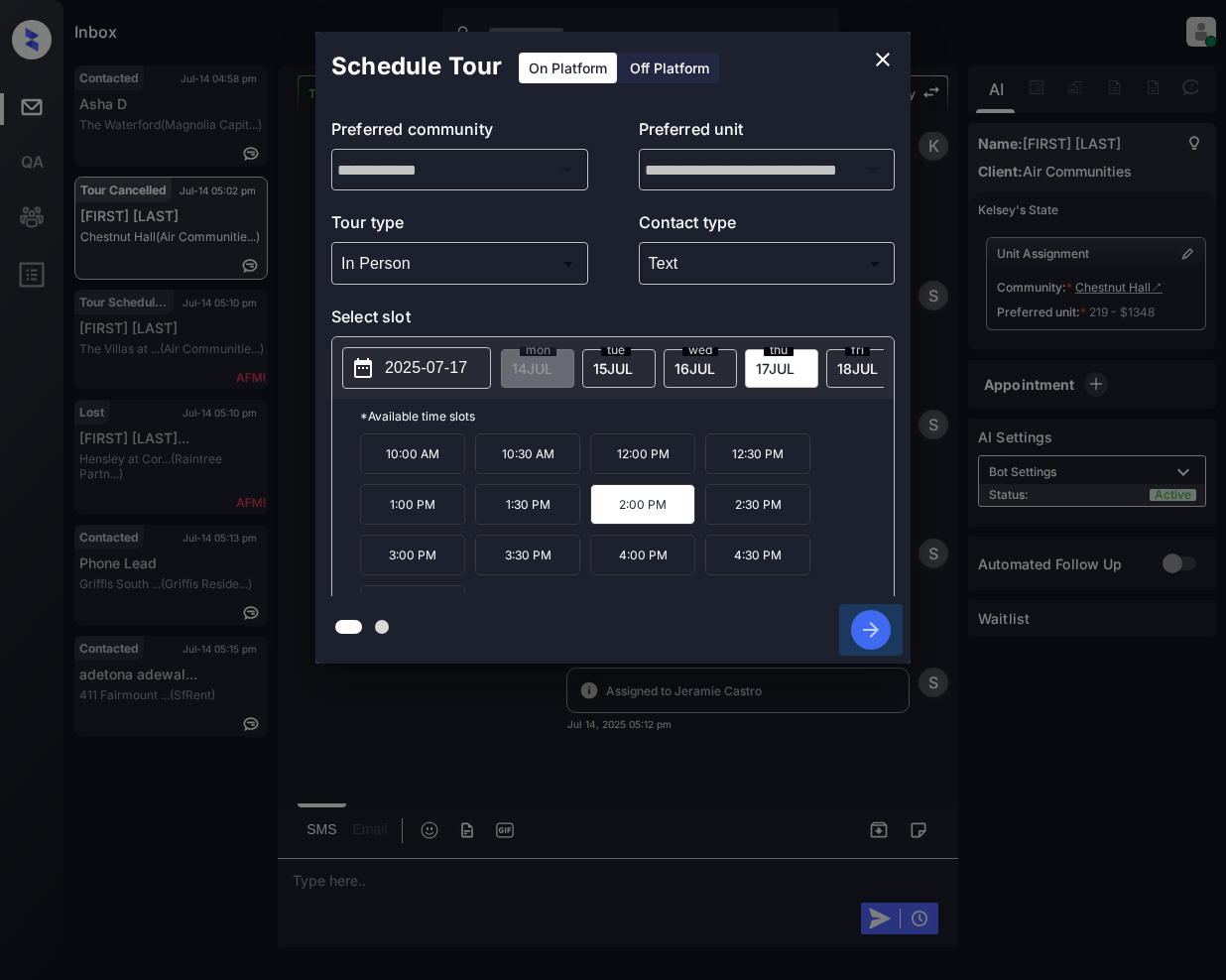 click 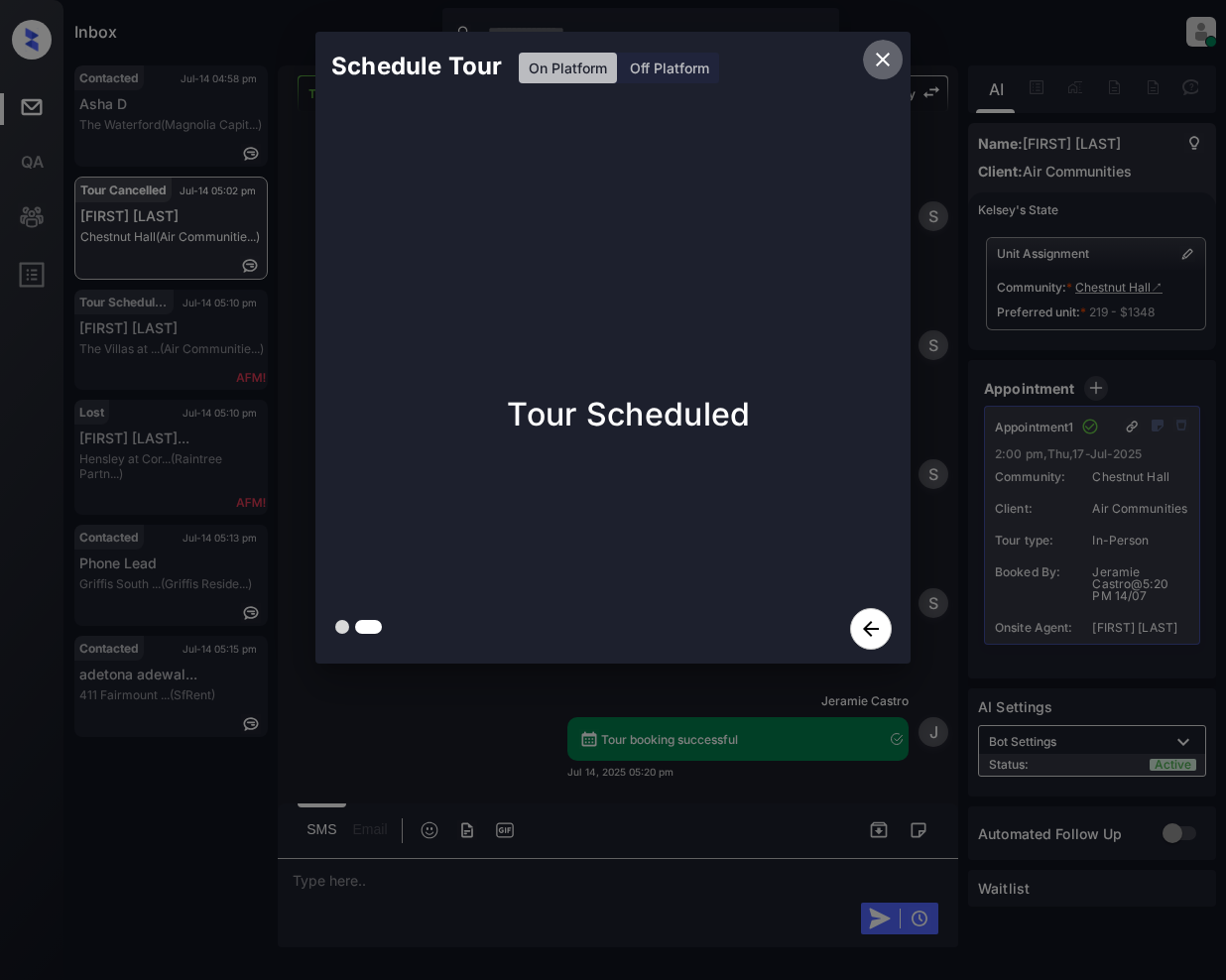 click 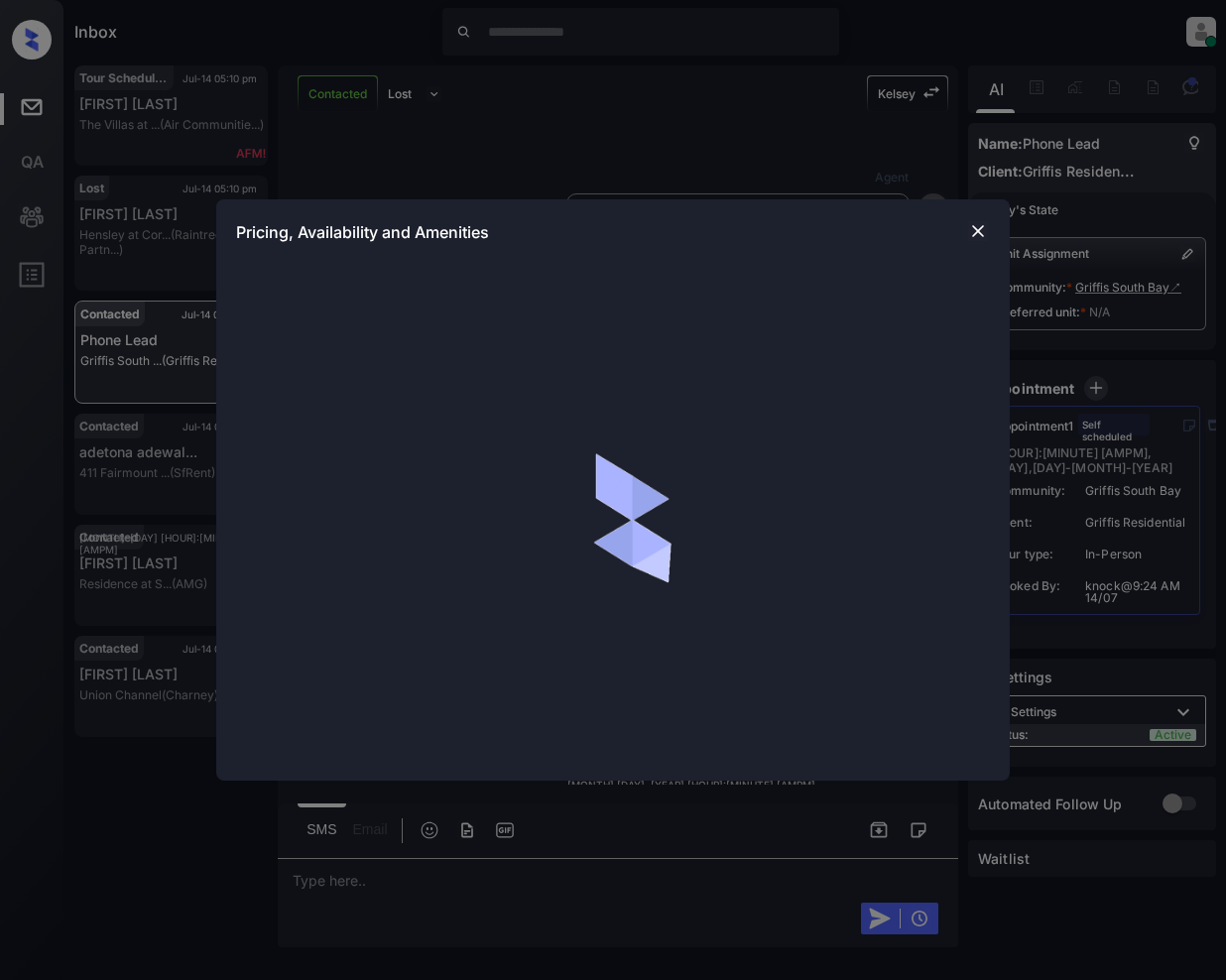 scroll, scrollTop: 0, scrollLeft: 0, axis: both 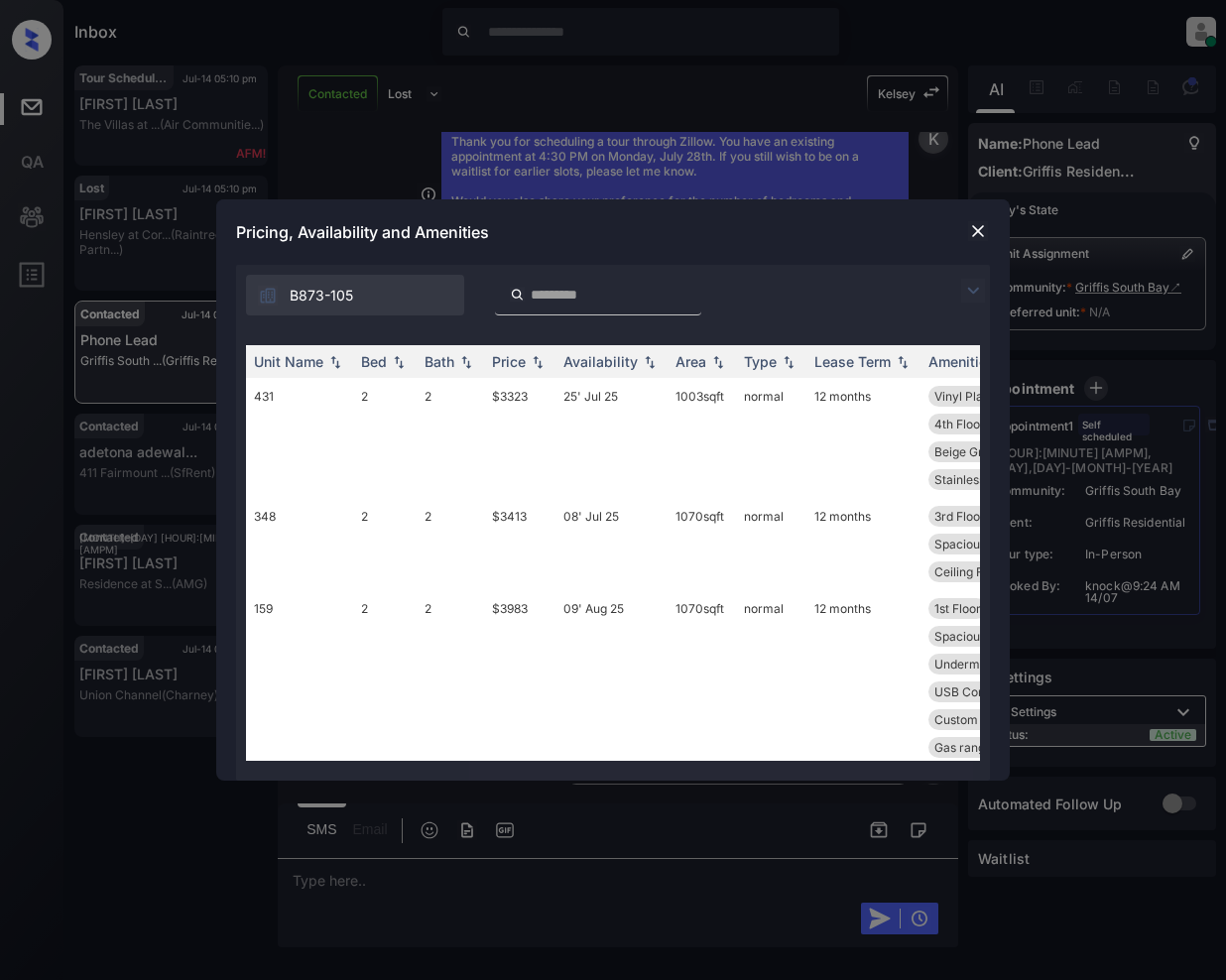 click at bounding box center (973, 291) 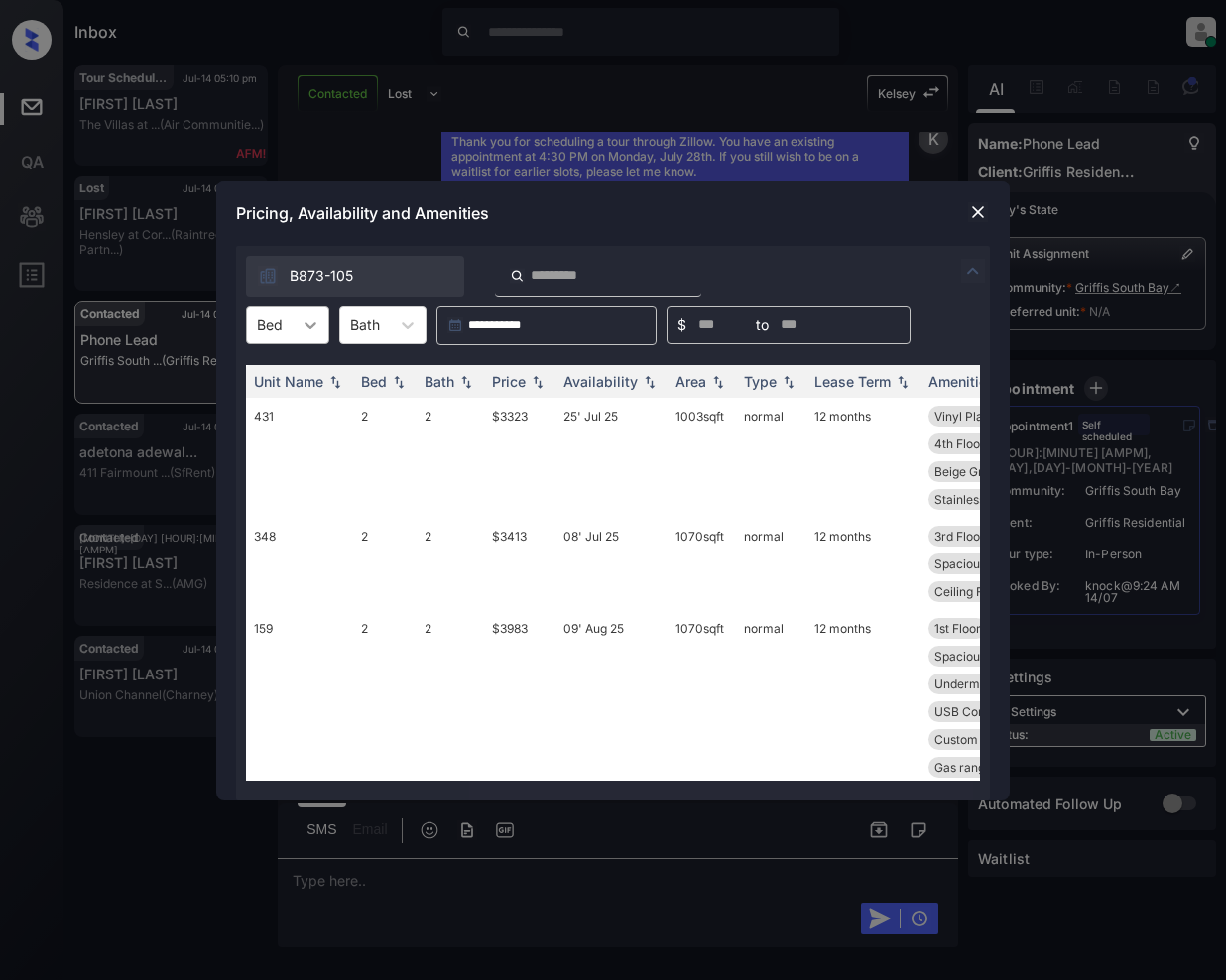 click at bounding box center (310, 325) 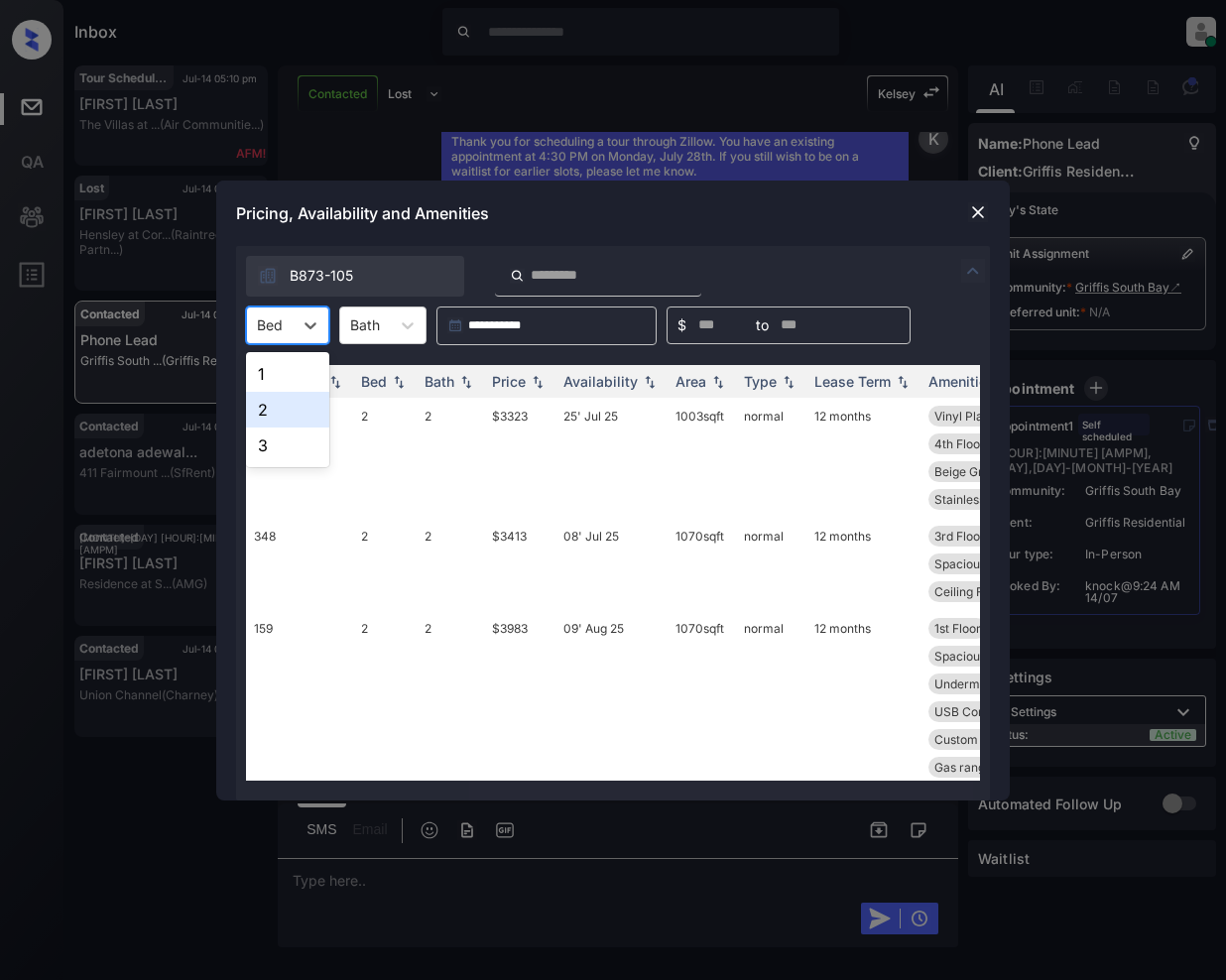 click on "2" at bounding box center (288, 410) 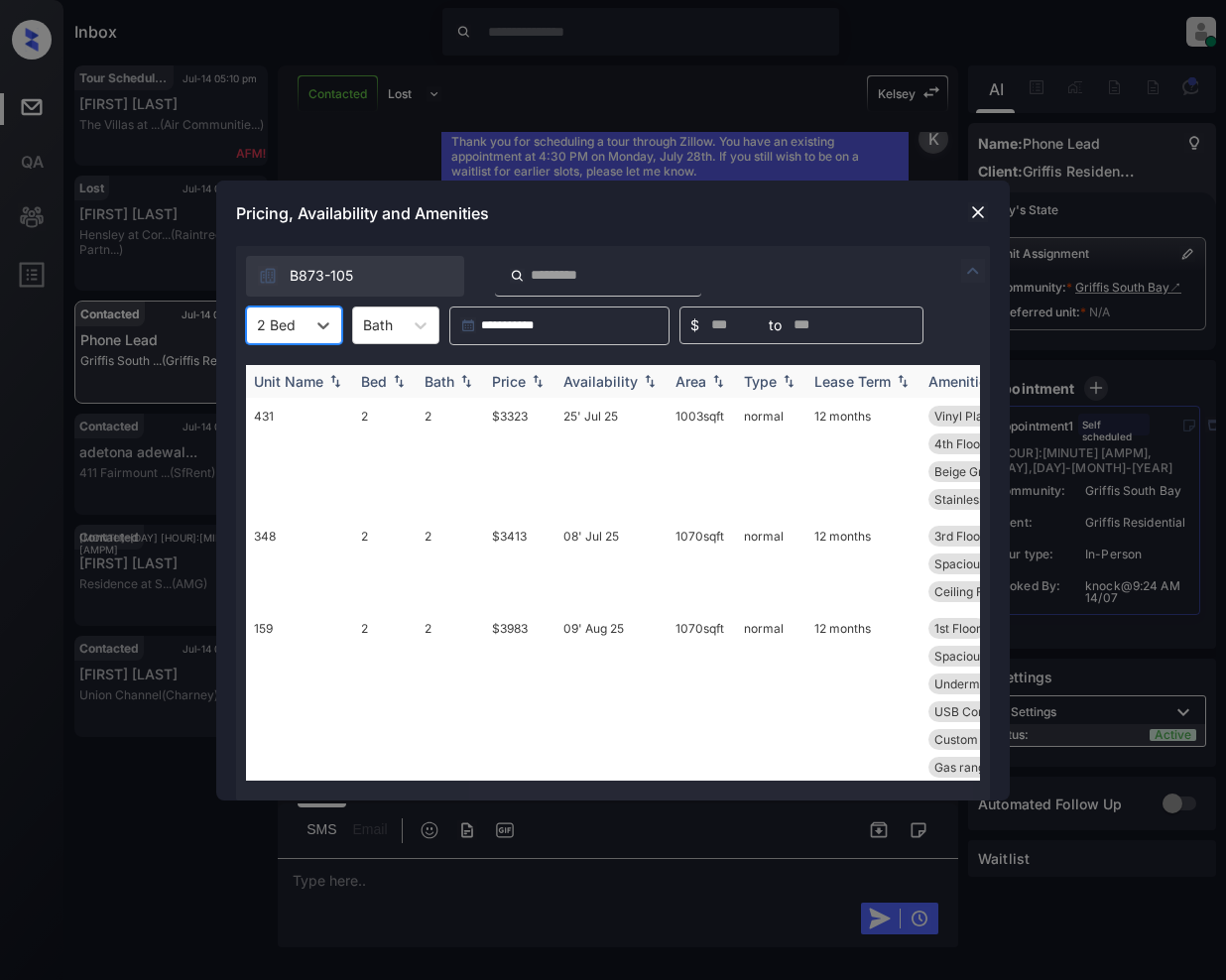 click at bounding box center [538, 381] 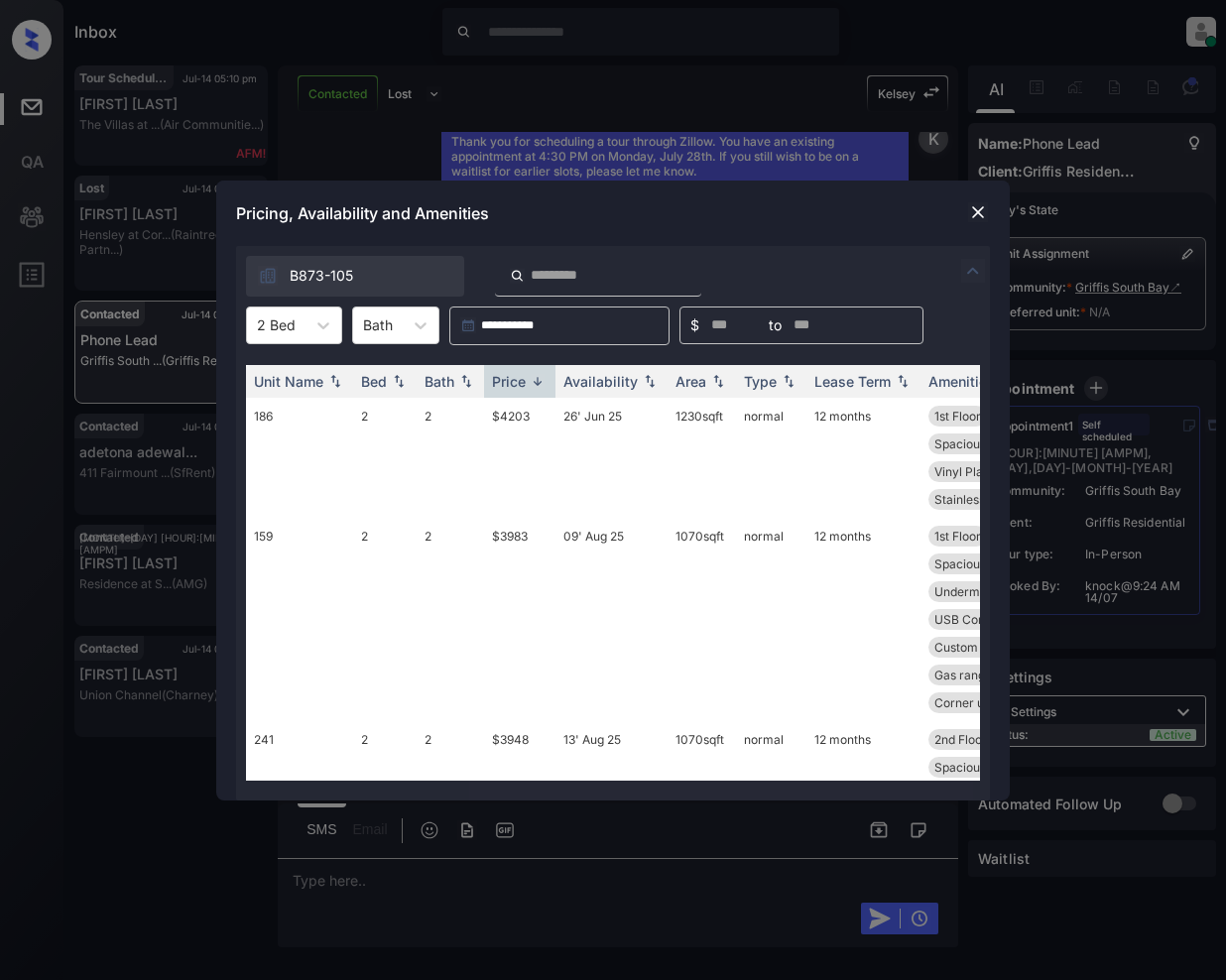 drag, startPoint x: 980, startPoint y: 414, endPoint x: 970, endPoint y: 422, distance: 12.806248 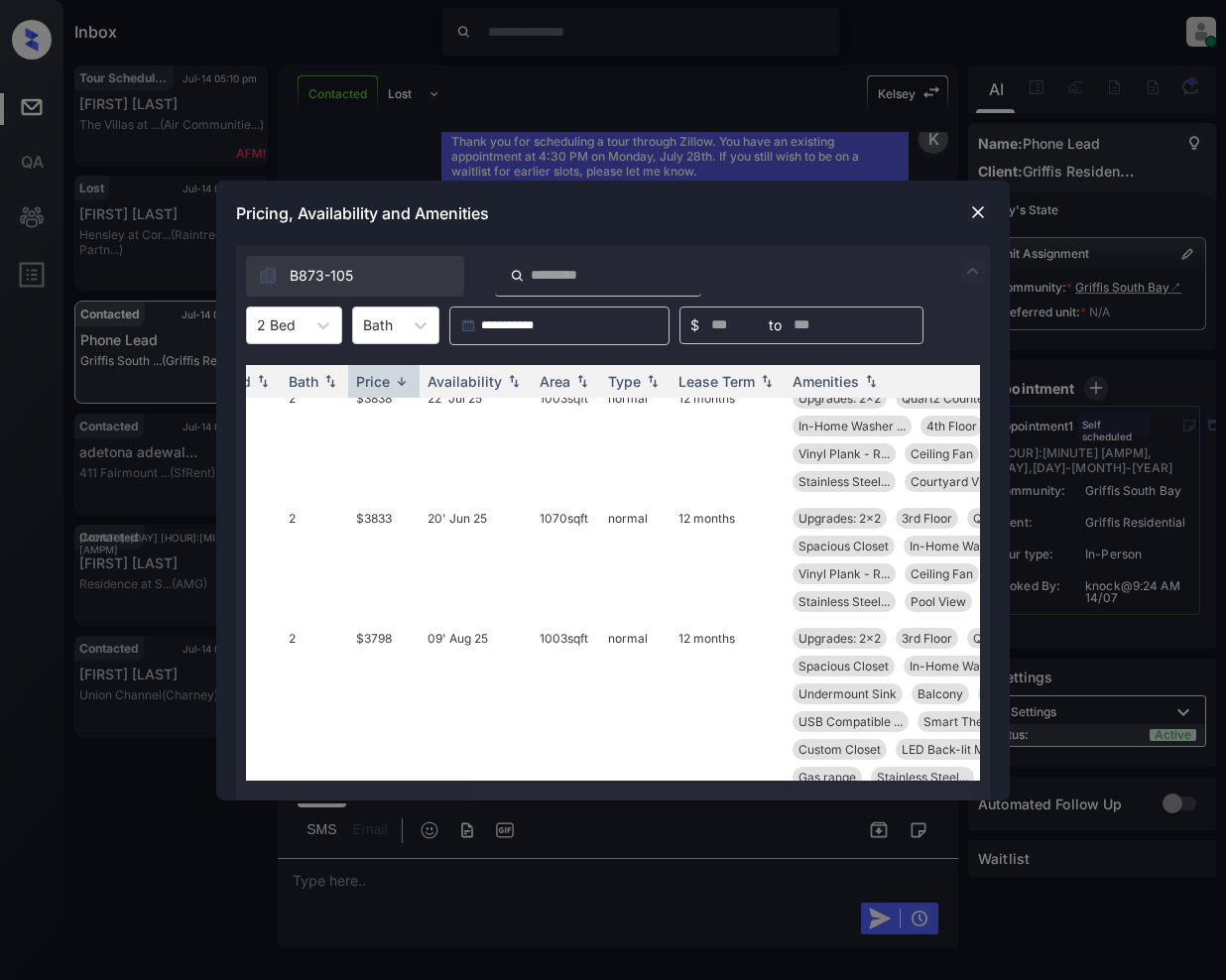 scroll, scrollTop: 1752, scrollLeft: 136, axis: both 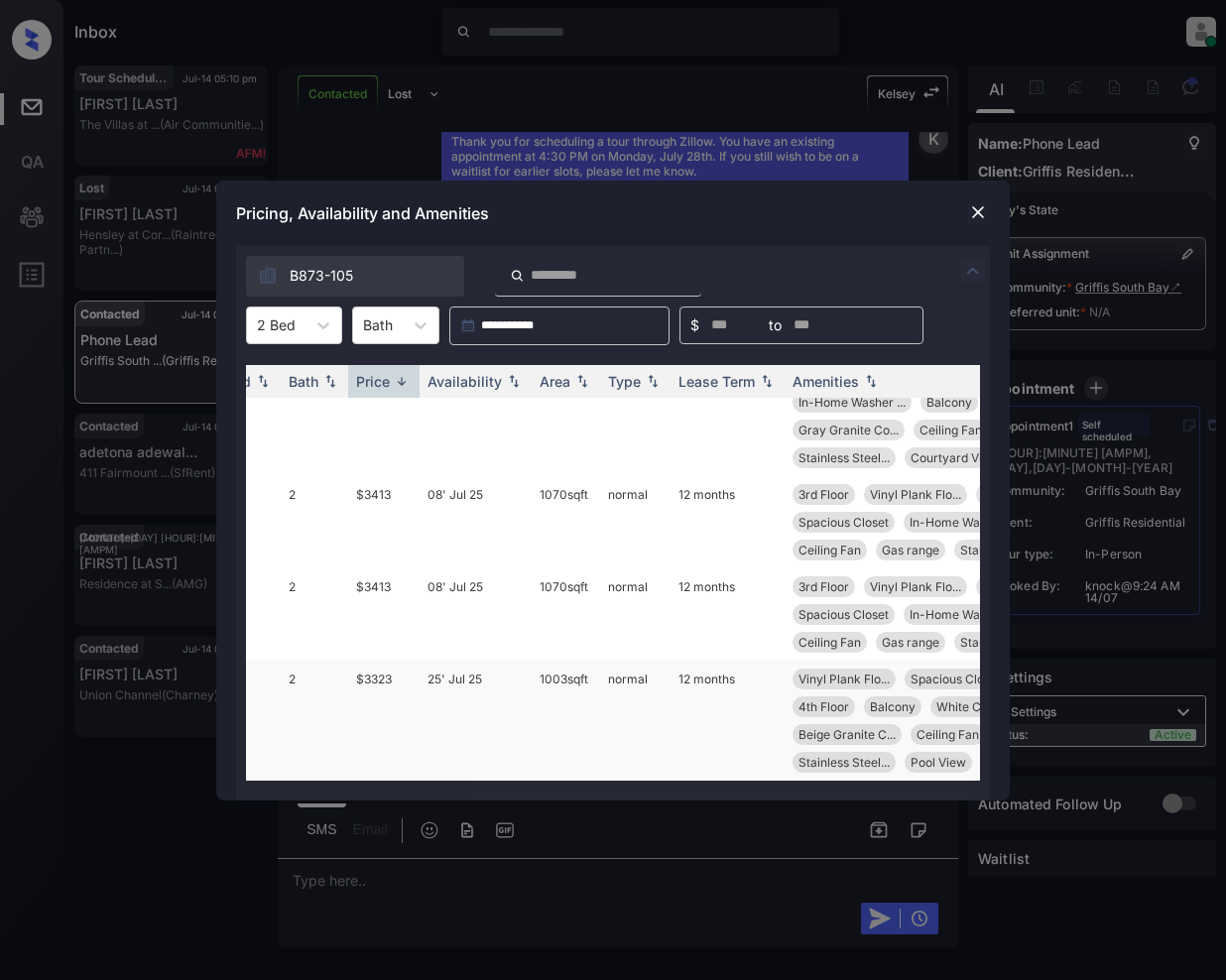 click on "$3323" at bounding box center [384, 720] 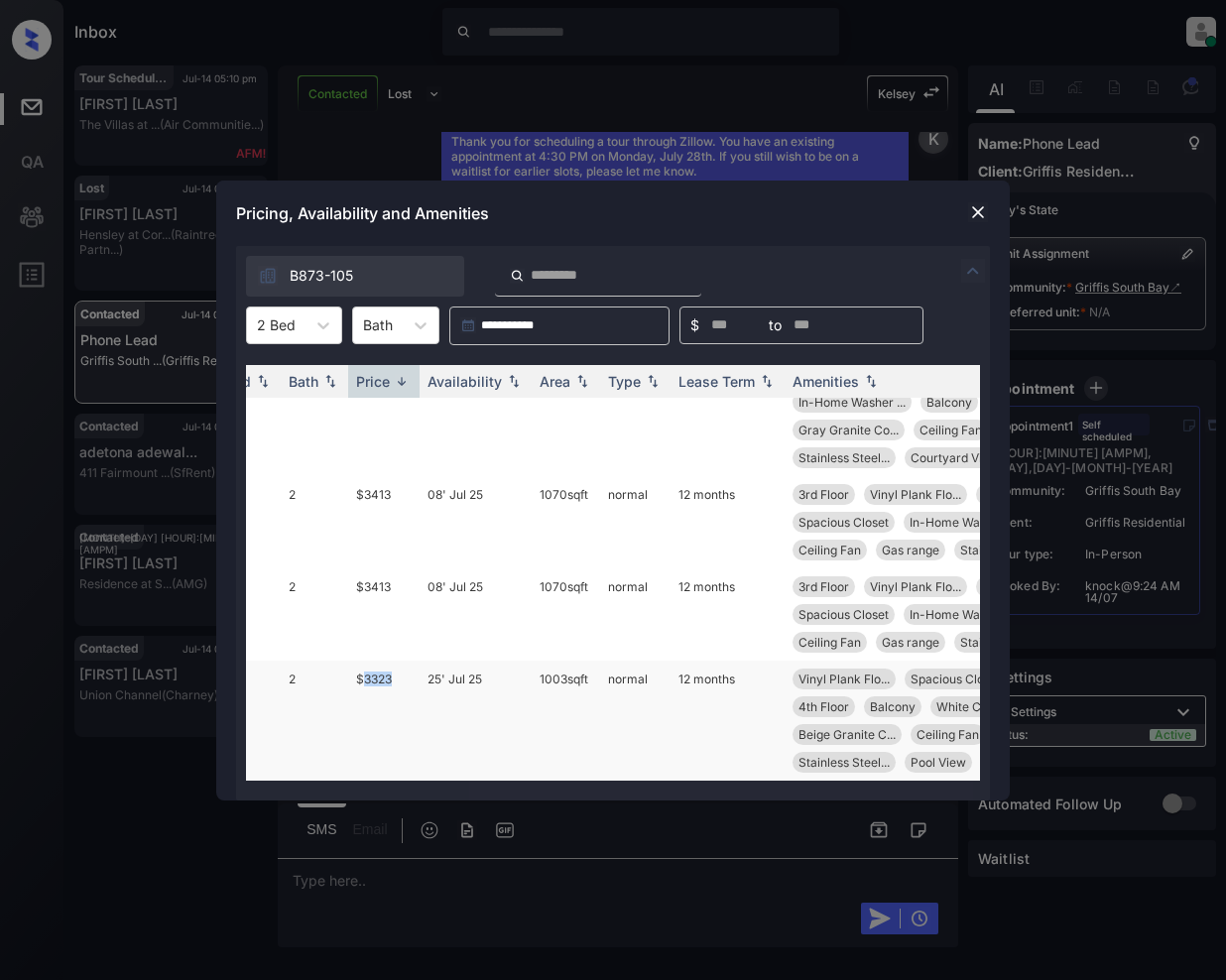 click on "$3323" at bounding box center [384, 720] 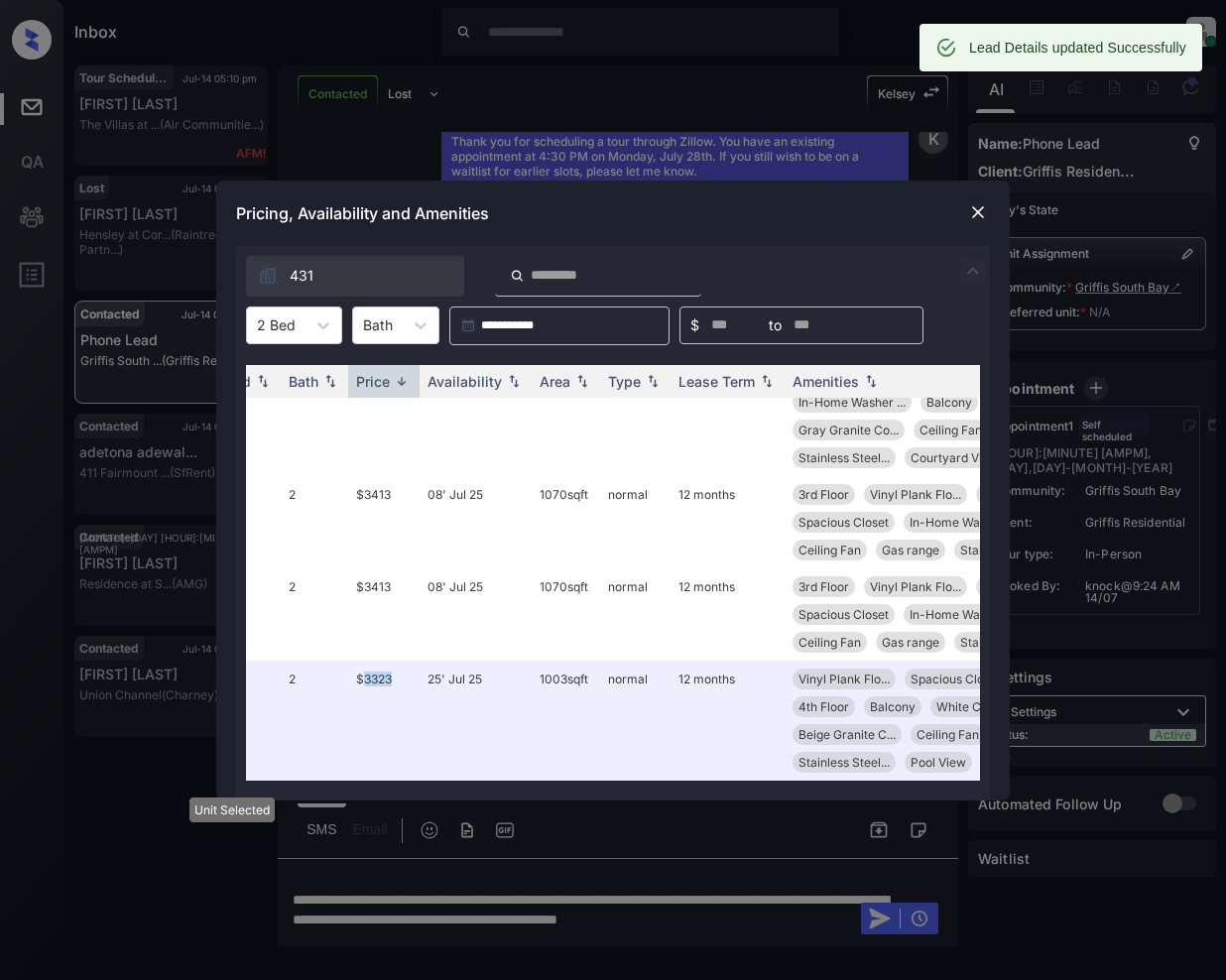 click at bounding box center (978, 212) 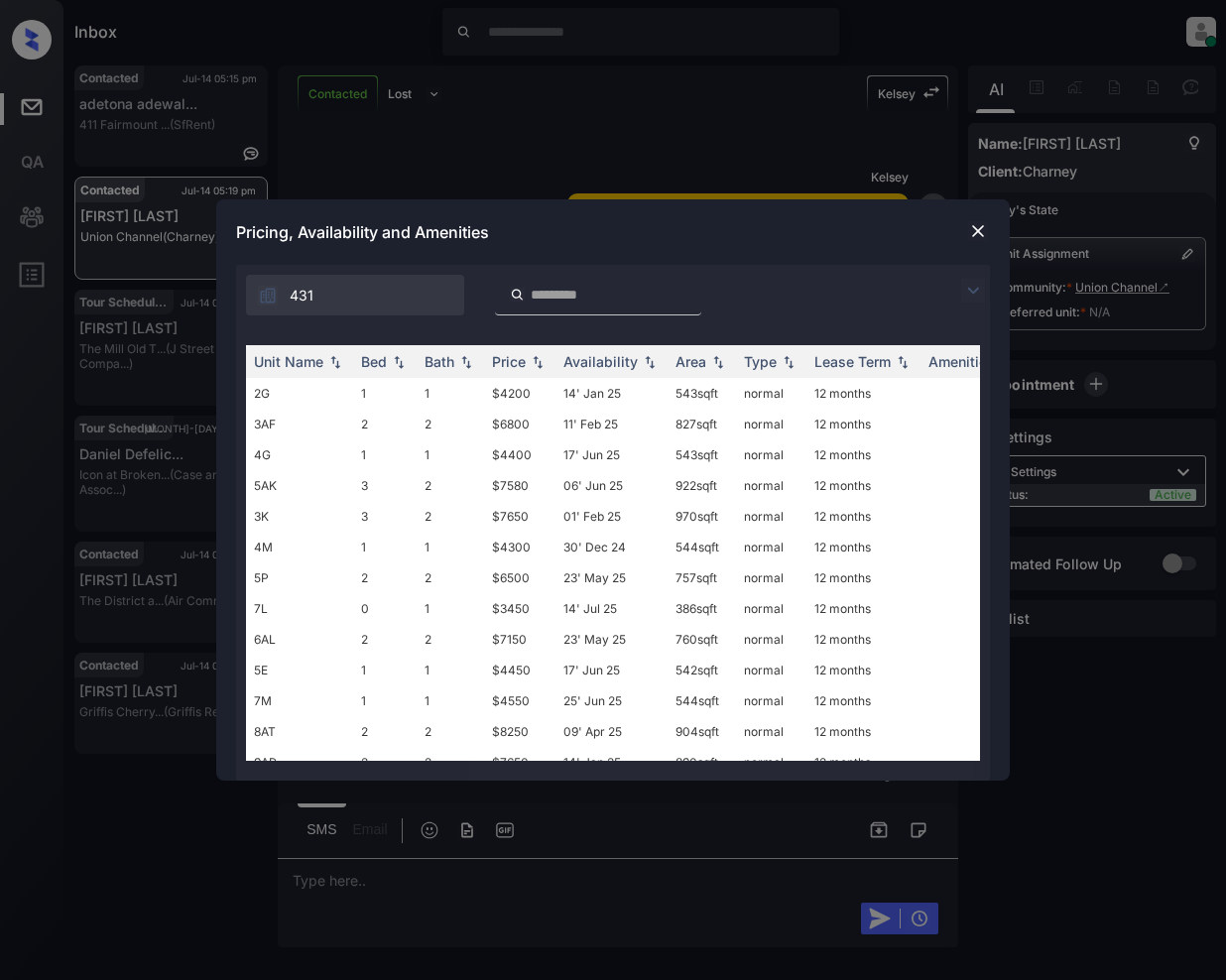 scroll, scrollTop: 0, scrollLeft: 0, axis: both 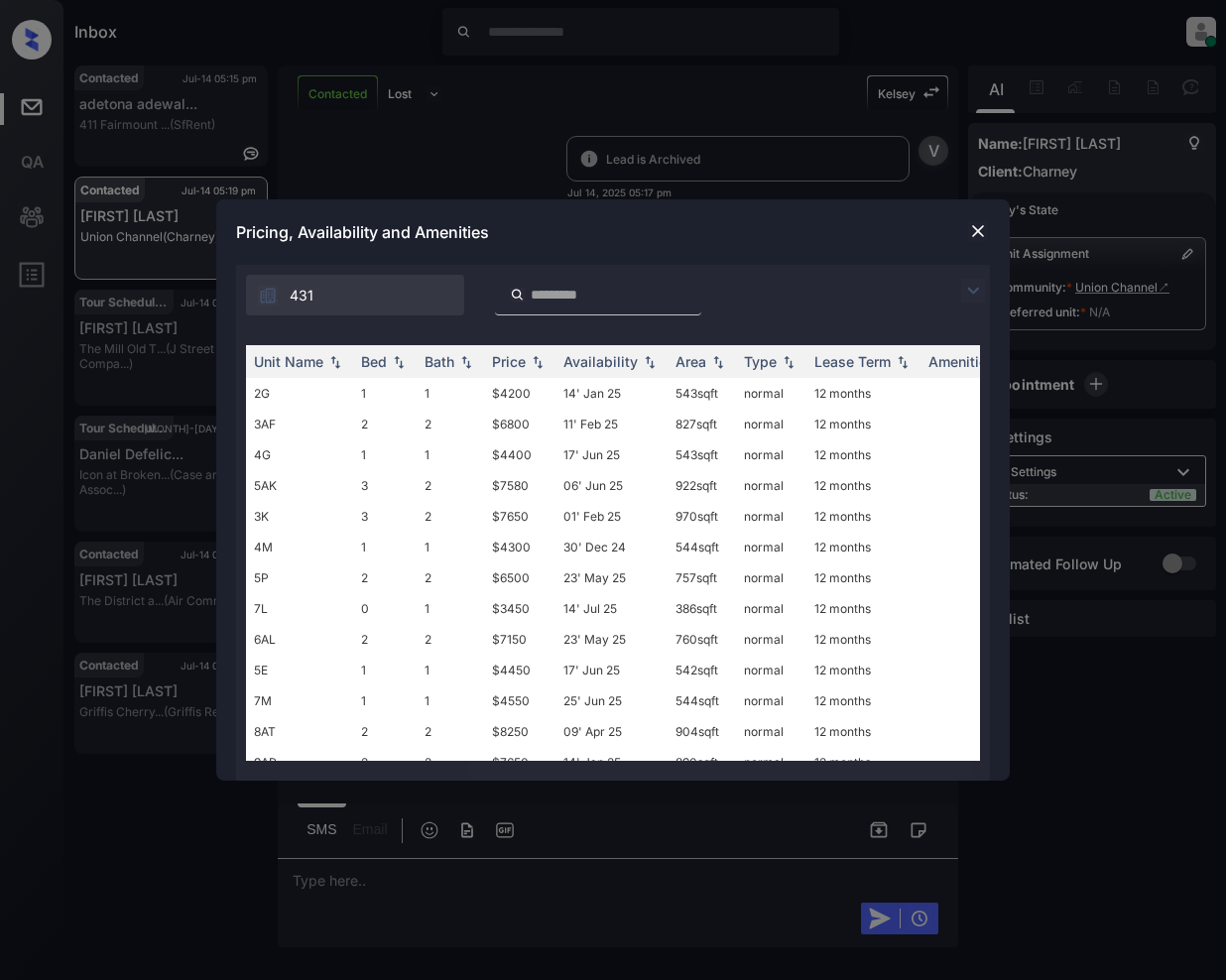 click at bounding box center [973, 291] 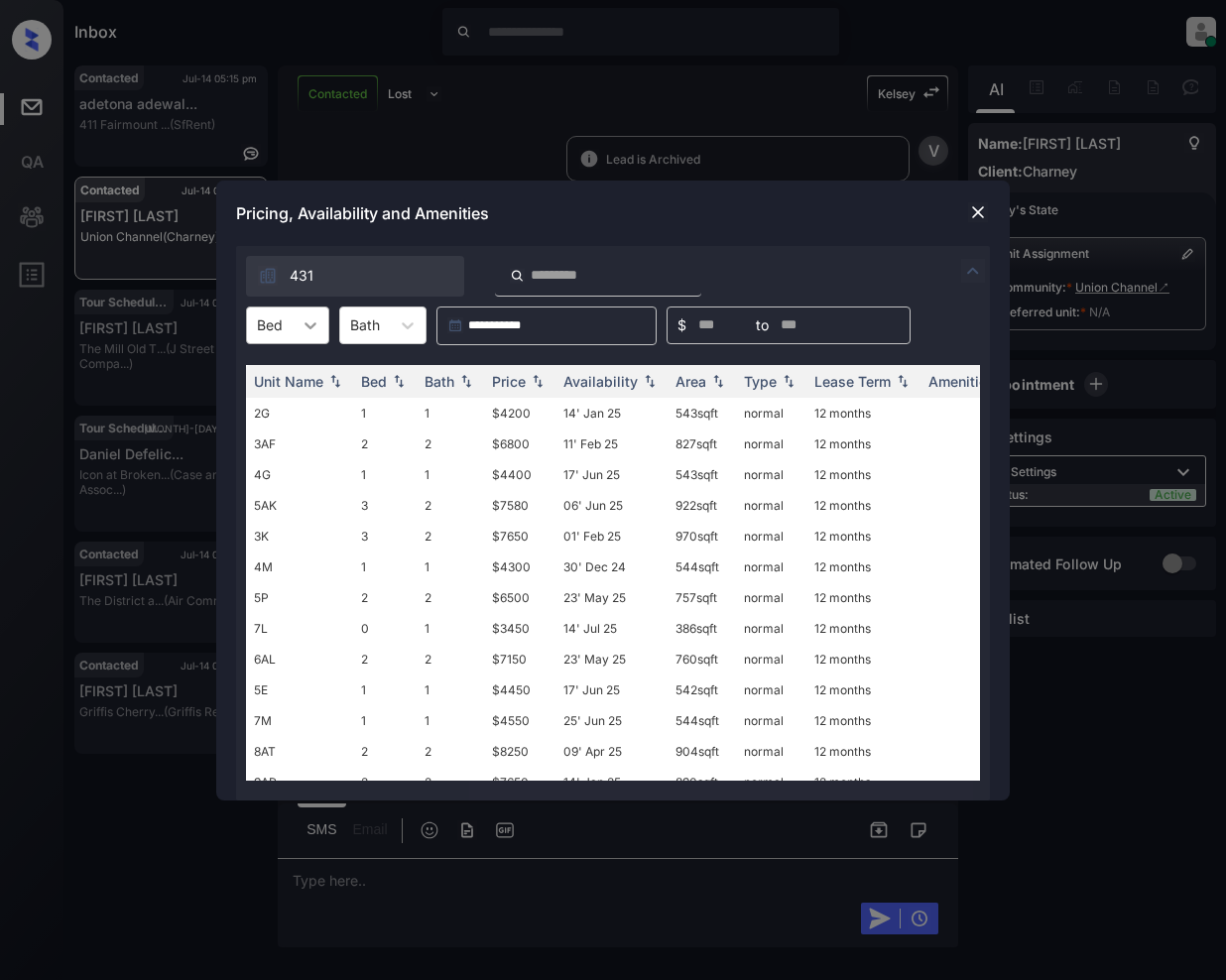click at bounding box center (310, 325) 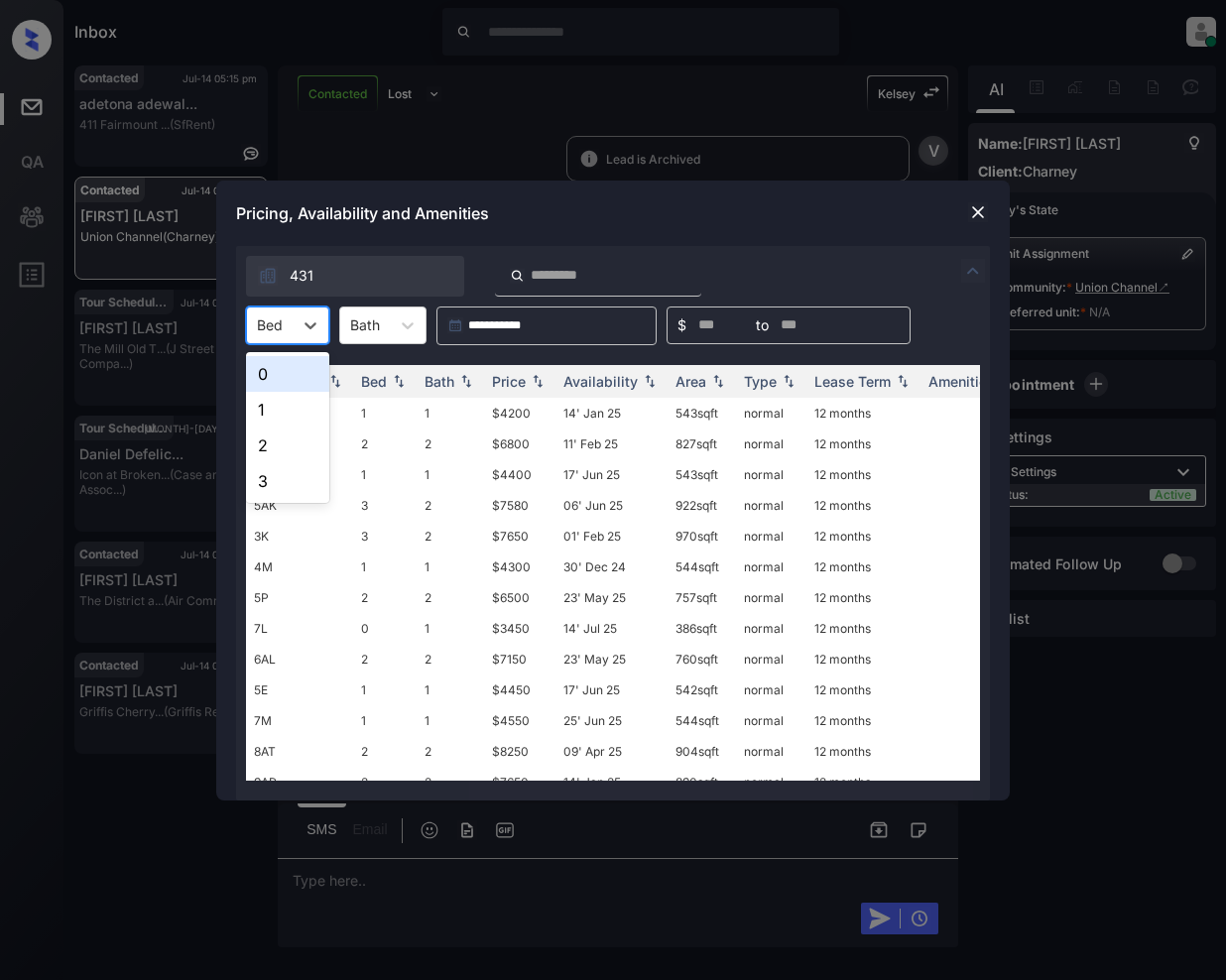 click on "0" at bounding box center [288, 374] 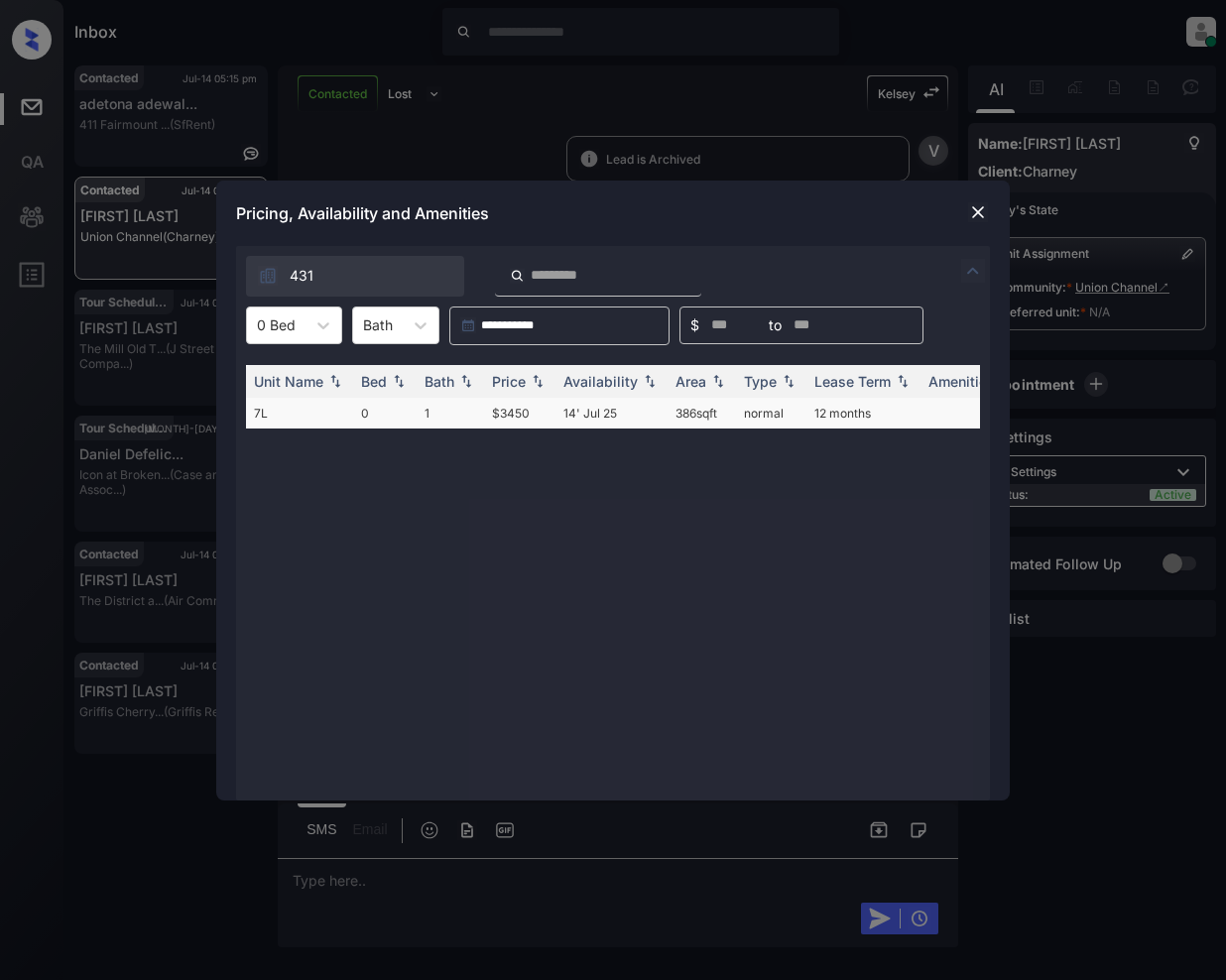 click on "$3450" at bounding box center [520, 413] 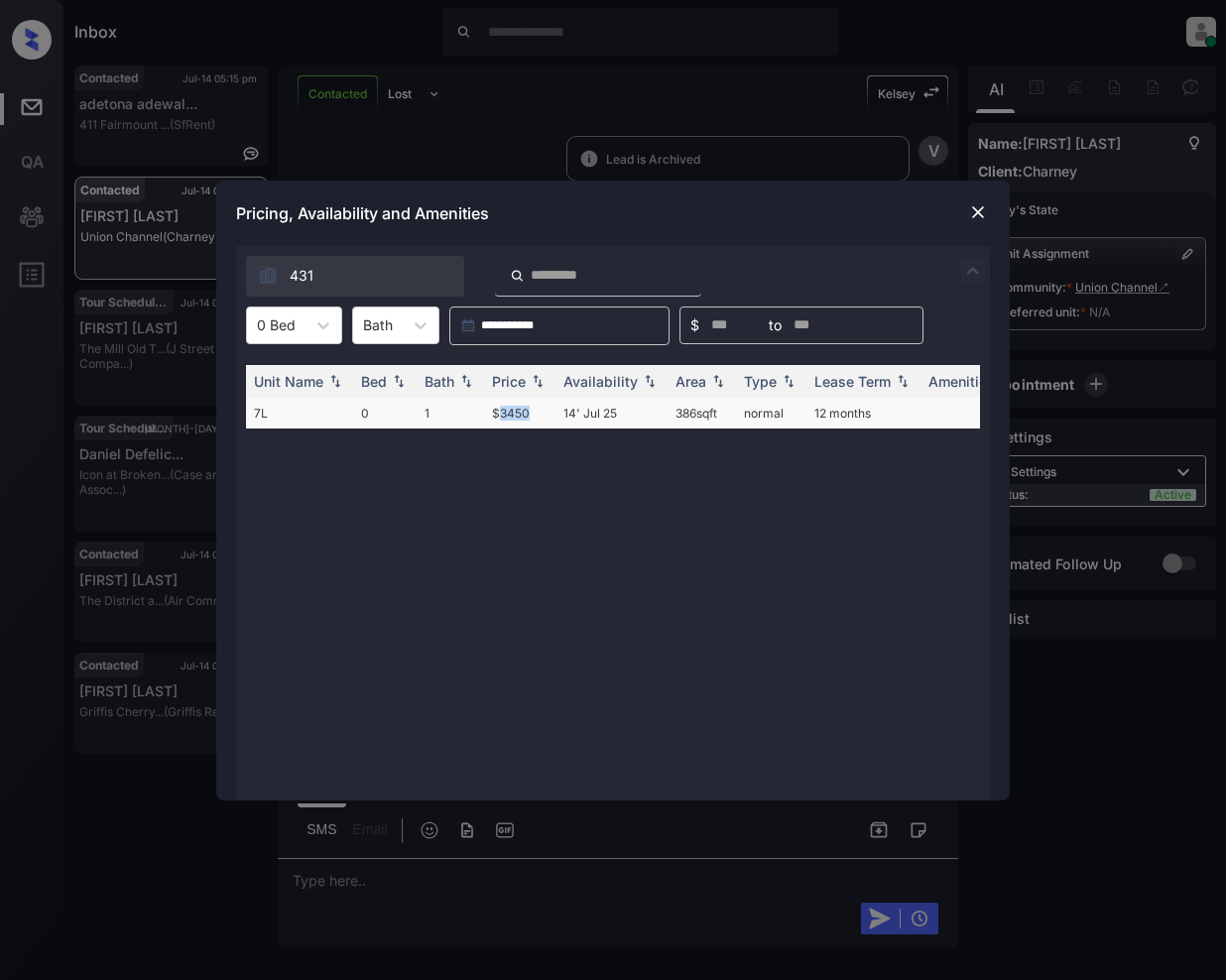 click on "$3450" at bounding box center [520, 413] 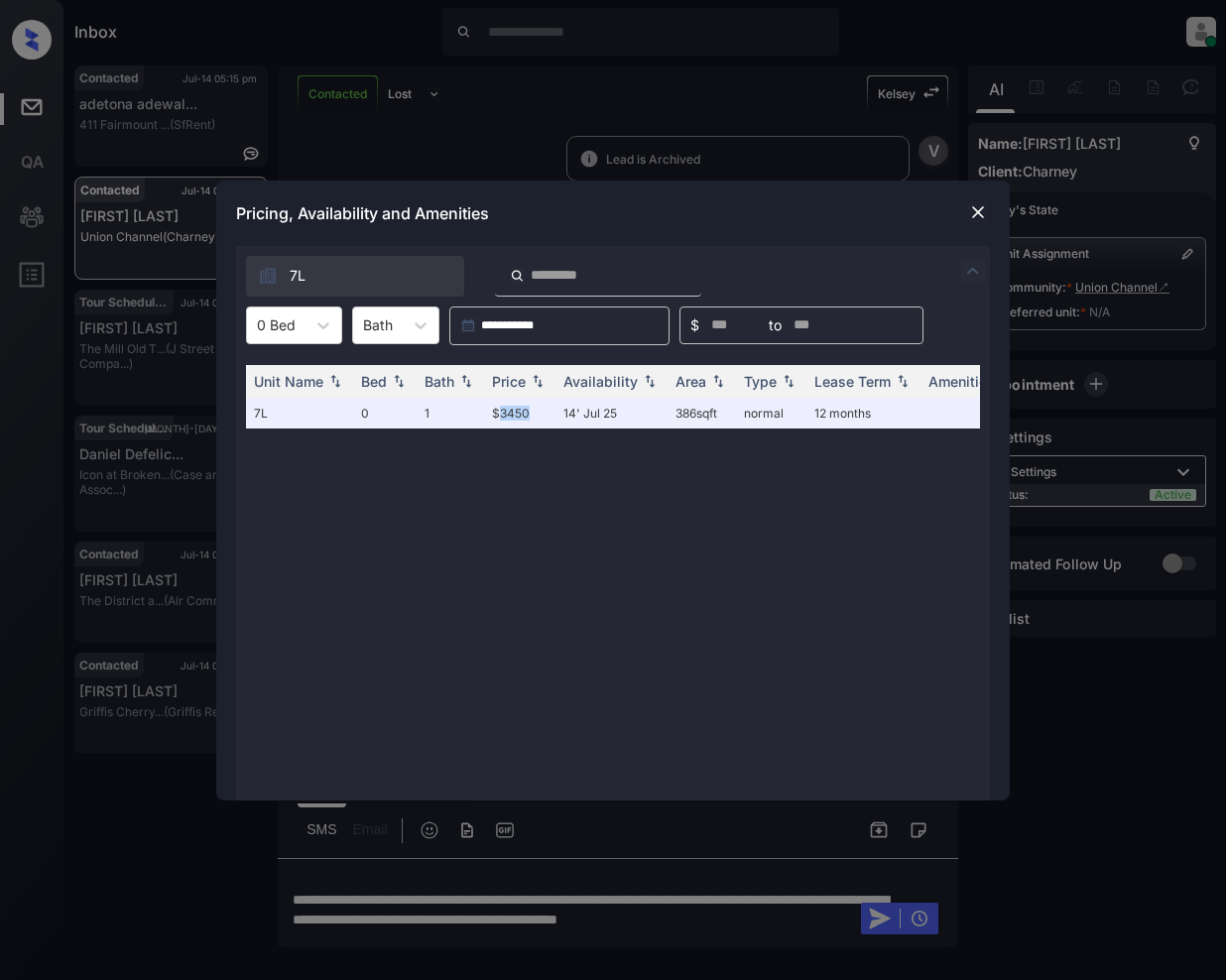 click at bounding box center [978, 212] 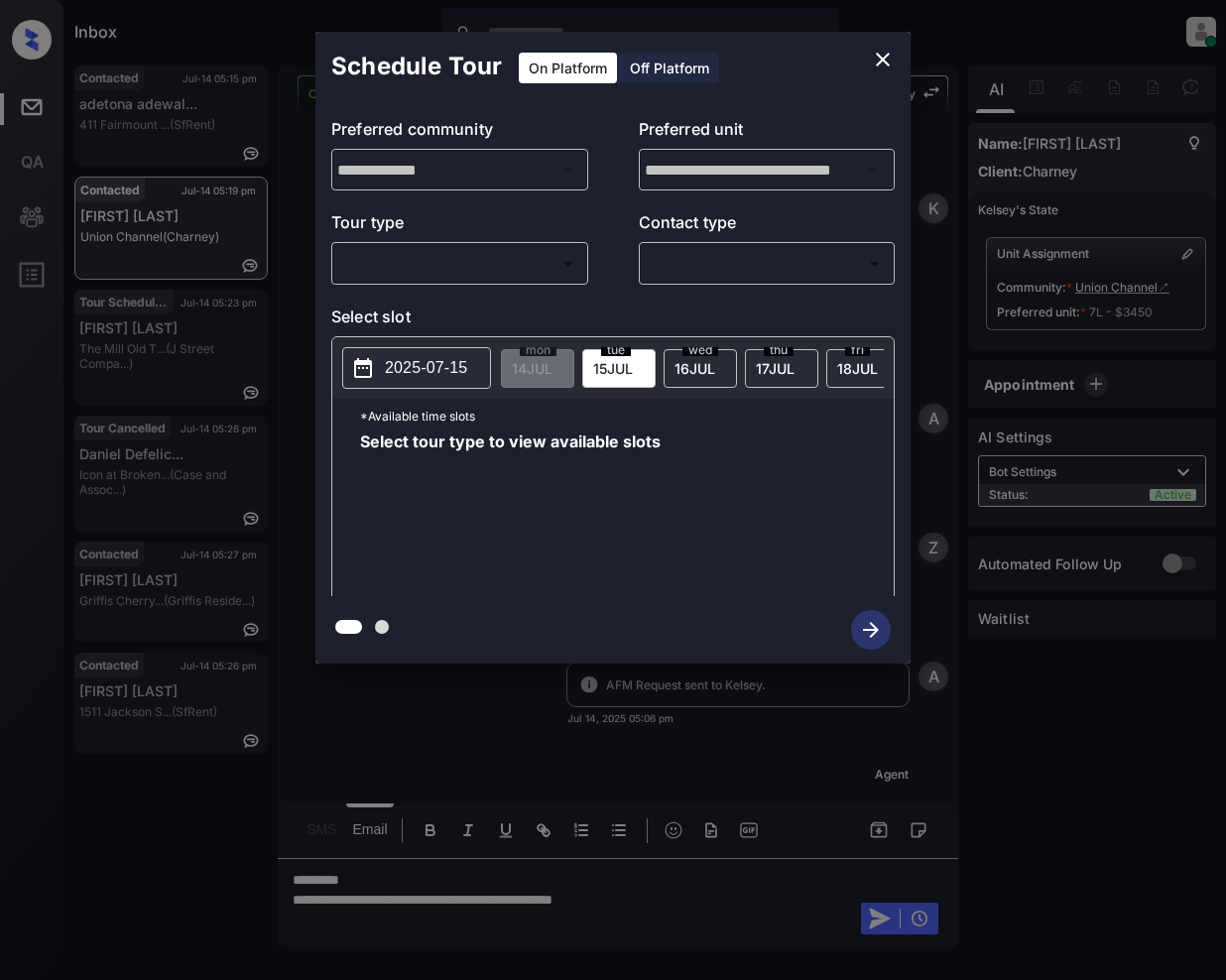 scroll, scrollTop: 0, scrollLeft: 0, axis: both 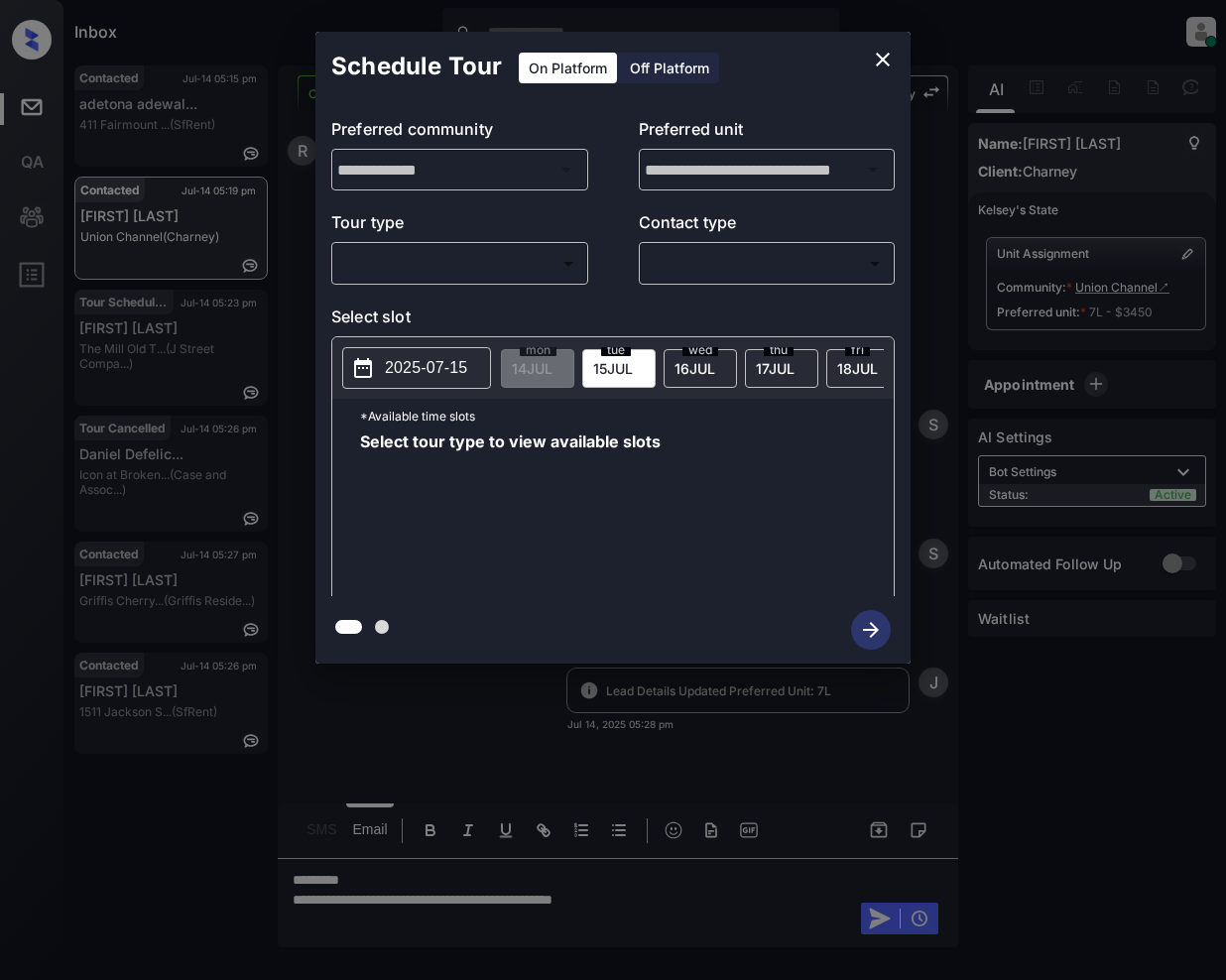 click on "Inbox [FIRST] [LAST] Online Set yourself   offline Set yourself   on break Profile Switch to  light  mode Sign out Contacted [MONTH]-[DAY] [TIME] pm   [EMAIL] [ADDRESS]  ([COMPANY]) Contacted [MONTH]-[DAY] [TIME] pm   [FIRST] [LAST] [COMPANY]  ([COMPANY]) Tour Scheduled [MONTH]-[DAY] [TIME] pm   [FIRST] [LAST] [COMPANY]  ([COMPANY]) Tour Cancelled [MONTH]-[DAY] [TIME] pm   [FIRST] [LAST] [COMPANY]  ([COMPANY]) Contacted [MONTH]-[DAY] [TIME] pm   [FIRST] [LAST] [COMPANY]  ([COMPANY]) Contacted [MONTH]-[DAY] [TIME] pm   [FIRST] [LAST] [ADDRESS]  ([COMPANY]) Contacted Lost Lead Sentiment: Angry Upon sliding the acknowledgement:  Lead will move to lost stage. * ​ SMS and call option will be set to opt out. AFM will be turned off for the lead. [FIRST] New Message [FIRST] Notes Note: https://conversation.getzuma.com/68759b80f7609699de3584a0 - Paste this link into your browser to view [FIRST]’s conversation with the prospect [MONTH] [DAY], [YEAR] [TIME]  Sync'd w  yardi K New Message Agent A New Message Z" at bounding box center (613, 490) 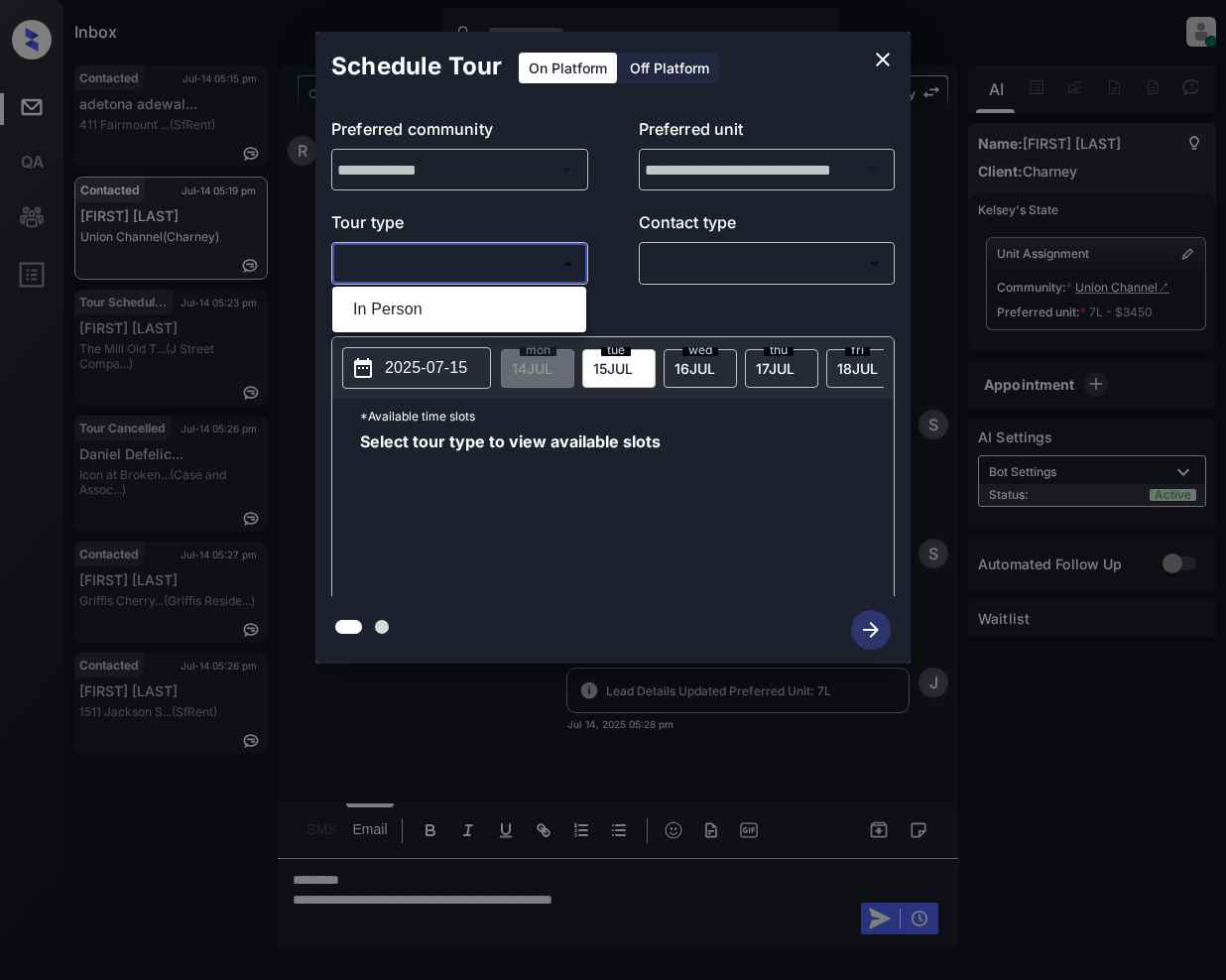 drag, startPoint x: 425, startPoint y: 315, endPoint x: 748, endPoint y: 278, distance: 325.11229 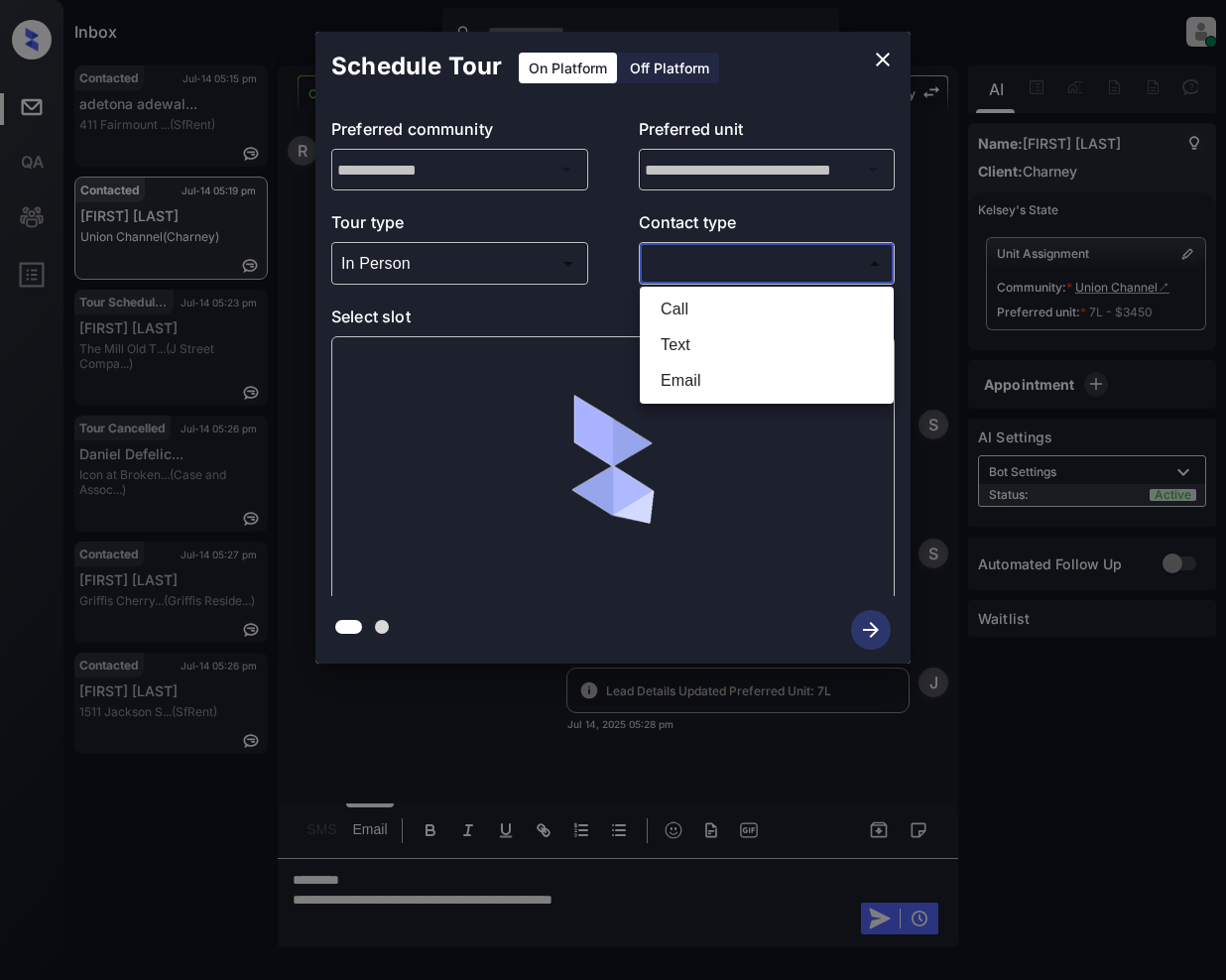 click on "Inbox [FIRST] [LAST] Online Set yourself   offline Set yourself   on break Profile Switch to  light  mode Sign out Contacted [MONTH]-[DAY] [TIME] pm   [EMAIL] [ADDRESS]  ([COMPANY]) Contacted [MONTH]-[DAY] [TIME] pm   [FIRST] [LAST] [COMPANY]  ([COMPANY]) Tour Scheduled [MONTH]-[DAY] [TIME] pm   [FIRST] [LAST] [COMPANY]  ([COMPANY]) Tour Cancelled [MONTH]-[DAY] [TIME] pm   [FIRST] [LAST] [COMPANY]  ([COMPANY]) Contacted [MONTH]-[DAY] [TIME] pm   [FIRST] [LAST] [COMPANY]  ([COMPANY]) Contacted [MONTH]-[DAY] [TIME] pm   [FIRST] [LAST] [ADDRESS]  ([COMPANY]) Contacted Lost Lead Sentiment: Angry Upon sliding the acknowledgement:  Lead will move to lost stage. * ​ SMS and call option will be set to opt out. AFM will be turned off for the lead. [FIRST] New Message [FIRST] Notes Note: https://conversation.getzuma.com/68759b80f7609699de3584a0 - Paste this link into your browser to view [FIRST]’s conversation with the prospect [MONTH] [DAY], [YEAR] [TIME]  Sync'd w  yardi K New Message Agent A New Message Z" at bounding box center [613, 490] 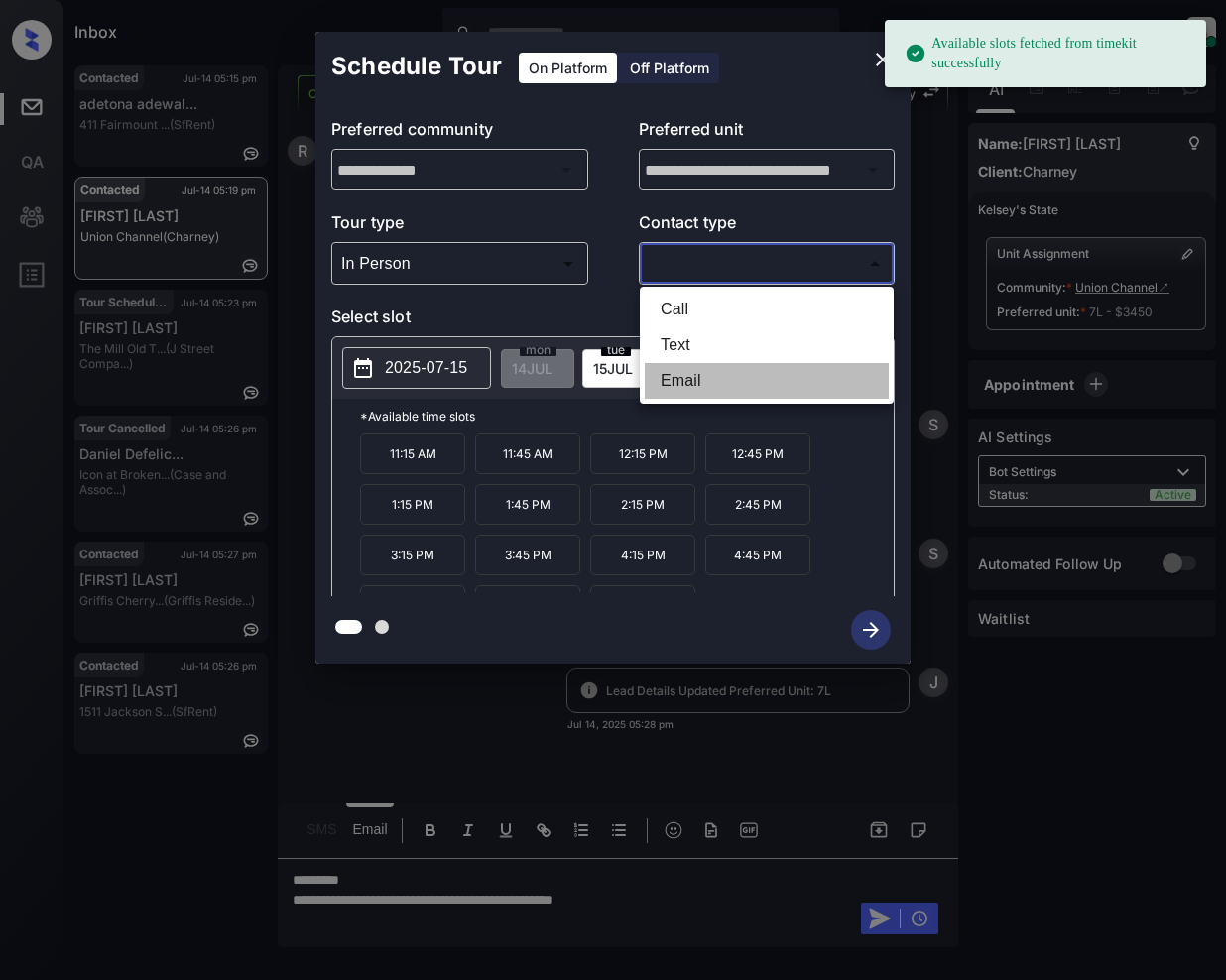 click on "Email" at bounding box center (767, 381) 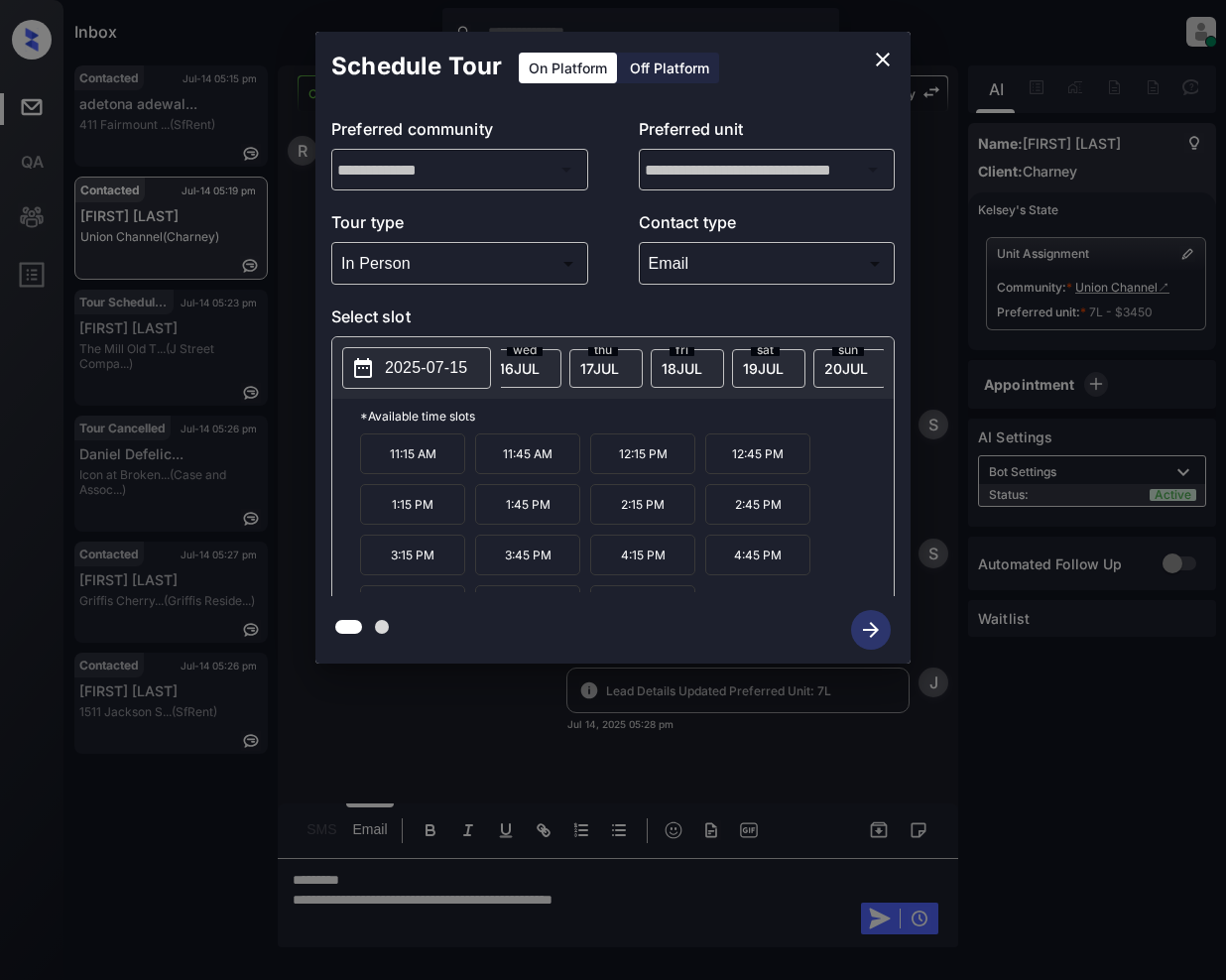 scroll, scrollTop: 0, scrollLeft: 228, axis: horizontal 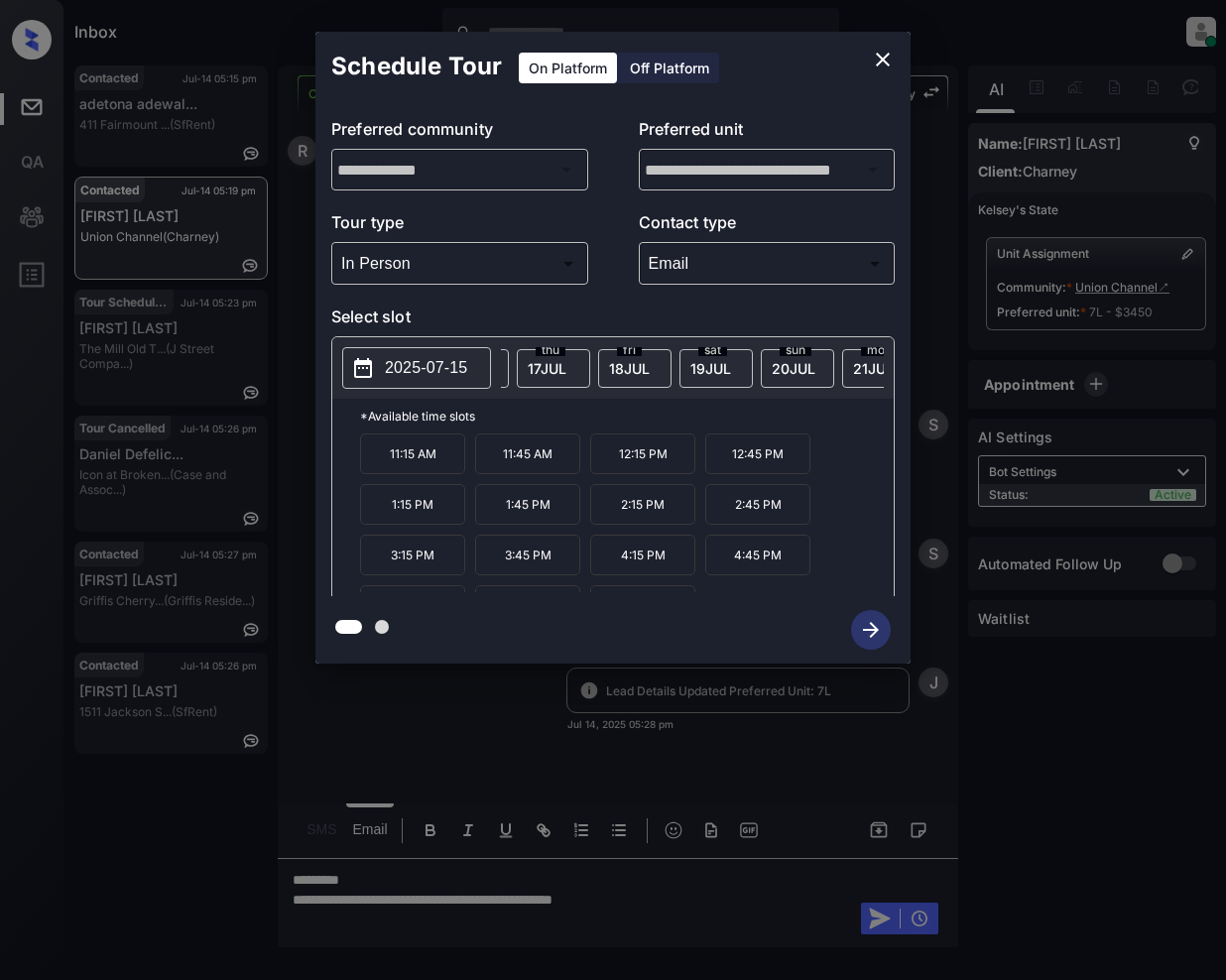click on "20 JUL" at bounding box center [304, 368] 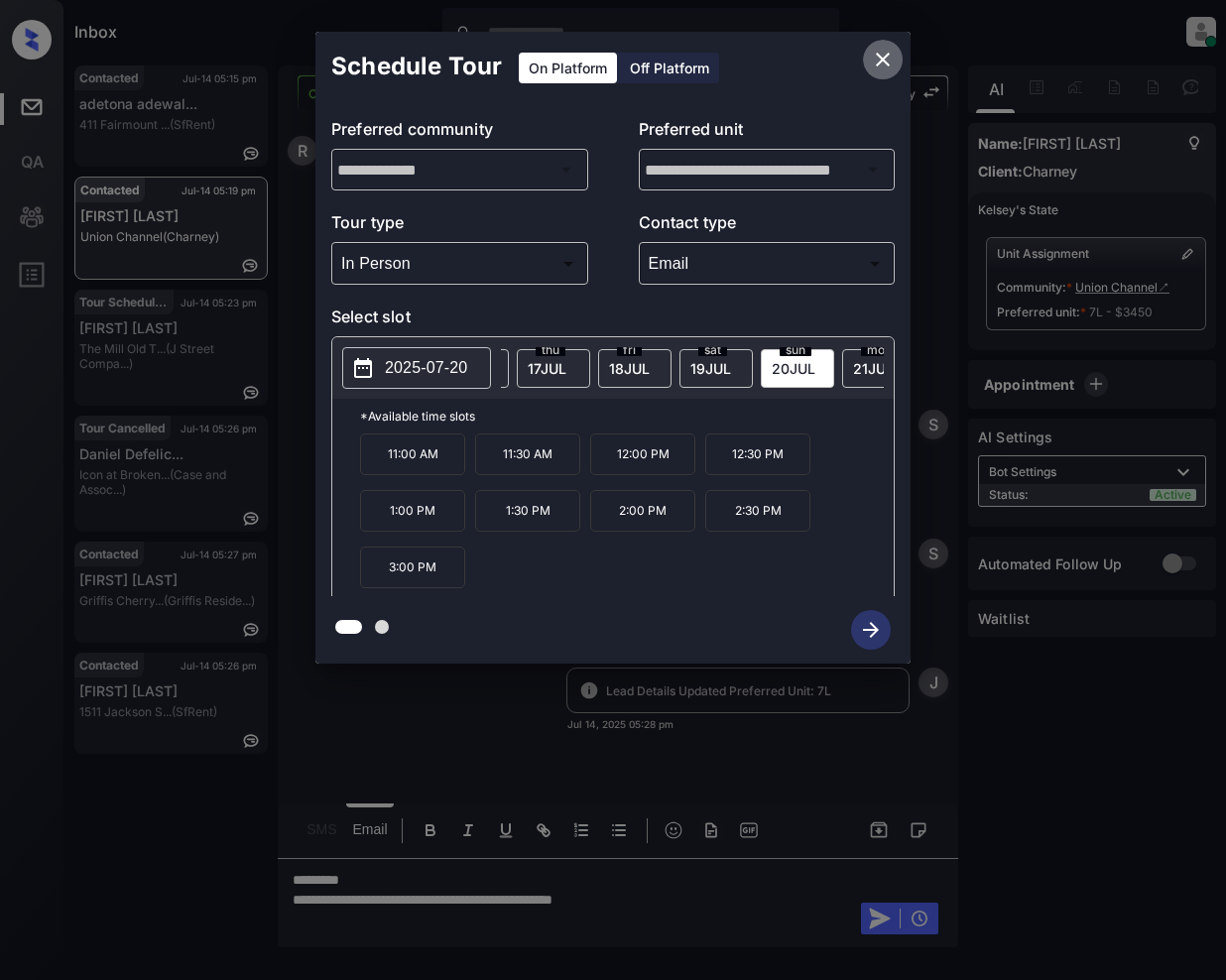 click 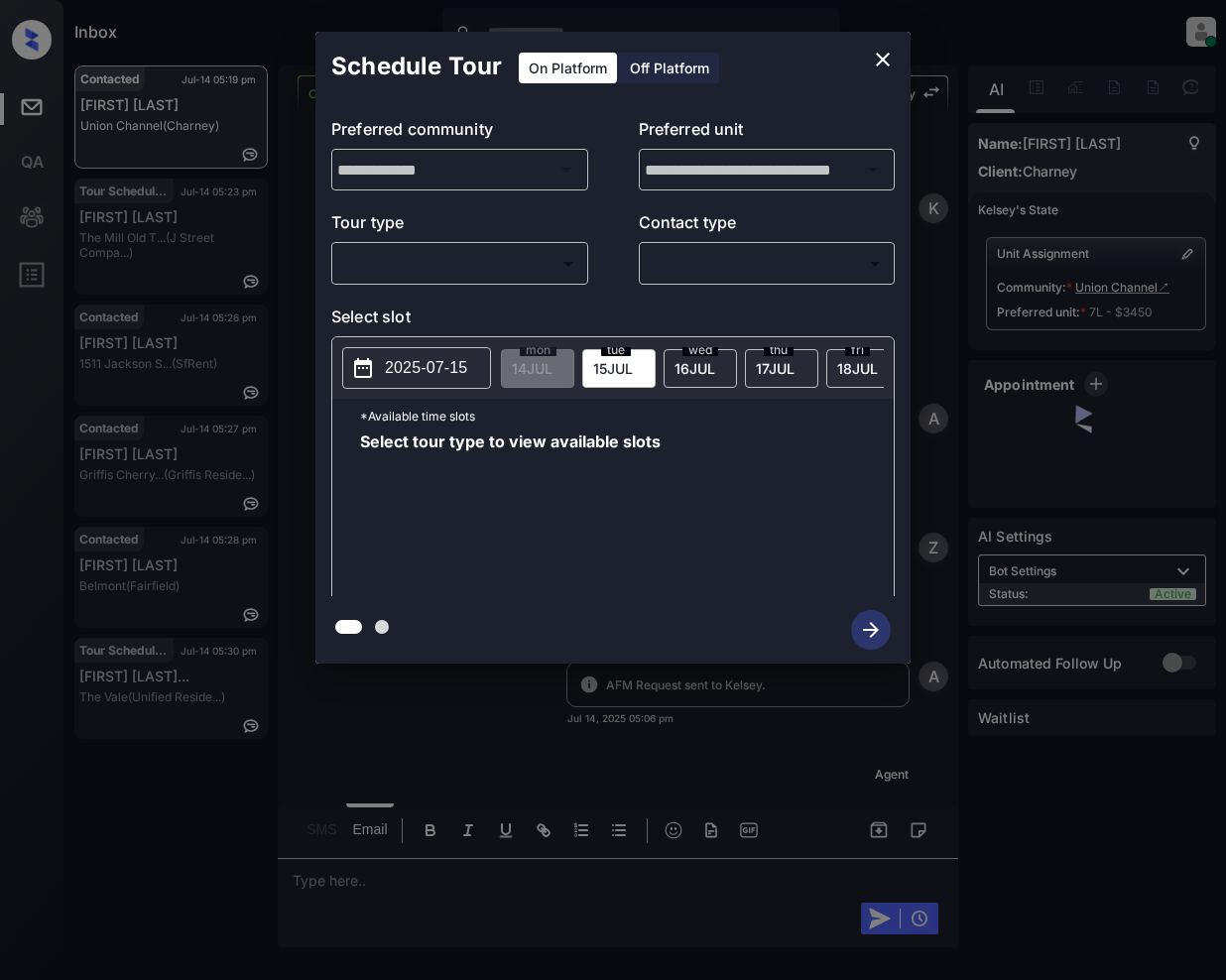 scroll, scrollTop: 0, scrollLeft: 0, axis: both 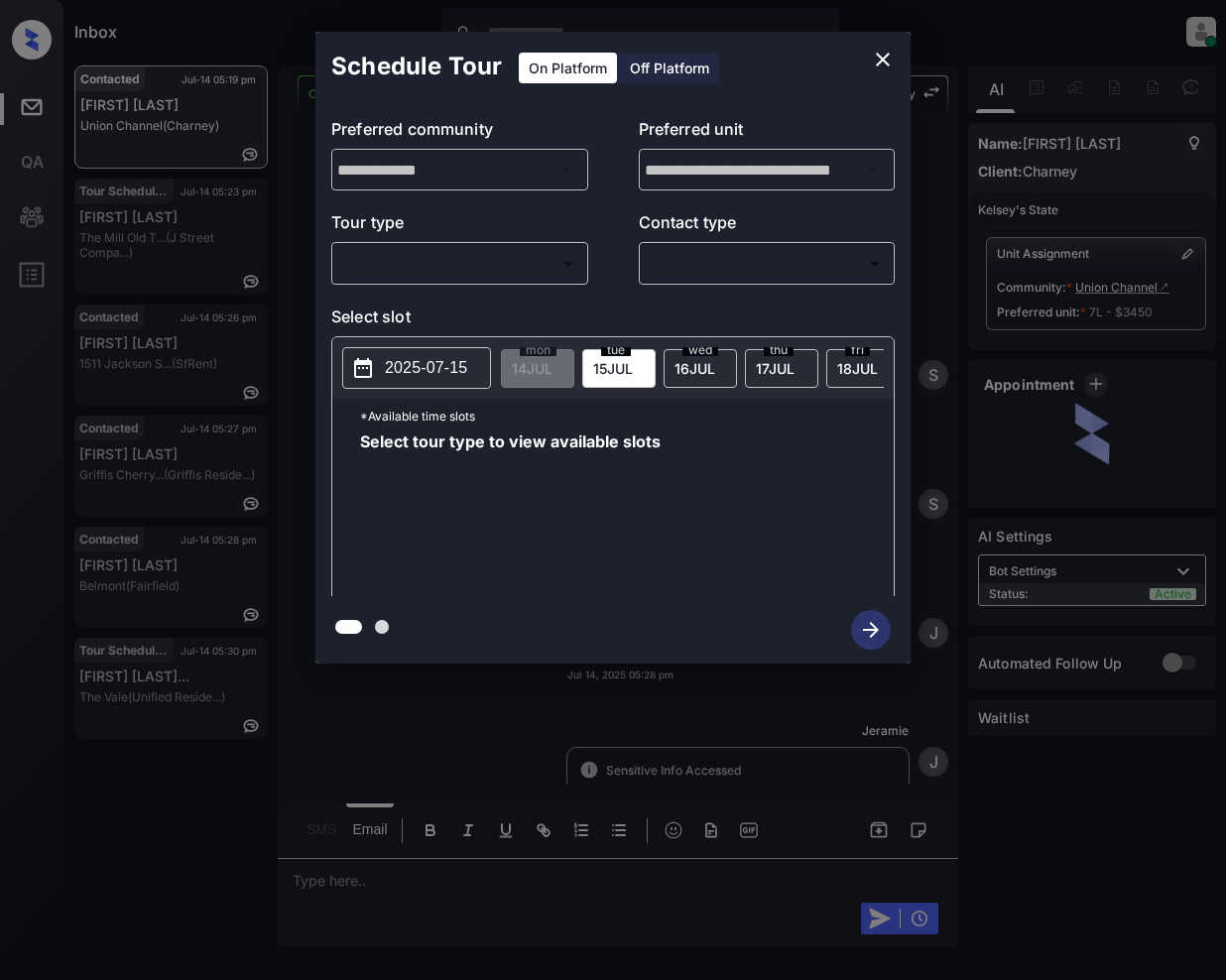 click on "Inbox Jeramie Castro Online Set yourself   offline Set yourself   on break Profile Switch to  light  mode Sign out Contacted Jul-14 05:19 pm   Ryan Collins Union Channel  (Charney) Tour Scheduled Jul-14 05:23 pm   Dimitria Ahmad The Mill Old T...  (J Street Compa...) Contacted Jul-14 05:26 pm   Major Ware 1511 Jackson S...  (SfRent) Contacted Jul-14 05:27 pm   Marilyn Kal Griffis Cherry...  (Griffis Reside...) Contacted Jul-14 05:28 pm   Shaquila Reed Belmont  (Fairfield) Tour Scheduled Jul-14 05:30 pm   Targerica Owen... The Vale  (Unified Reside...) Contacted Lost Lead Sentiment: Angry Upon sliding the acknowledgement:  Lead will move to lost stage. * ​ SMS and call option will be set to opt out. AFM will be turned off for the lead. Kelsey New Message Kelsey Notes Note: https://conversation.getzuma.com/68759b80f7609699de3584a0 - Paste this link into your browser to view Kelsey’s conversation with the prospect Jul 14, 2025 05:06 pm  Sync'd w  yardi K New Message Agent Jul 14, 2025 05:06 pm A New Message" at bounding box center [613, 490] 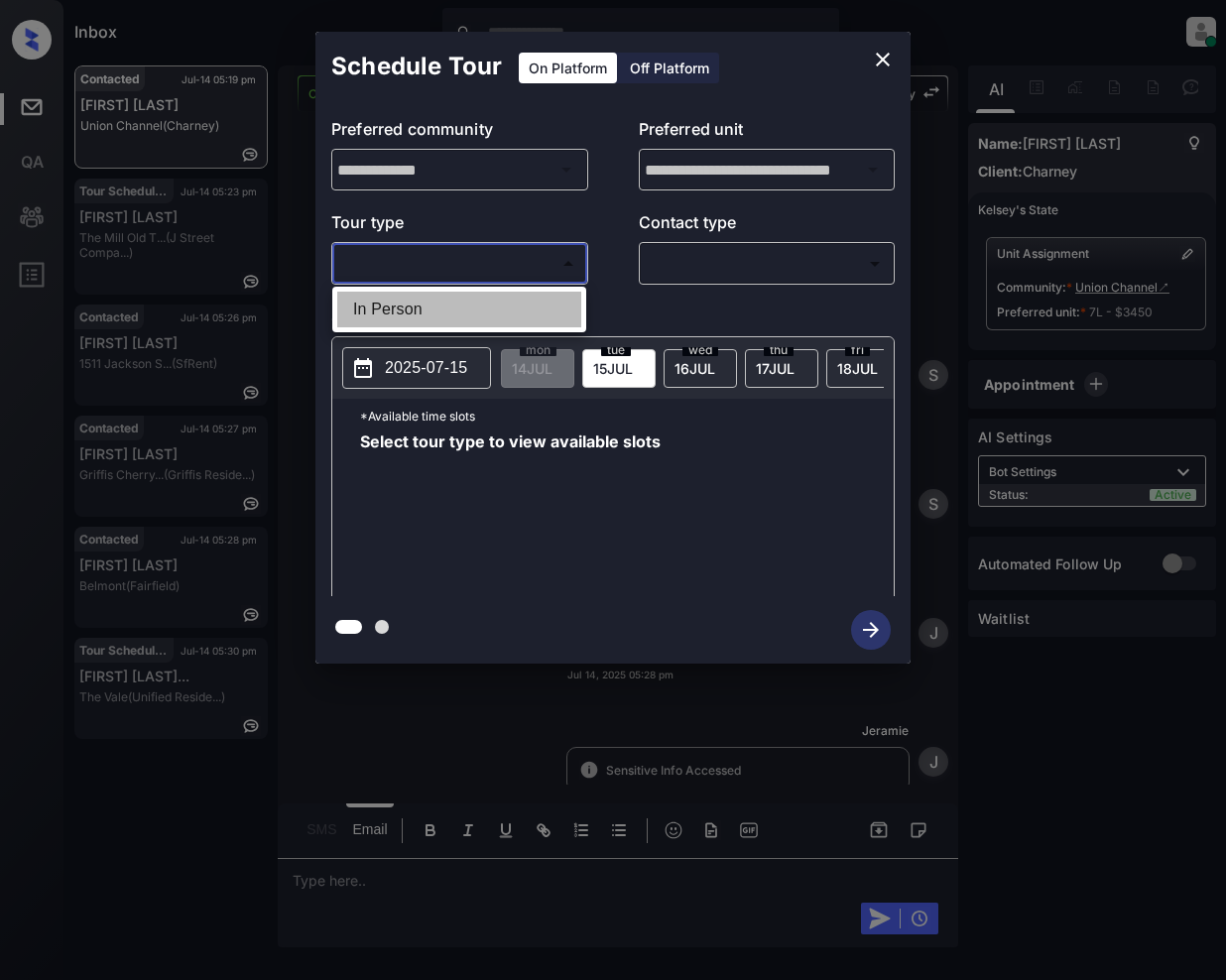 drag, startPoint x: 411, startPoint y: 309, endPoint x: 801, endPoint y: 325, distance: 390.32807 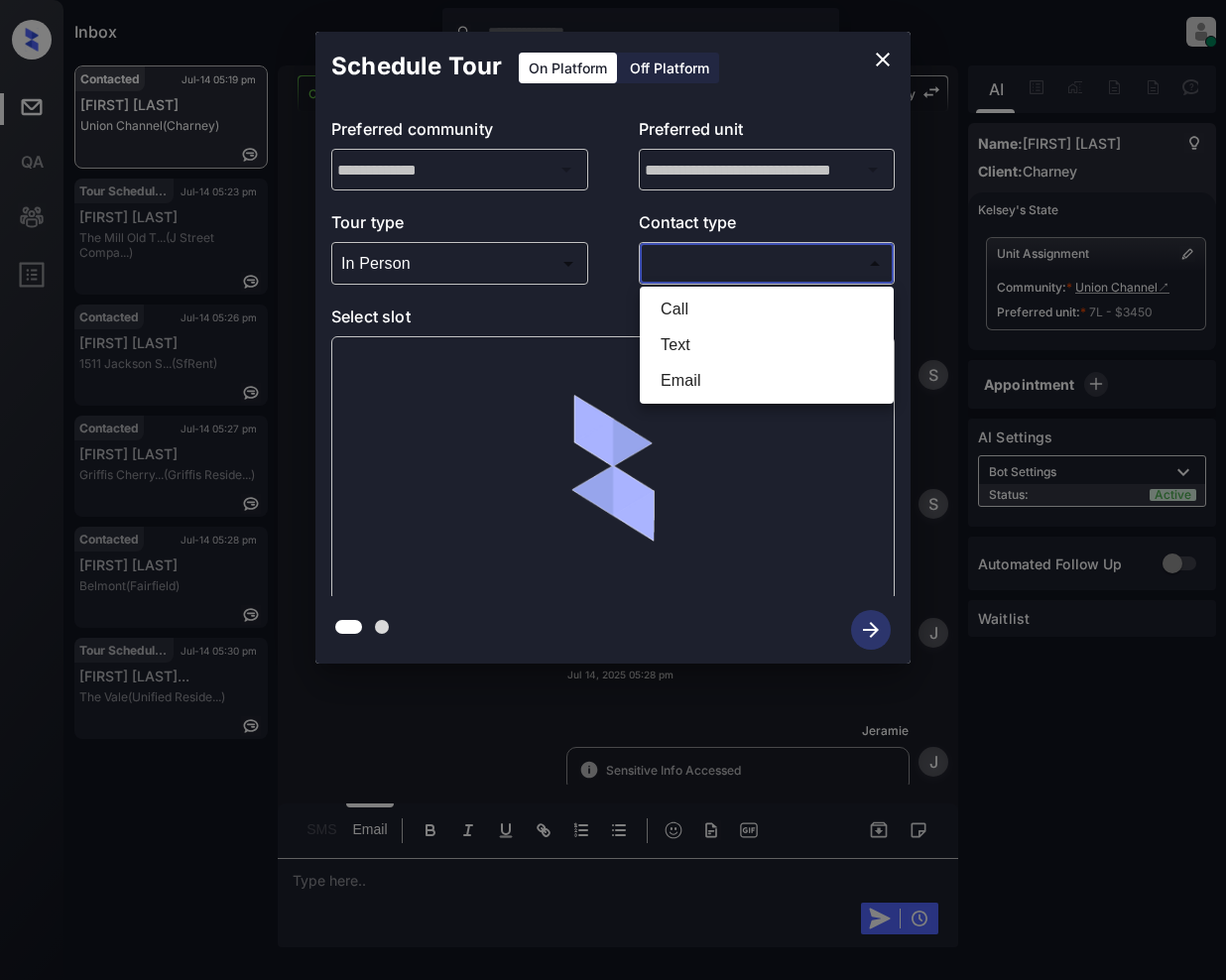 click on "Inbox Jeramie Castro Online Set yourself   offline Set yourself   on break Profile Switch to  light  mode Sign out Contacted Jul-14 05:19 pm   Ryan Collins Union Channel  (Charney) Tour Scheduled Jul-14 05:23 pm   Dimitria Ahmad The Mill Old T...  (J Street Compa...) Contacted Jul-14 05:26 pm   Major Ware 1511 Jackson S...  (SfRent) Contacted Jul-14 05:27 pm   Marilyn Kal Griffis Cherry...  (Griffis Reside...) Contacted Jul-14 05:28 pm   Shaquila Reed Belmont  (Fairfield) Tour Scheduled Jul-14 05:30 pm   Targerica Owen... The Vale  (Unified Reside...) Contacted Lost Lead Sentiment: Angry Upon sliding the acknowledgement:  Lead will move to lost stage. * ​ SMS and call option will be set to opt out. AFM will be turned off for the lead. Kelsey New Message Kelsey Notes Note: https://conversation.getzuma.com/68759b80f7609699de3584a0 - Paste this link into your browser to view Kelsey’s conversation with the prospect Jul 14, 2025 05:06 pm  Sync'd w  yardi K New Message Agent Jul 14, 2025 05:06 pm A New Message" at bounding box center (613, 490) 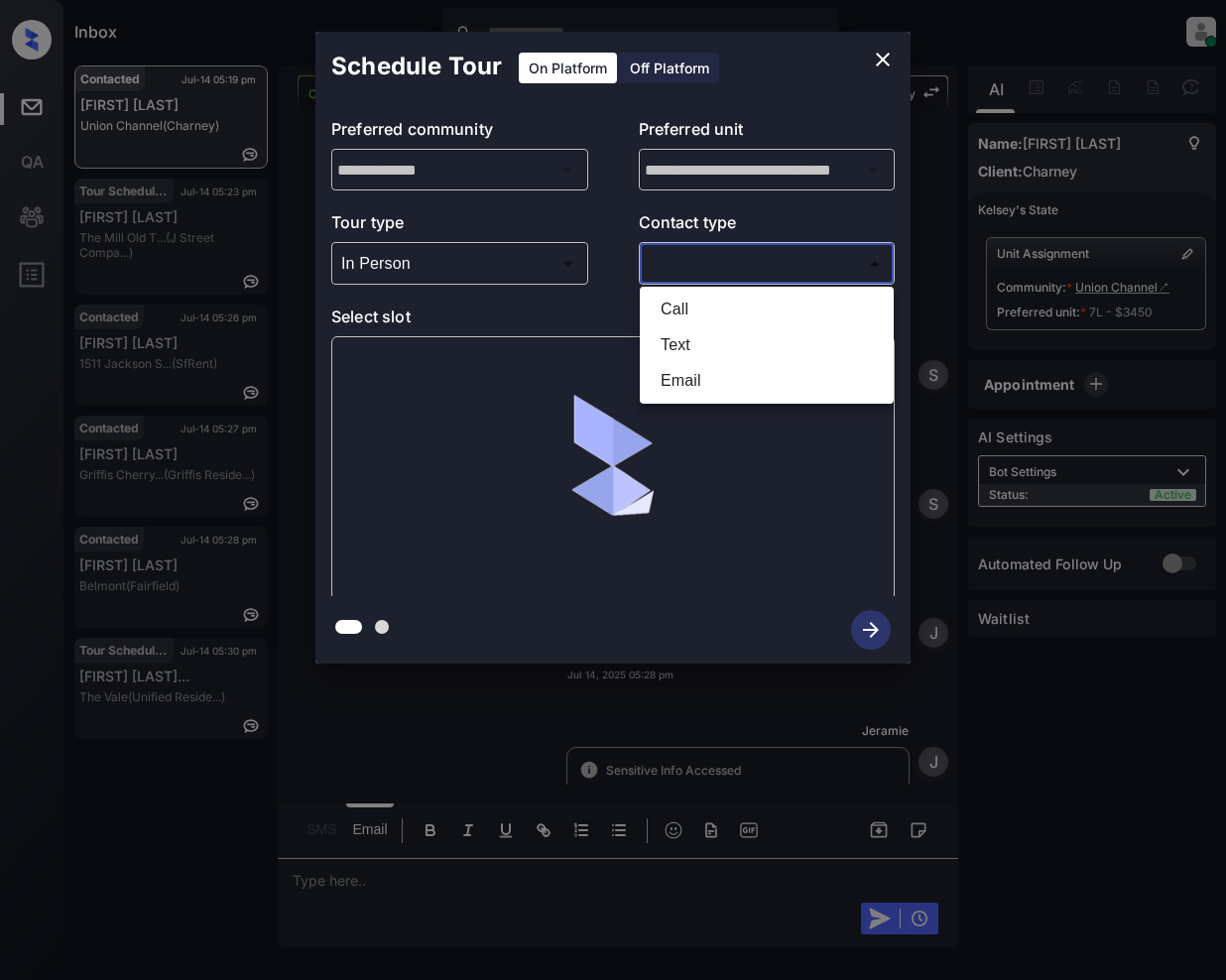 click on "Email" at bounding box center (767, 381) 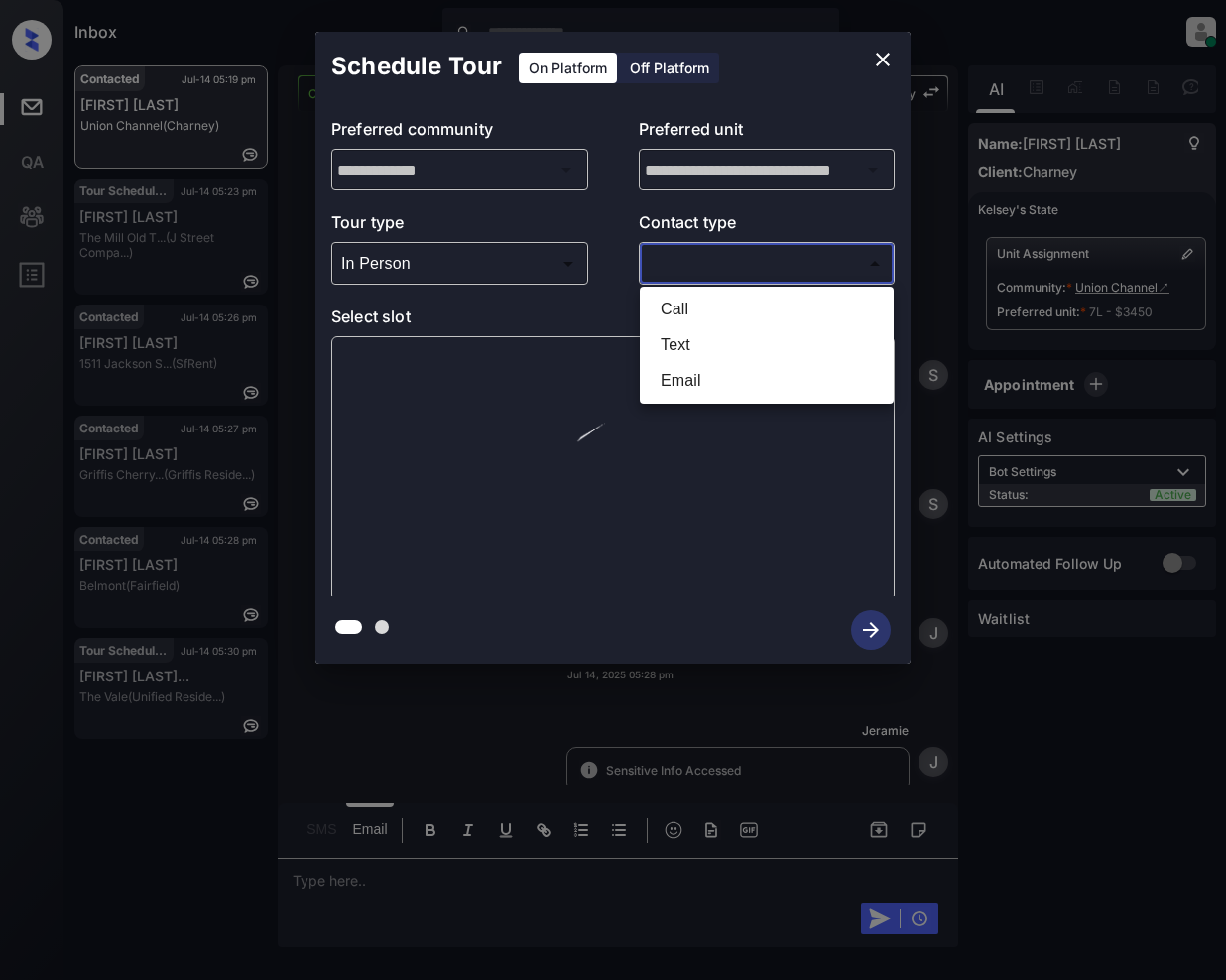 type on "*****" 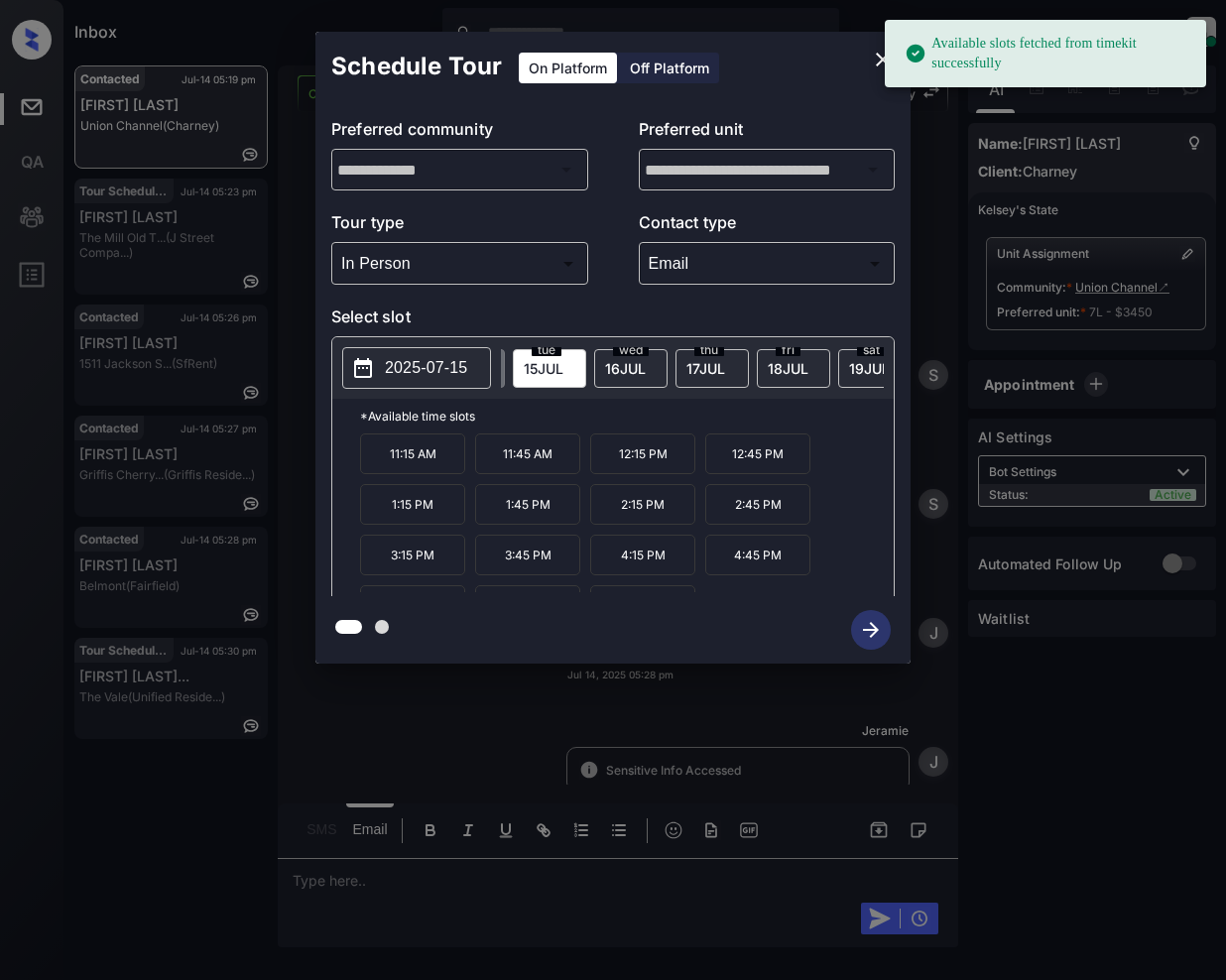 scroll, scrollTop: 0, scrollLeft: 211, axis: horizontal 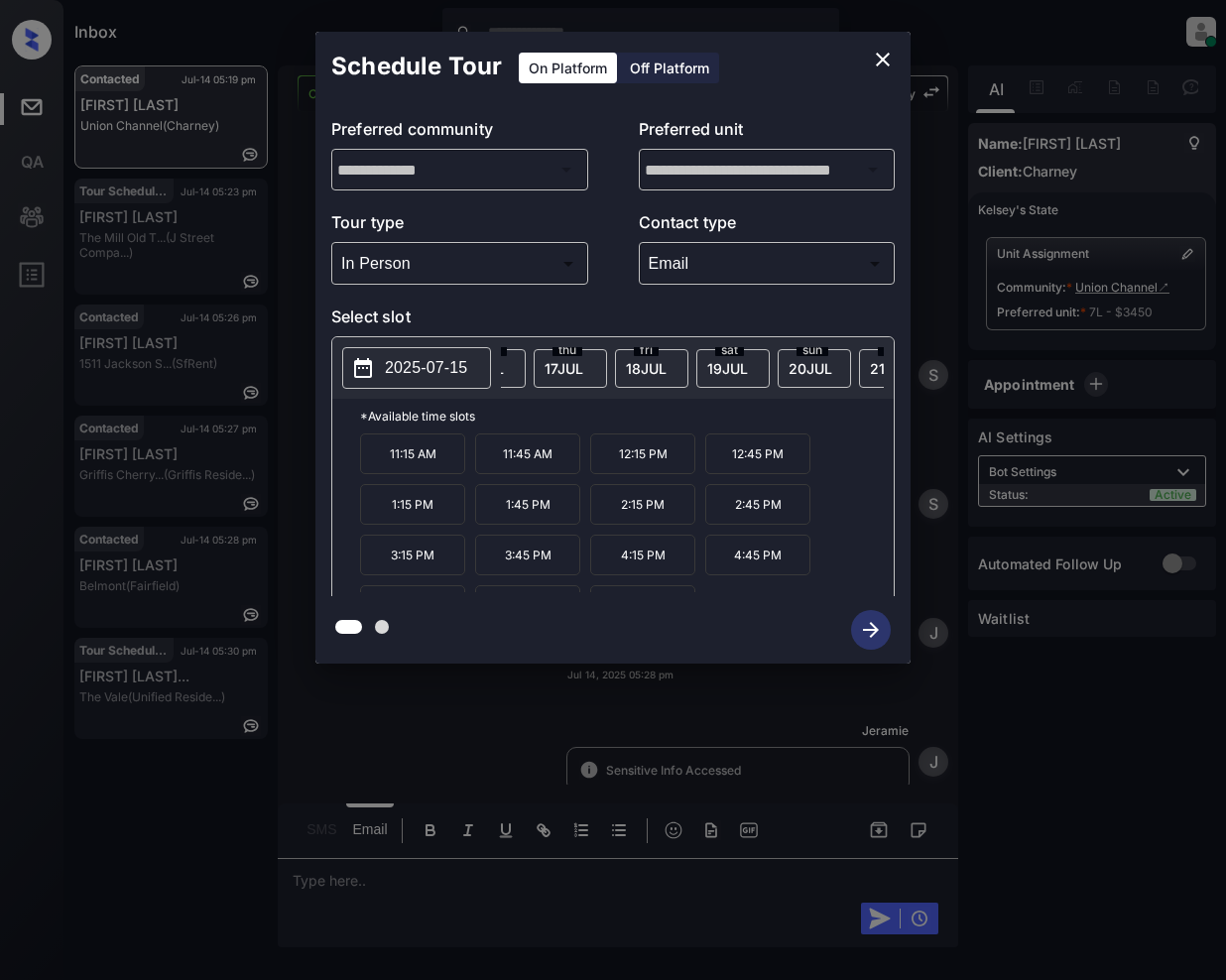click on "20 JUL" at bounding box center (320, 368) 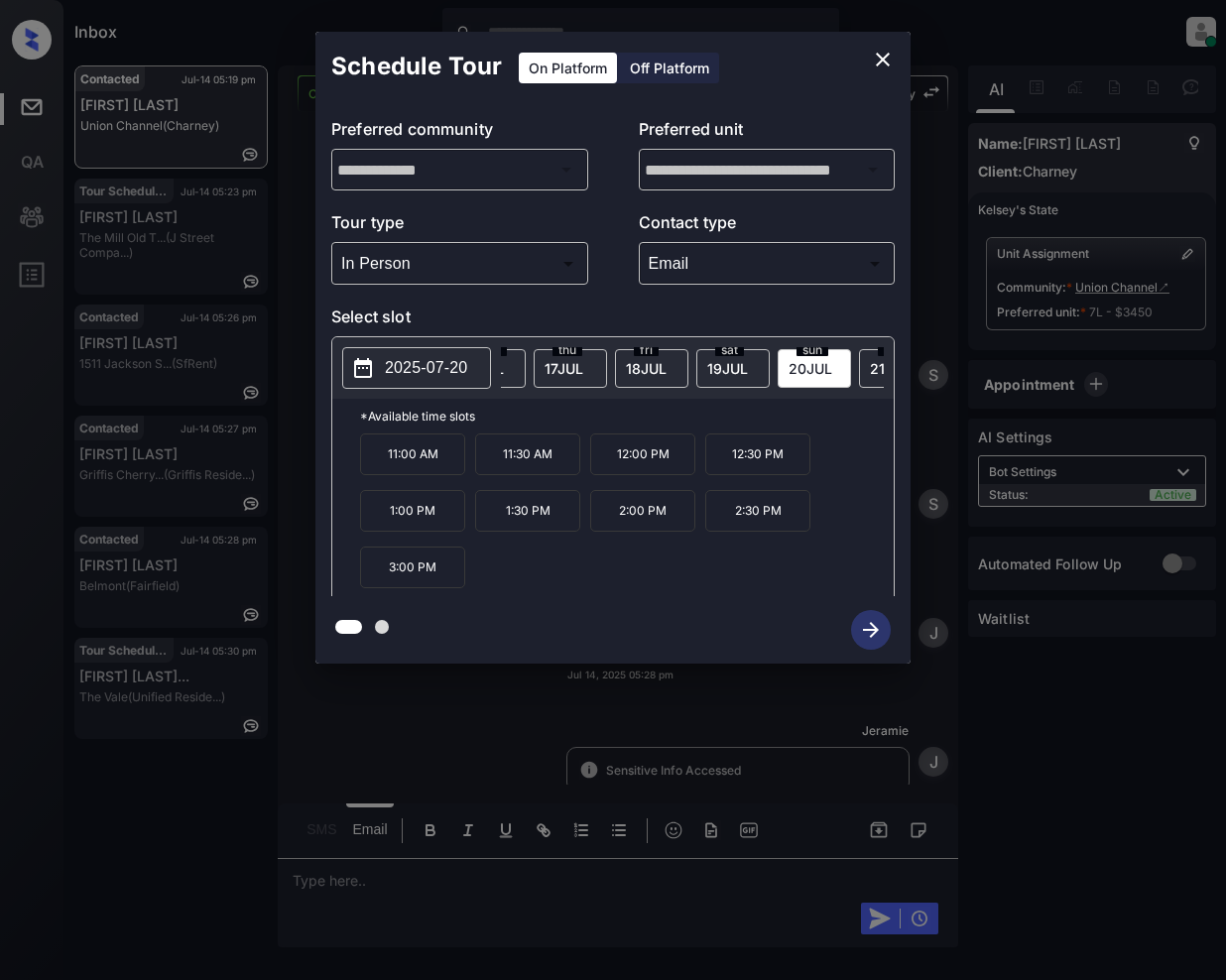click on "11:00 AM" at bounding box center (413, 454) 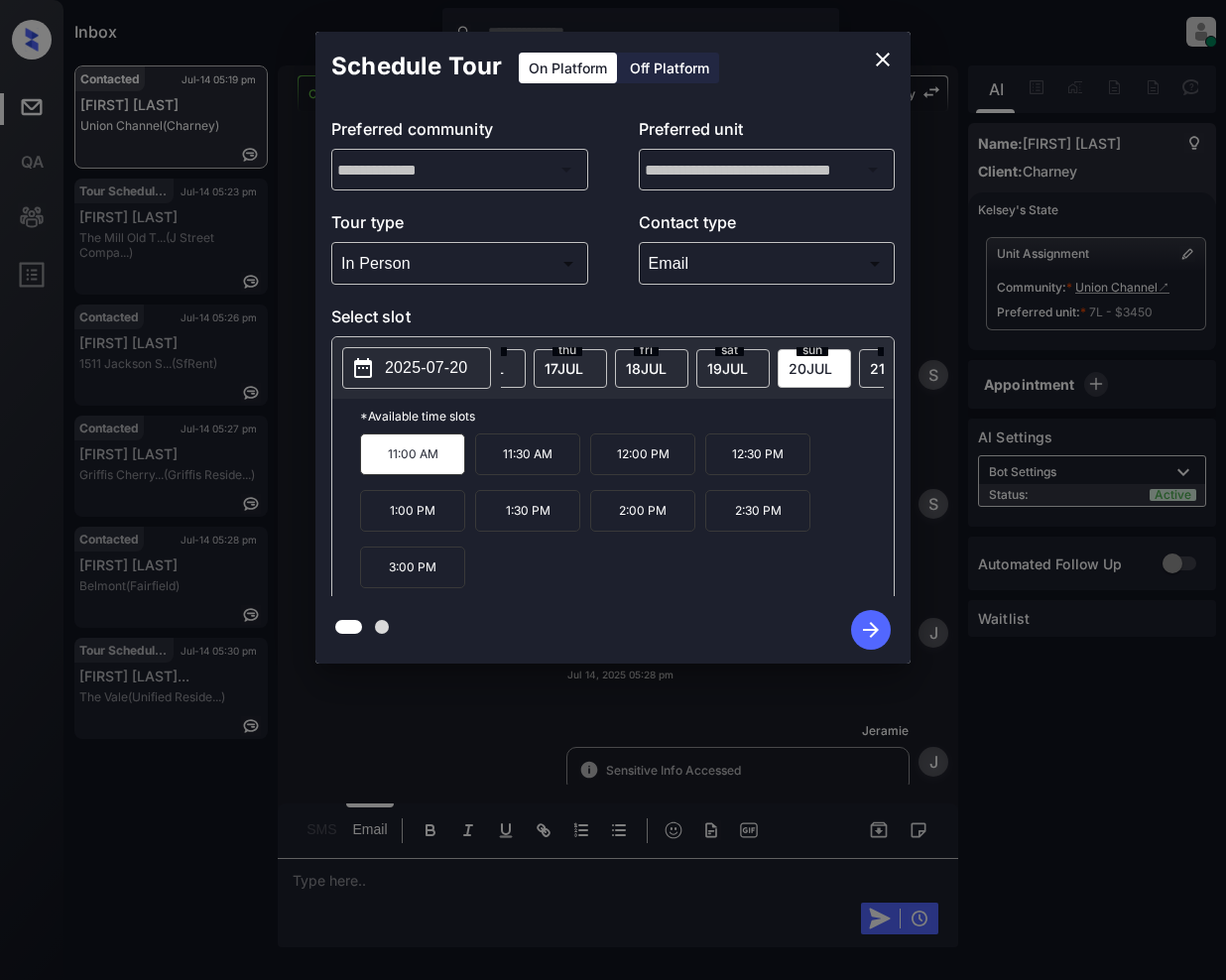 click 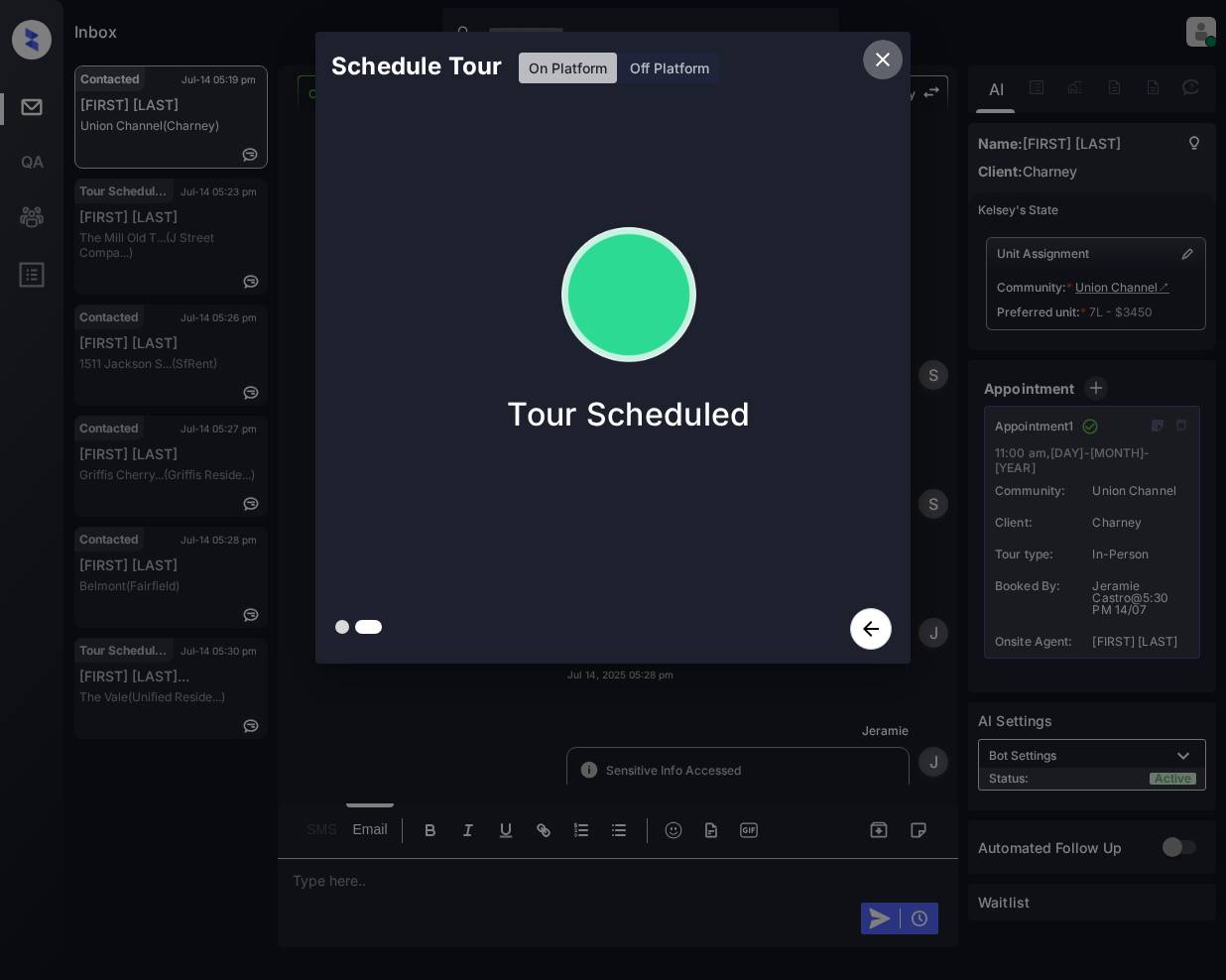 click 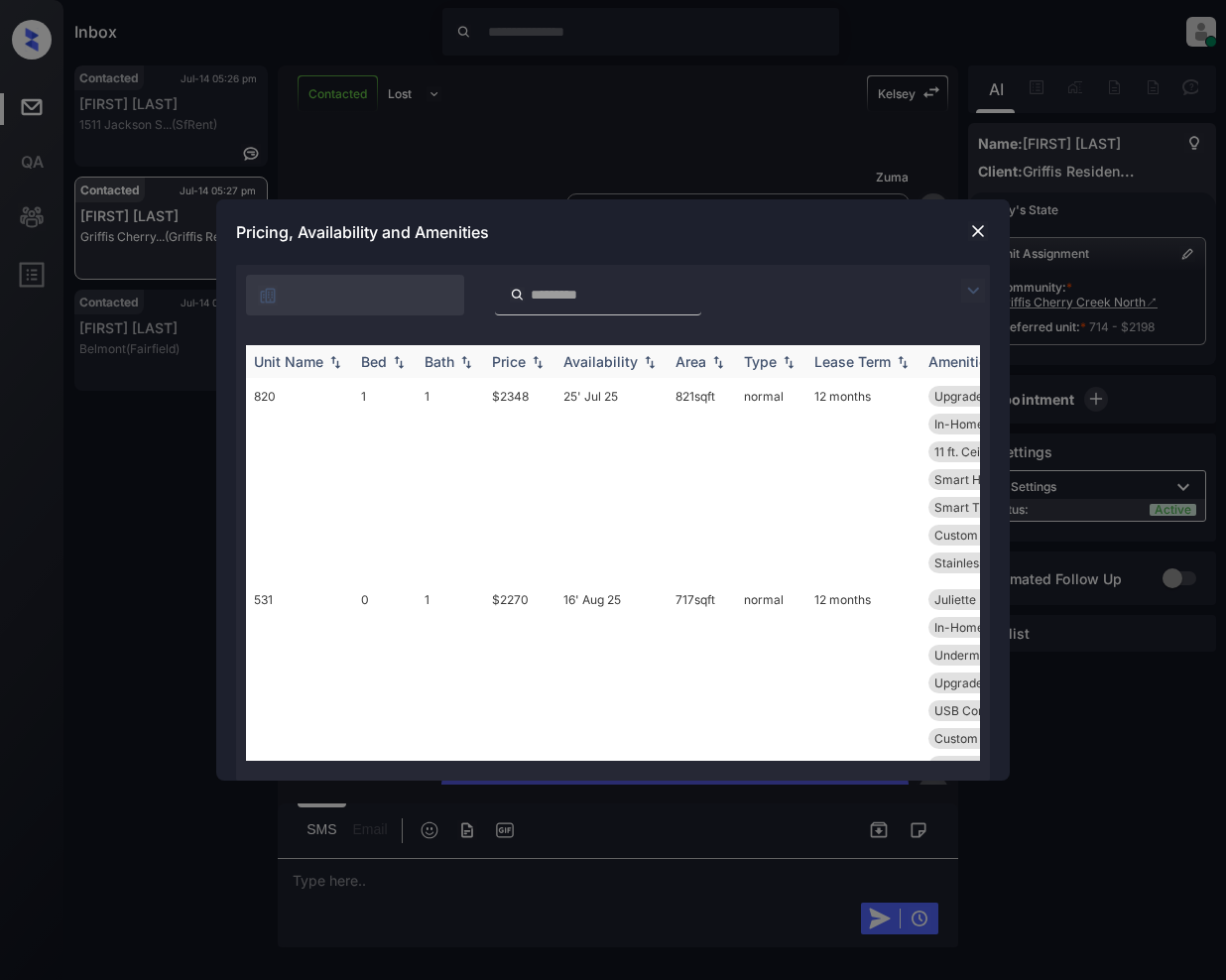 scroll, scrollTop: 0, scrollLeft: 0, axis: both 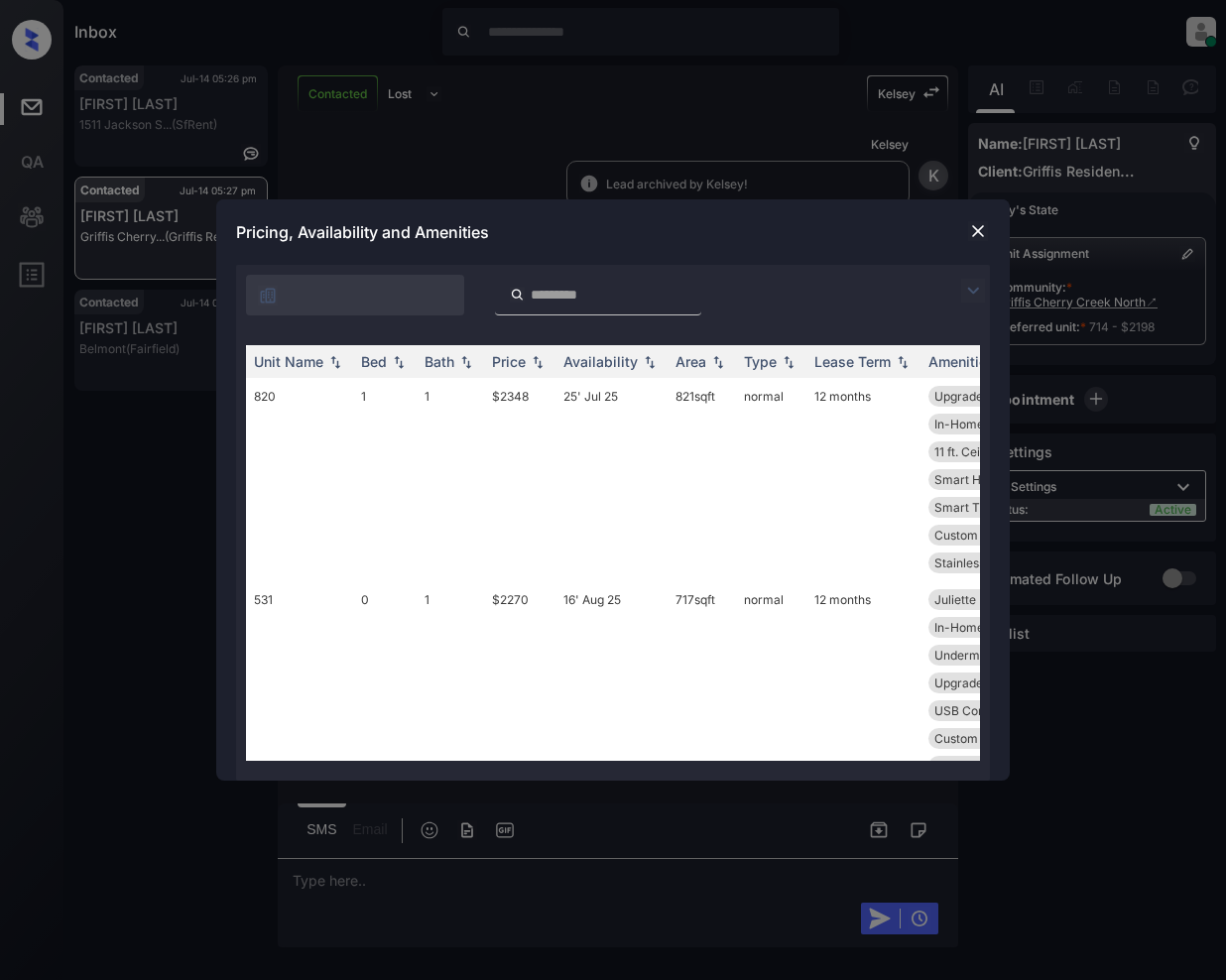 click at bounding box center (973, 291) 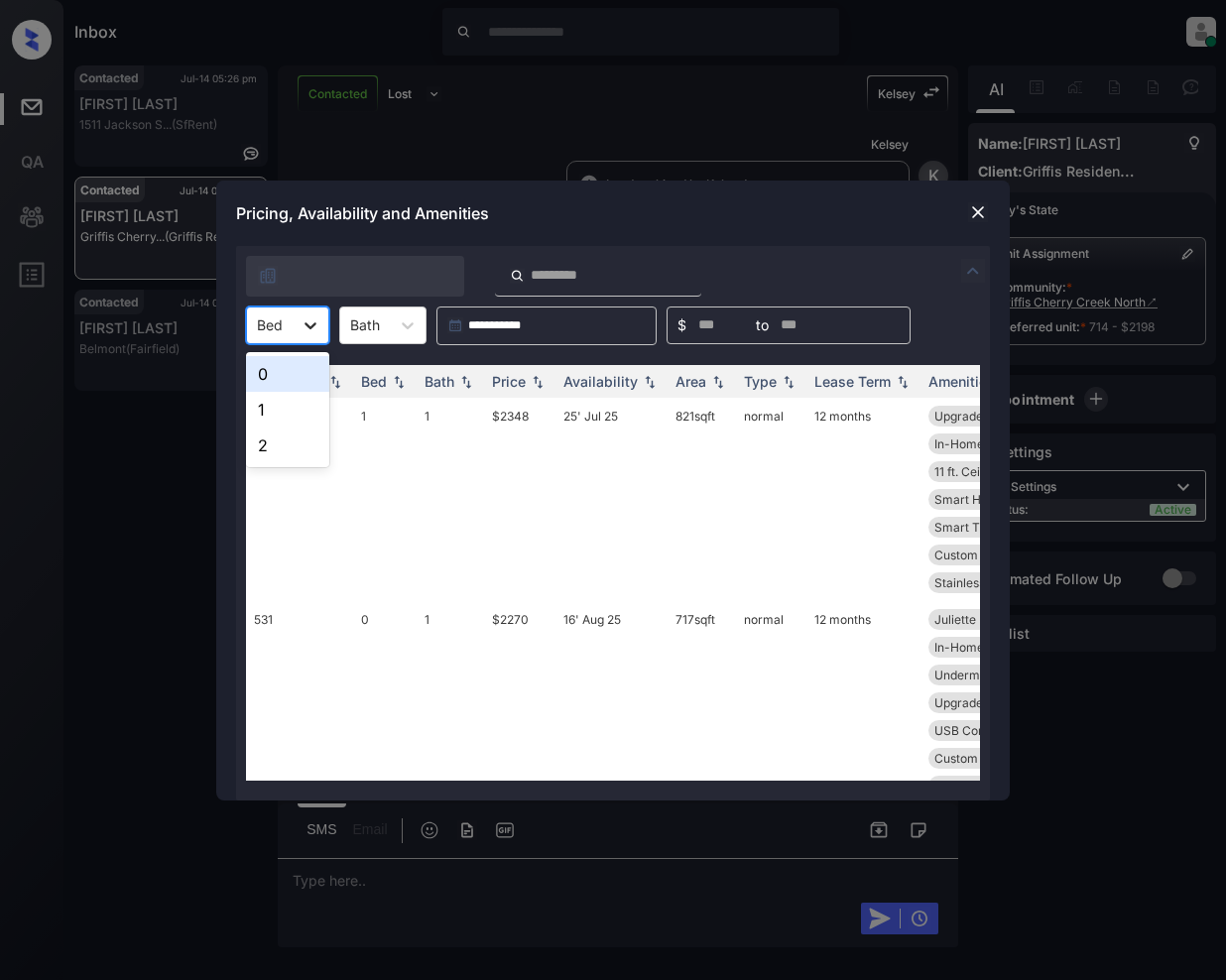 click 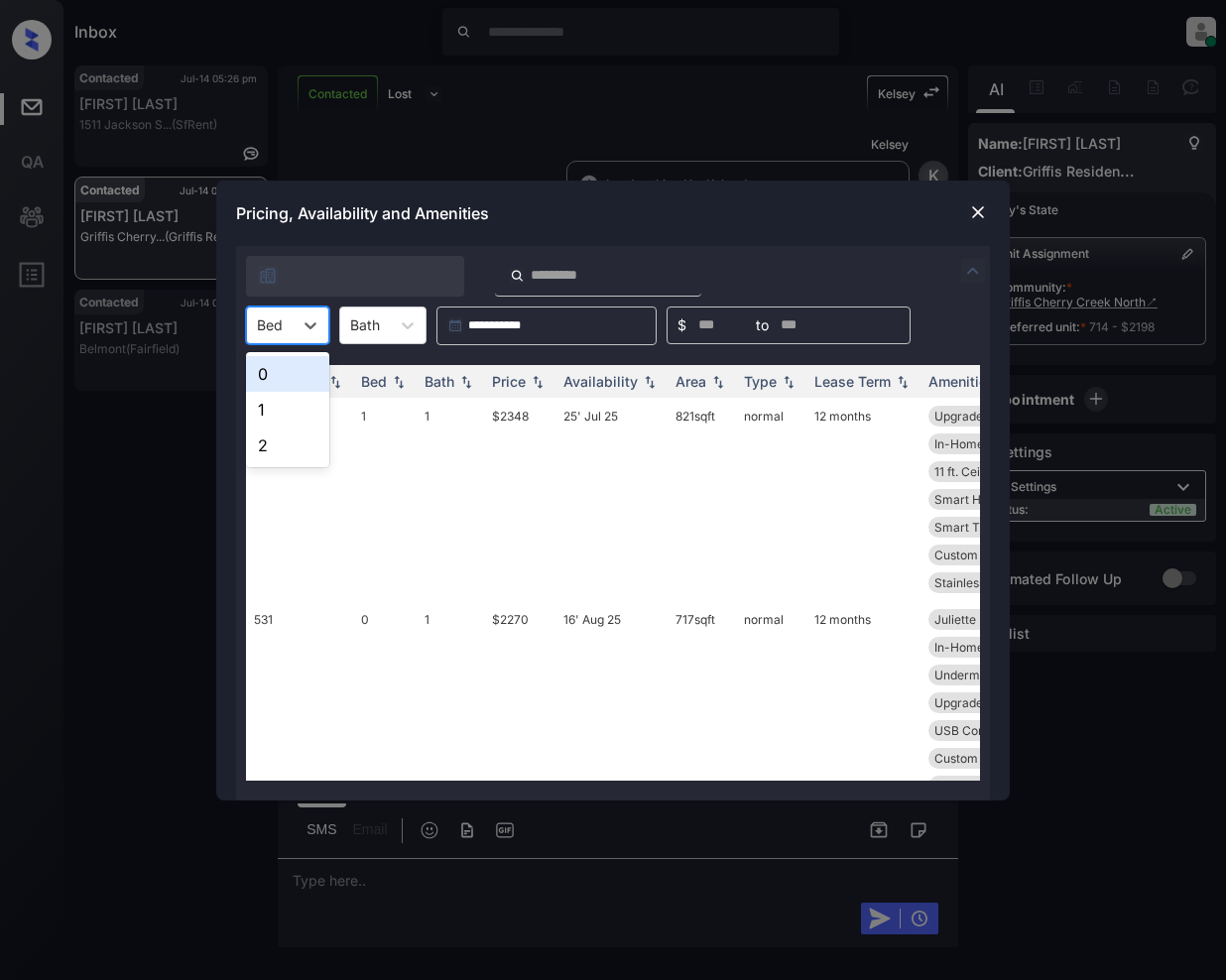 click on "0" at bounding box center [288, 374] 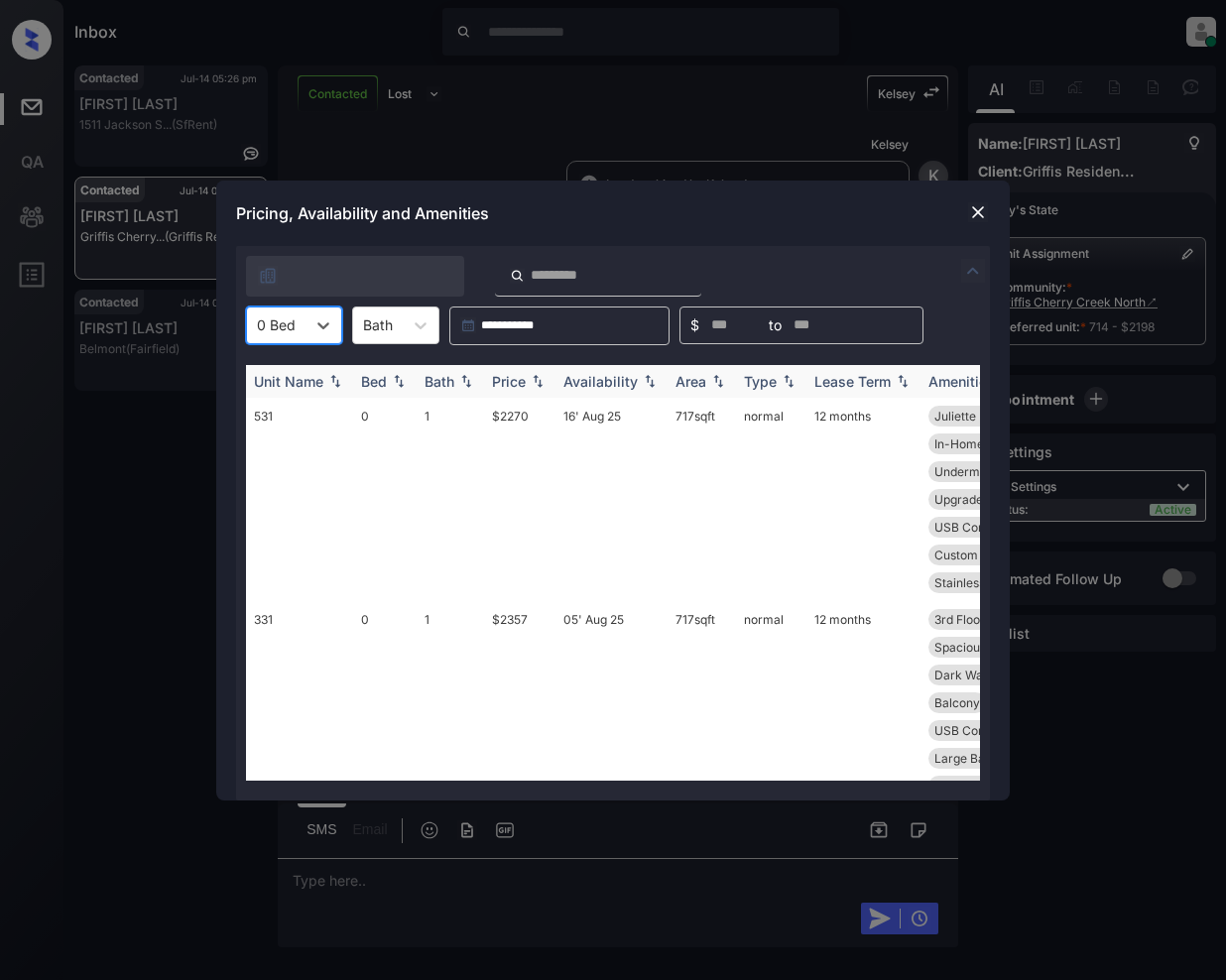 click at bounding box center [538, 381] 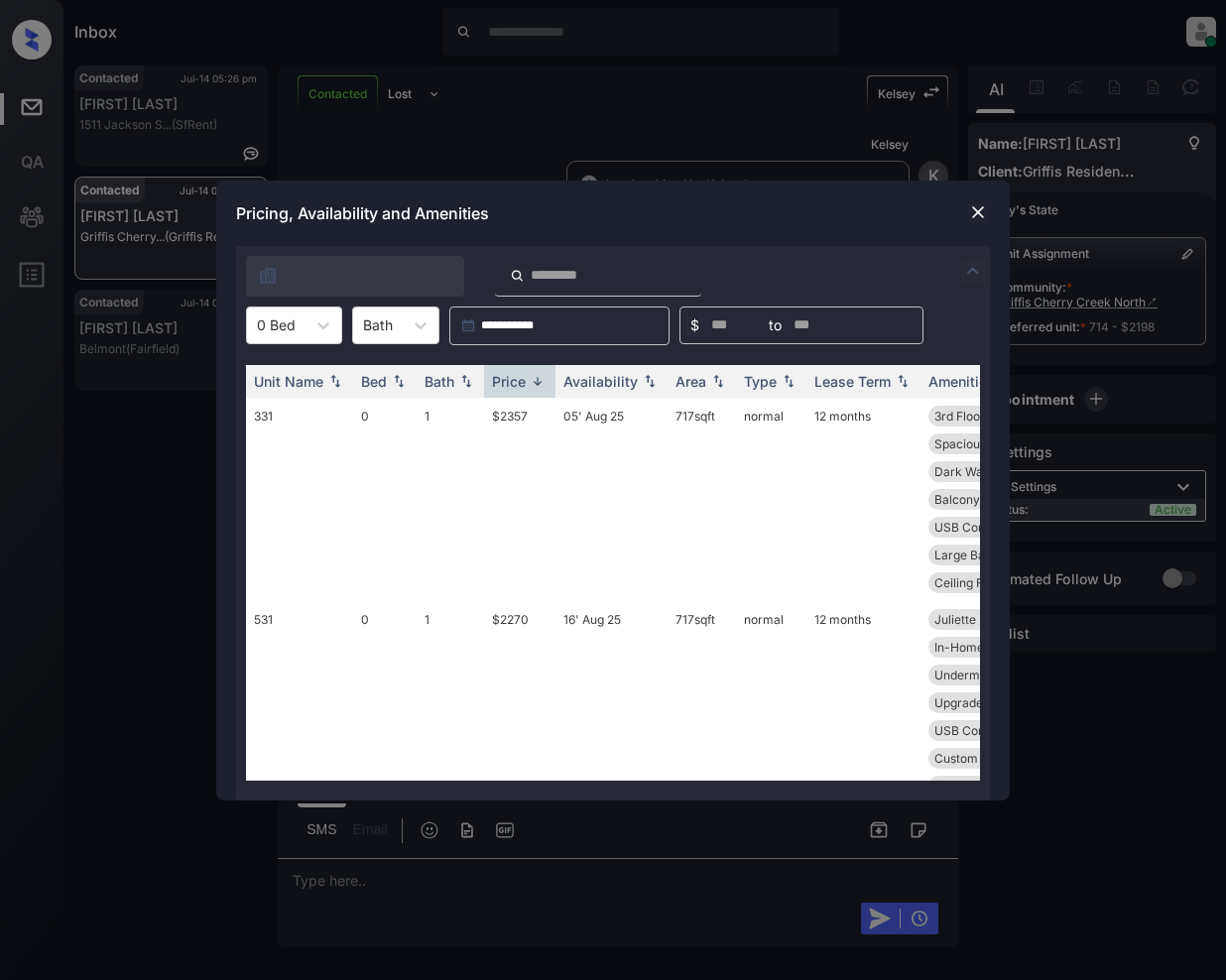 scroll, scrollTop: 247, scrollLeft: 0, axis: vertical 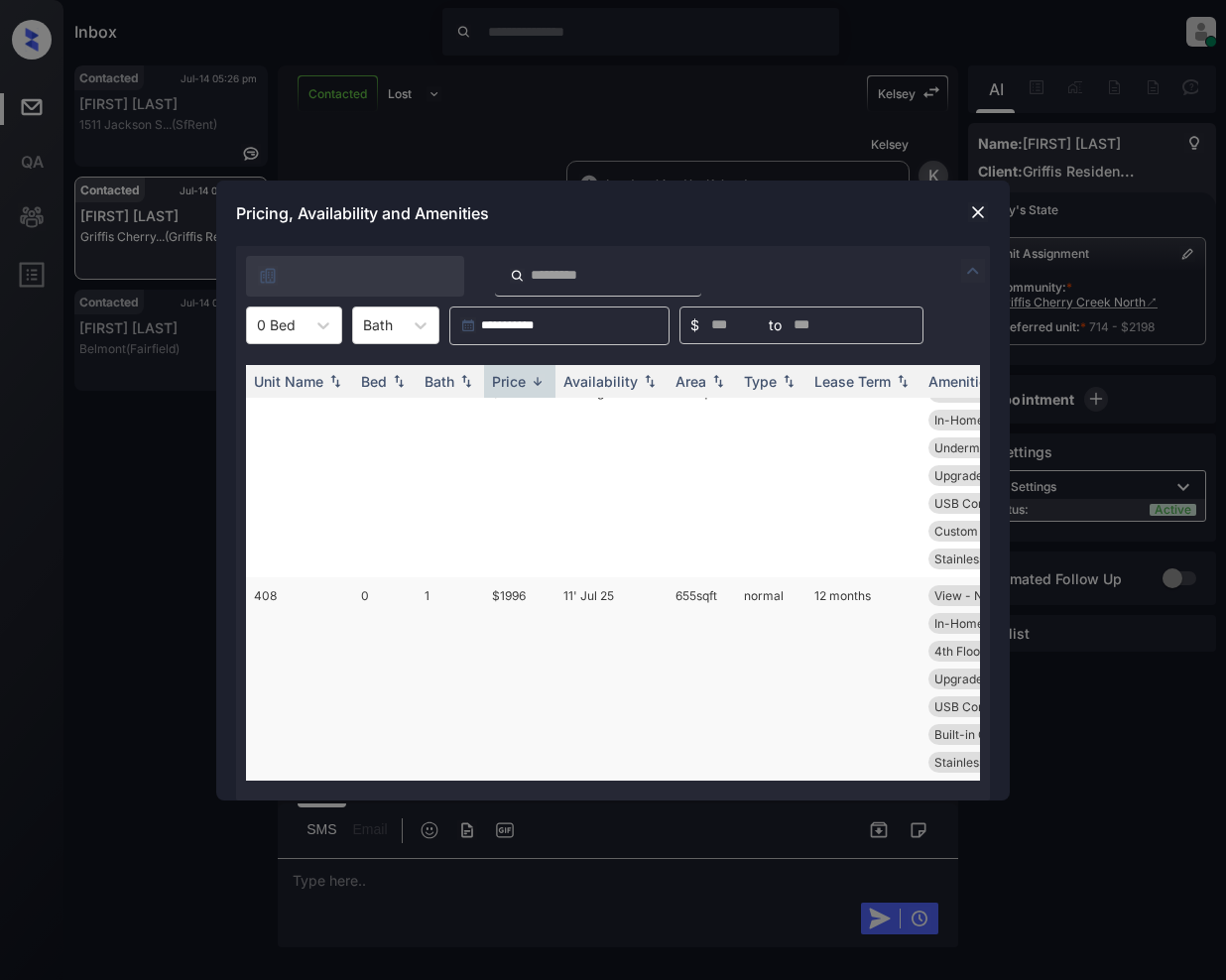 click on "$1996" at bounding box center [520, 678] 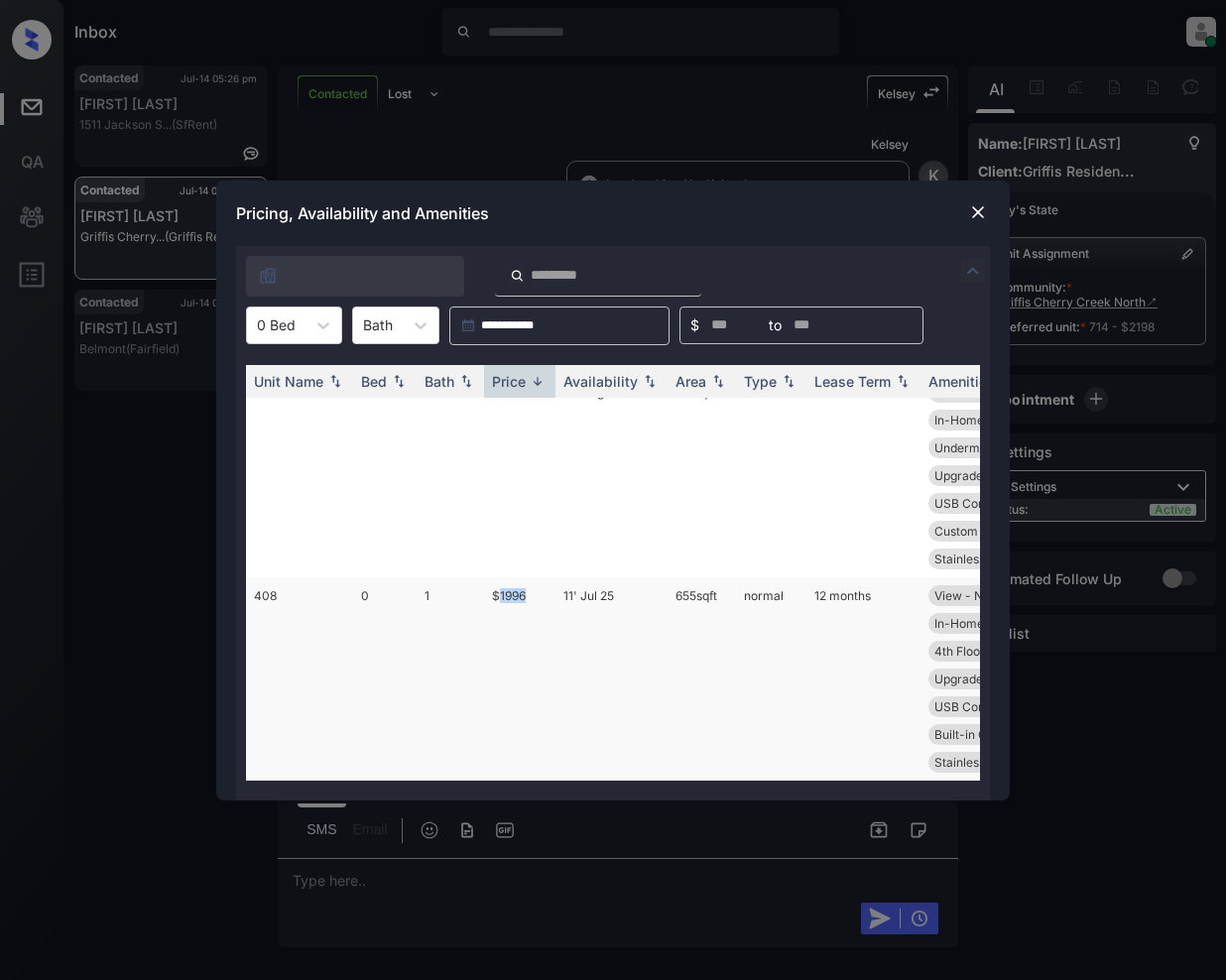 click on "$1996" at bounding box center (520, 678) 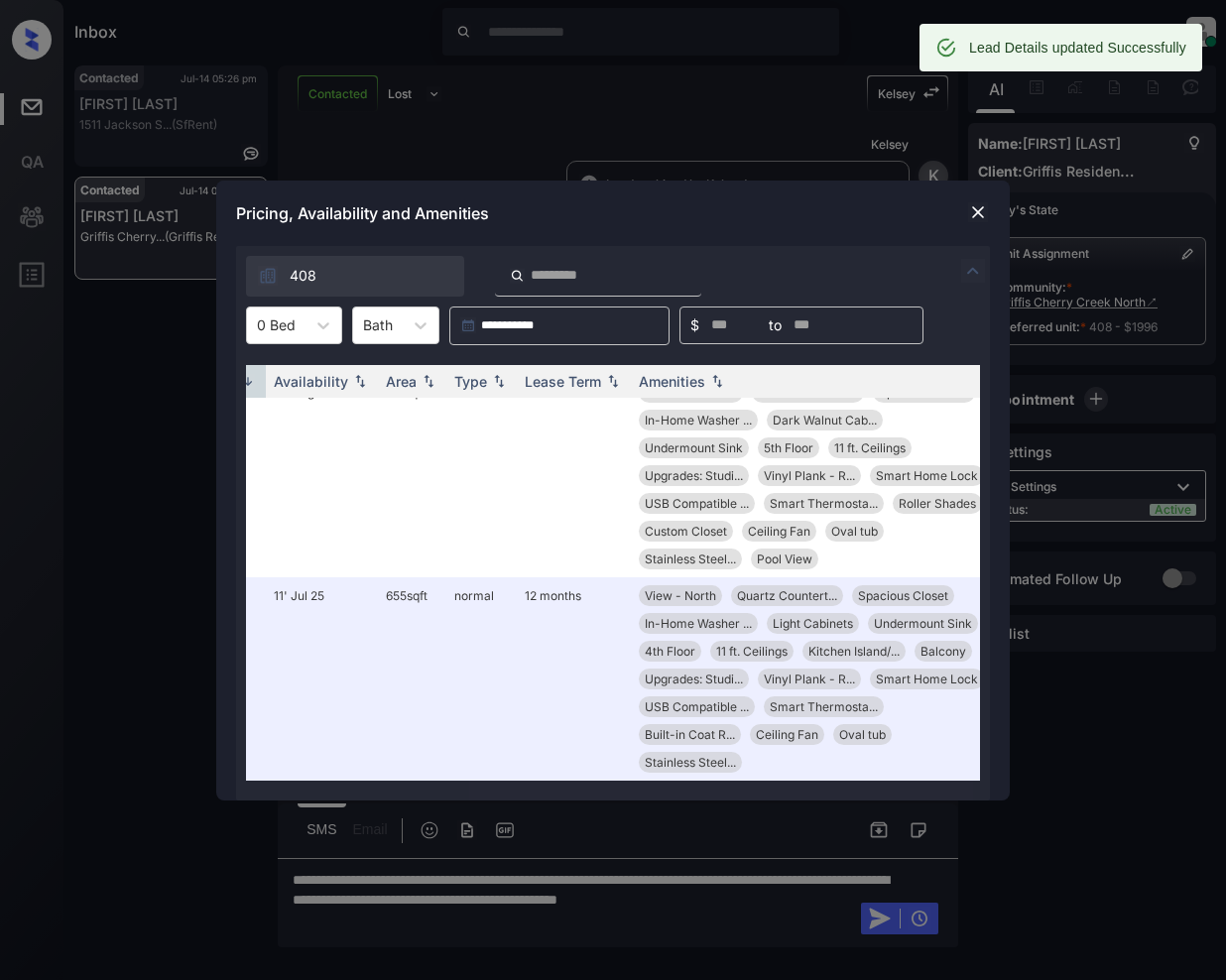 scroll, scrollTop: 247, scrollLeft: 322, axis: both 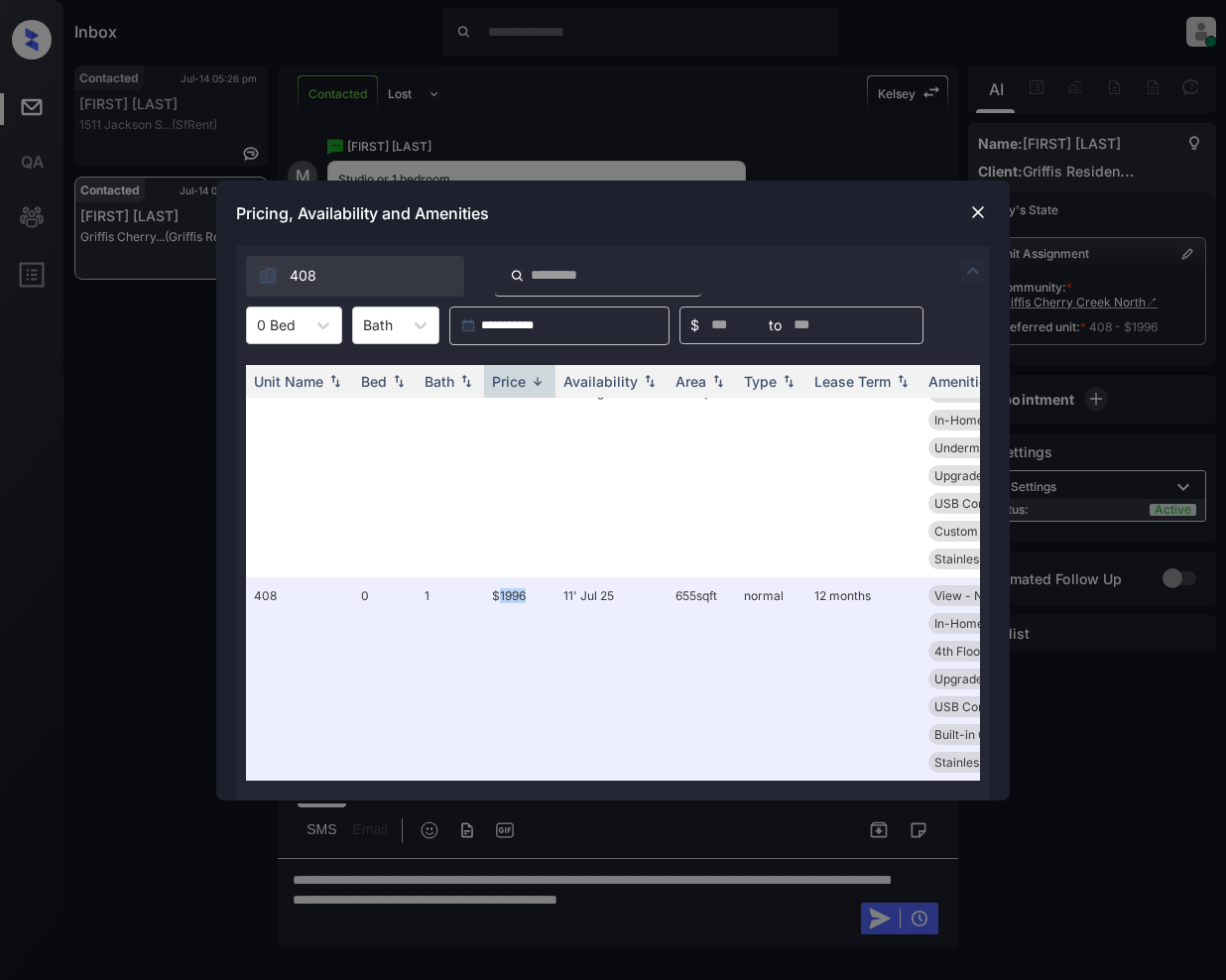 click at bounding box center (978, 212) 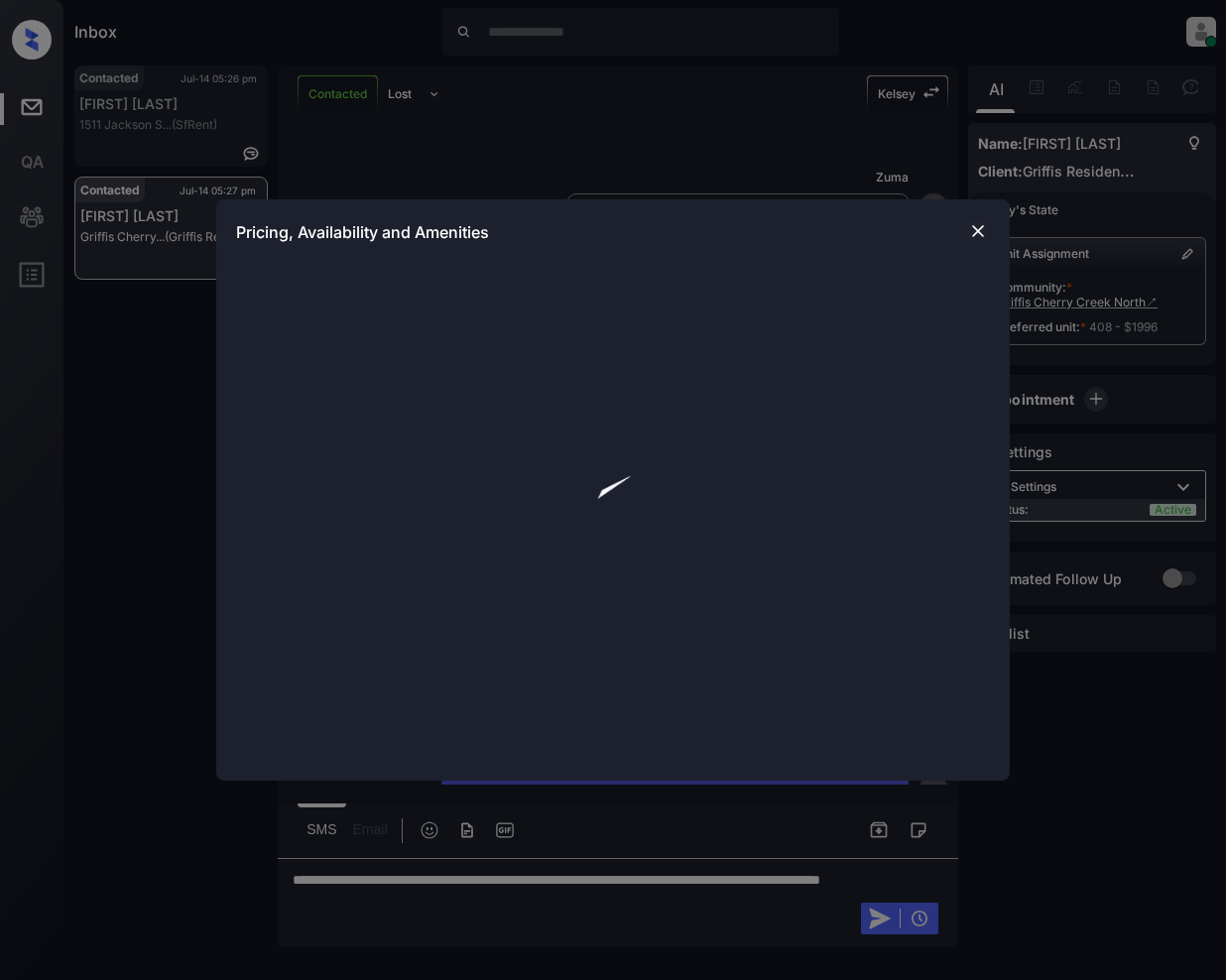 scroll, scrollTop: 0, scrollLeft: 0, axis: both 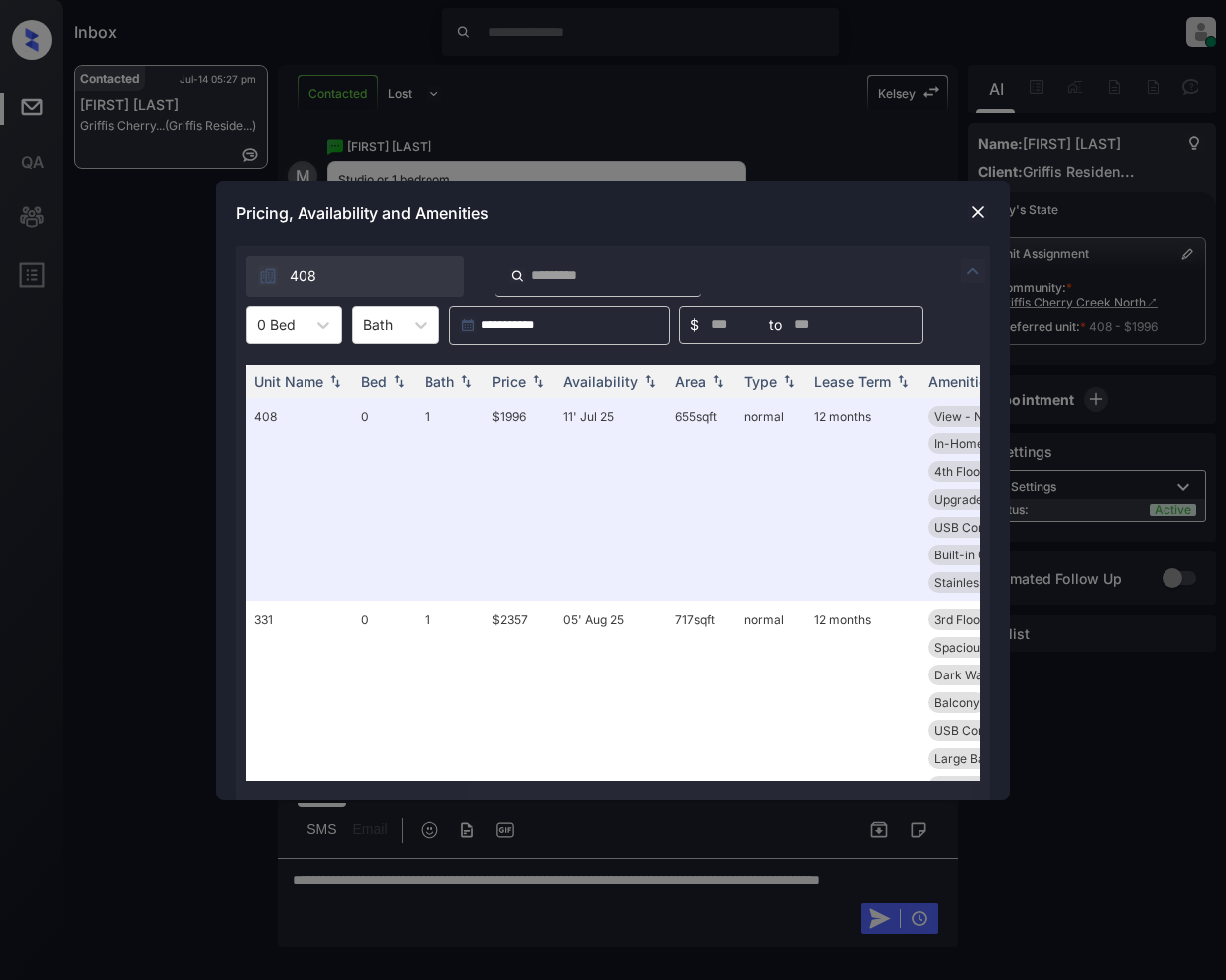 click at bounding box center [978, 212] 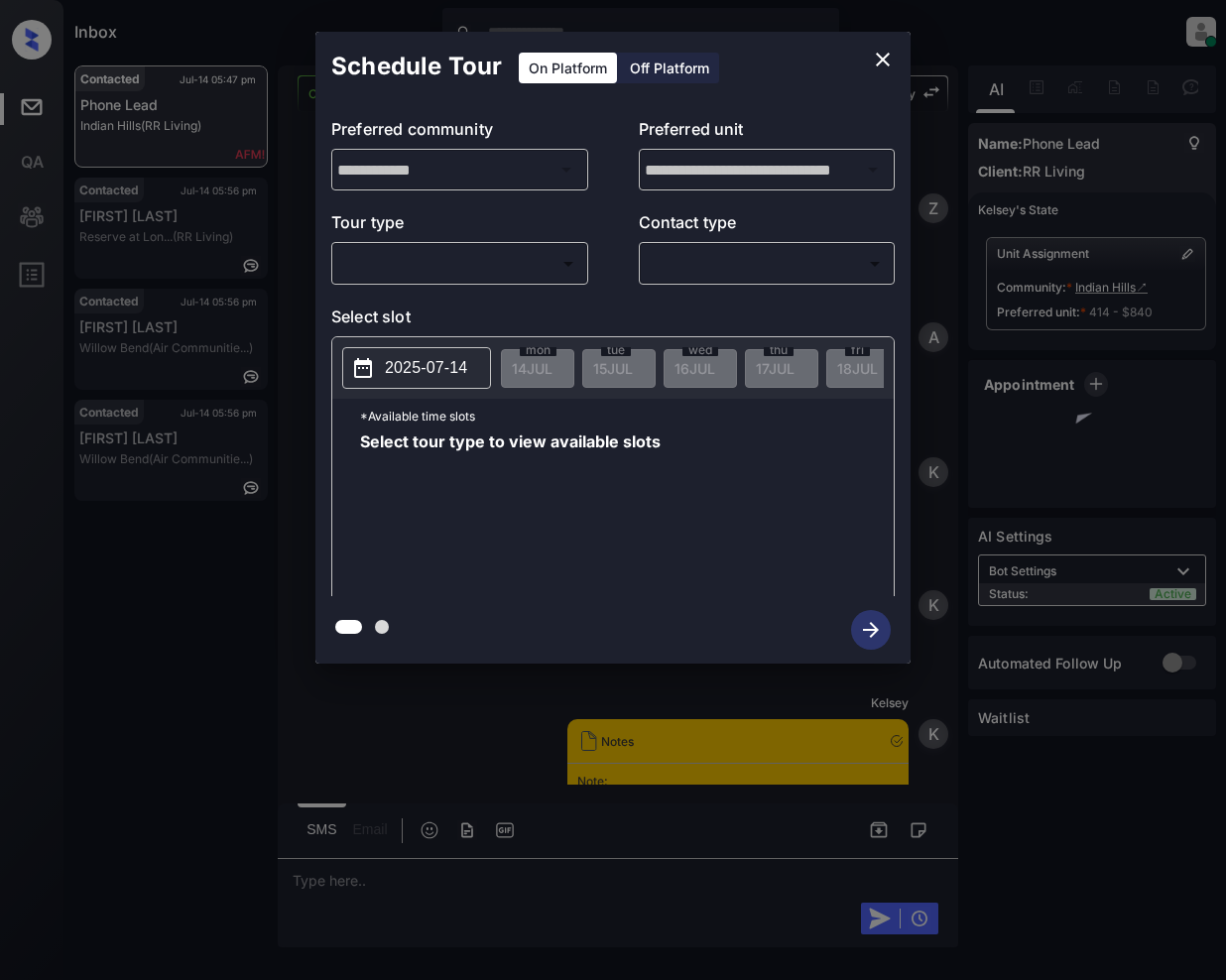 scroll, scrollTop: 0, scrollLeft: 0, axis: both 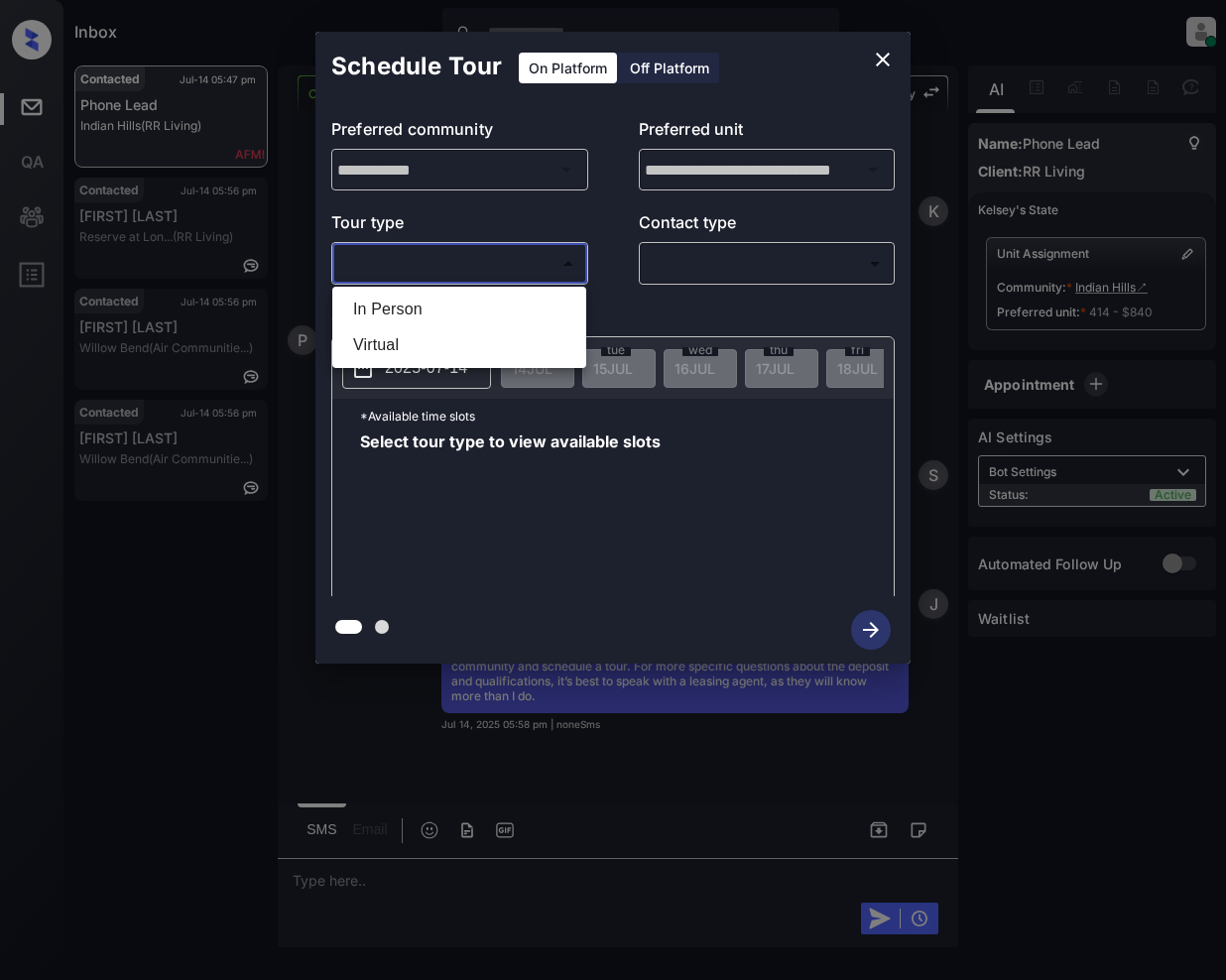 click on "Inbox Jeramie Castro Online Set yourself   offline Set yourself   on break Profile Switch to  light  mode Sign out Contacted Jul-14 05:47 pm   Phone Lead Indian Hills  (RR Living) Contacted Jul-14 05:56 pm   Yesha Stapleto... Reserve at Lon...  (RR Living) Contacted Jul-14 05:56 pm   Deseray Bobo Willow Bend  (Air Communitie...) Contacted Jul-14 05:56 pm   Deseray Bobo Willow Bend  (Air Communitie...) Contacted Lost Lead Sentiment: Angry Upon sliding the acknowledgement:  Lead will move to lost stage. * ​ SMS and call option will be set to opt out. AFM will be turned off for the lead. Kelsey New Message Zuma Lead transferred to leasing agent: kelsey Jul 10, 2025 10:27 am  Sync'd w  knock Z New Message Agent Lead created because they indicated they are interested in leasing via Zuma IVR. Jul 10, 2025 10:27 am A New Message Kelsey Thank you for calling Indian Hills! This is Kelsey. I’d love to help—let me know if you’d like to schedule a tour or have any questions about our apartment homes.    Sync'd w" at bounding box center [613, 490] 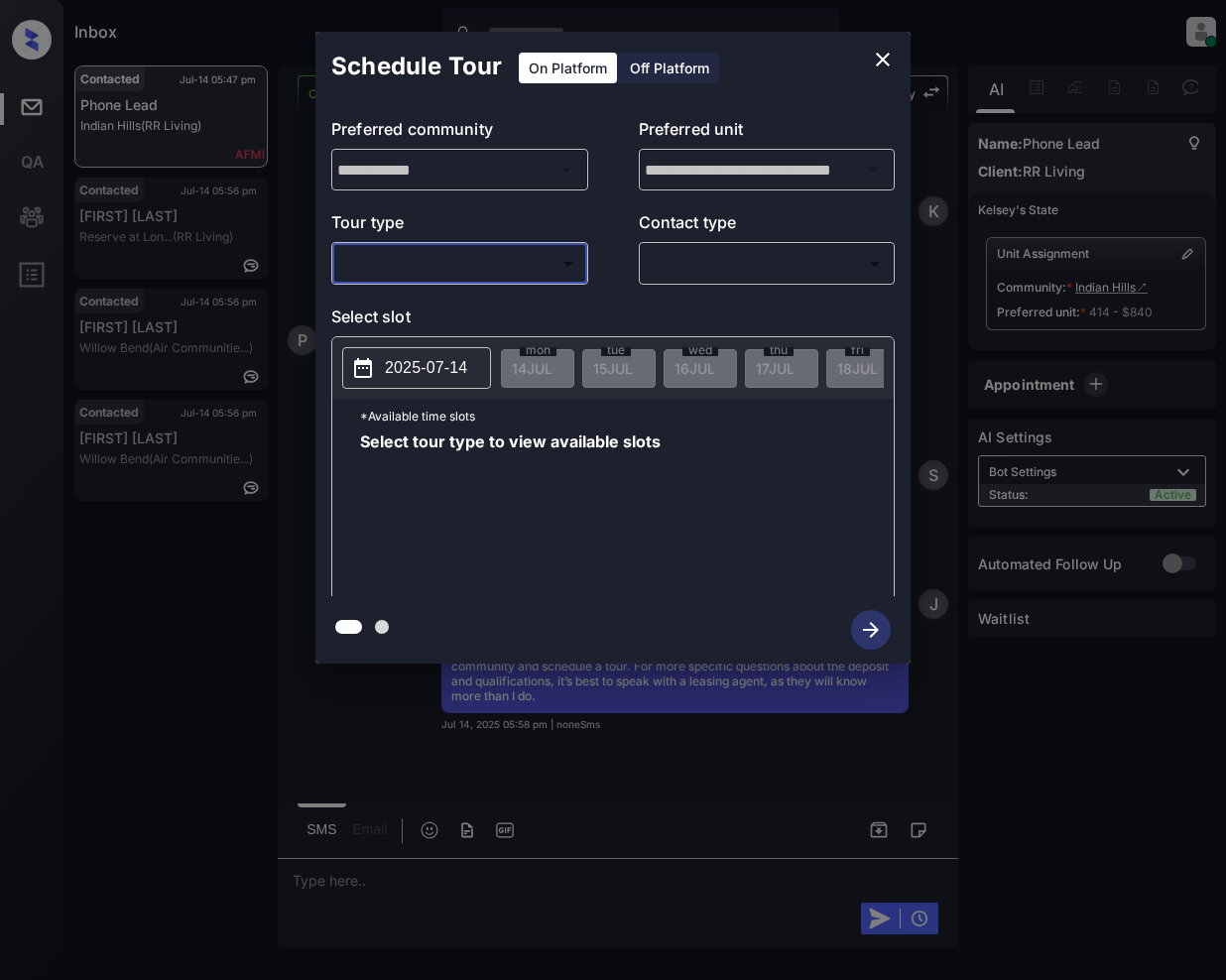 click 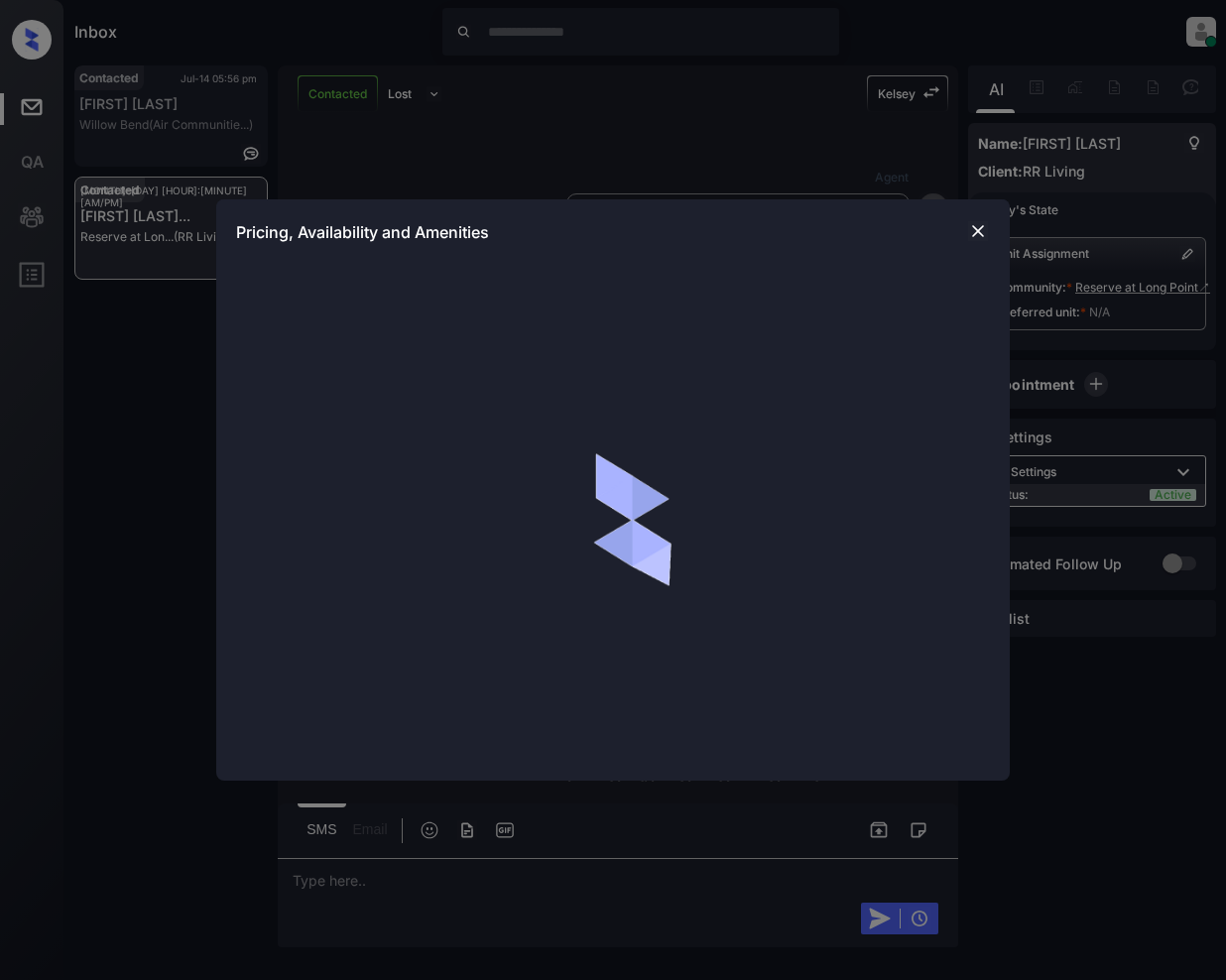 scroll, scrollTop: 0, scrollLeft: 0, axis: both 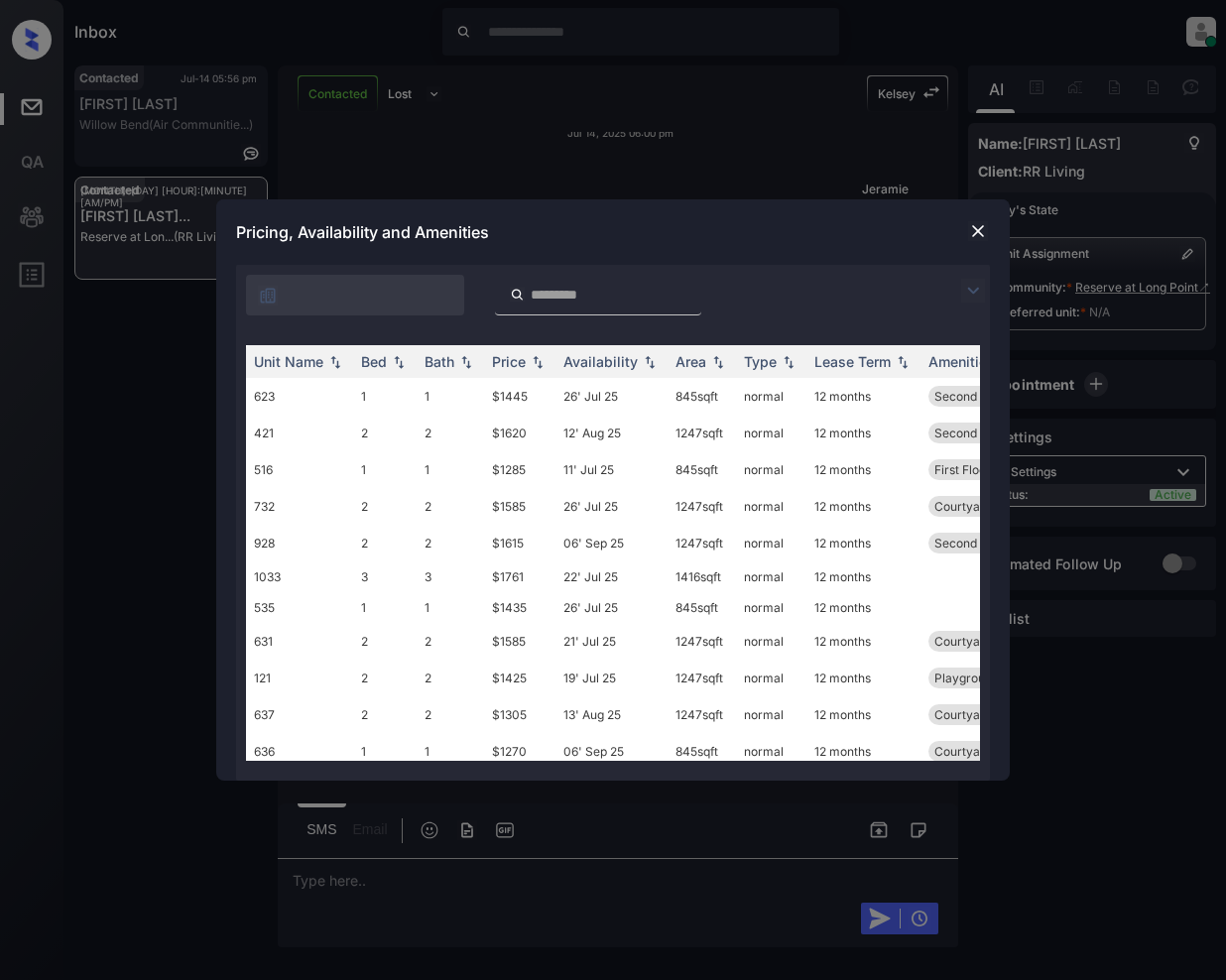 click at bounding box center [973, 291] 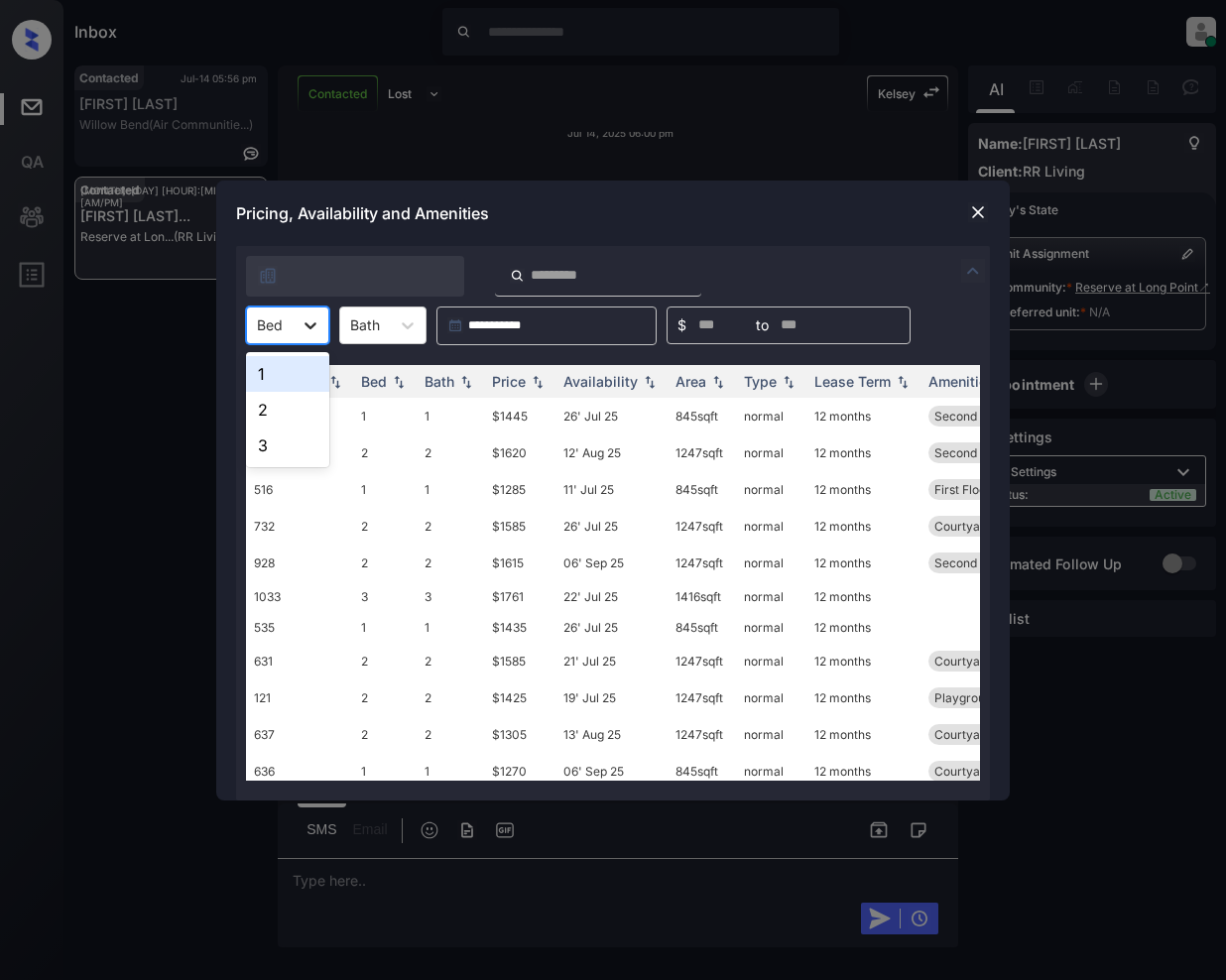 click 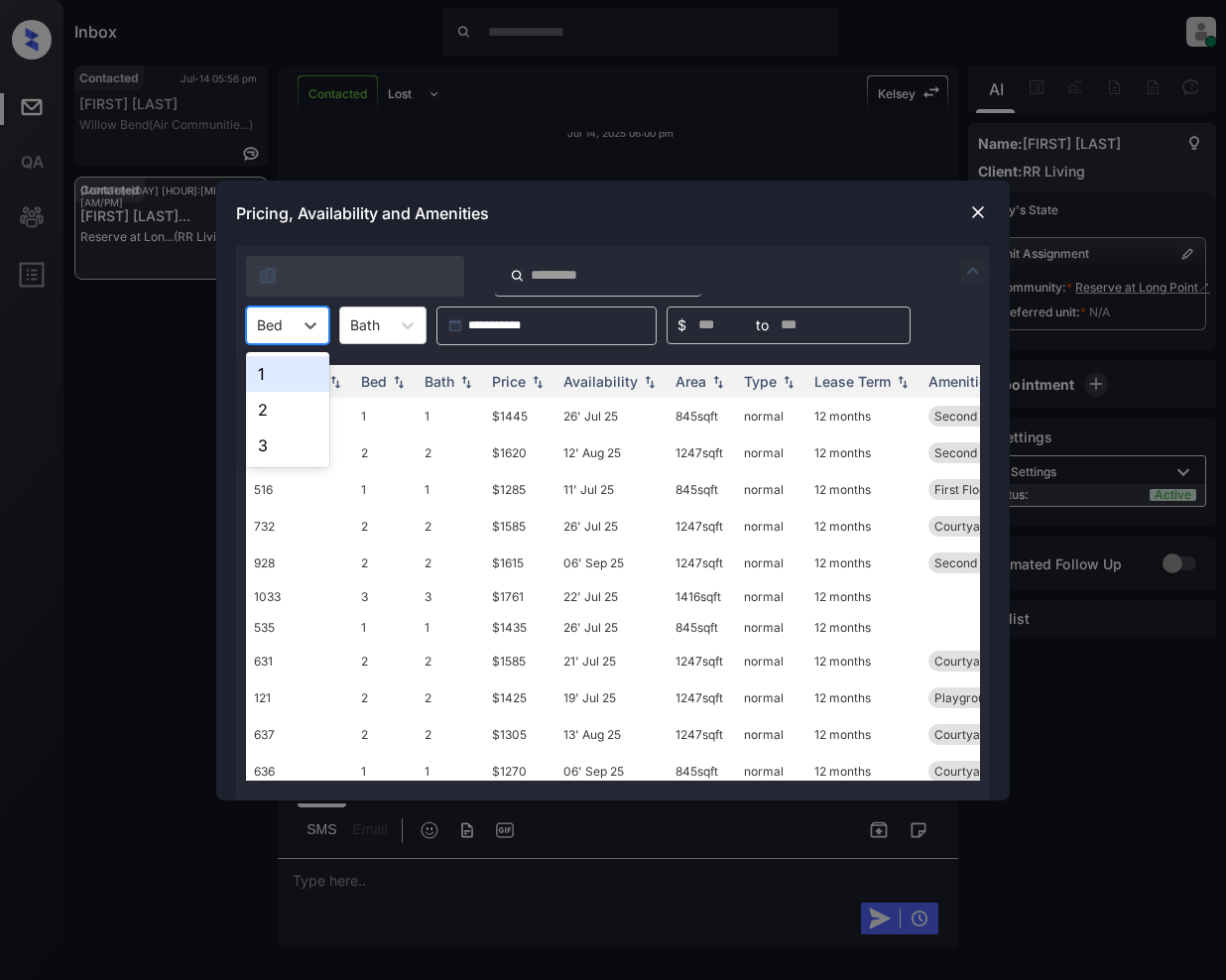 click on "1" at bounding box center (288, 374) 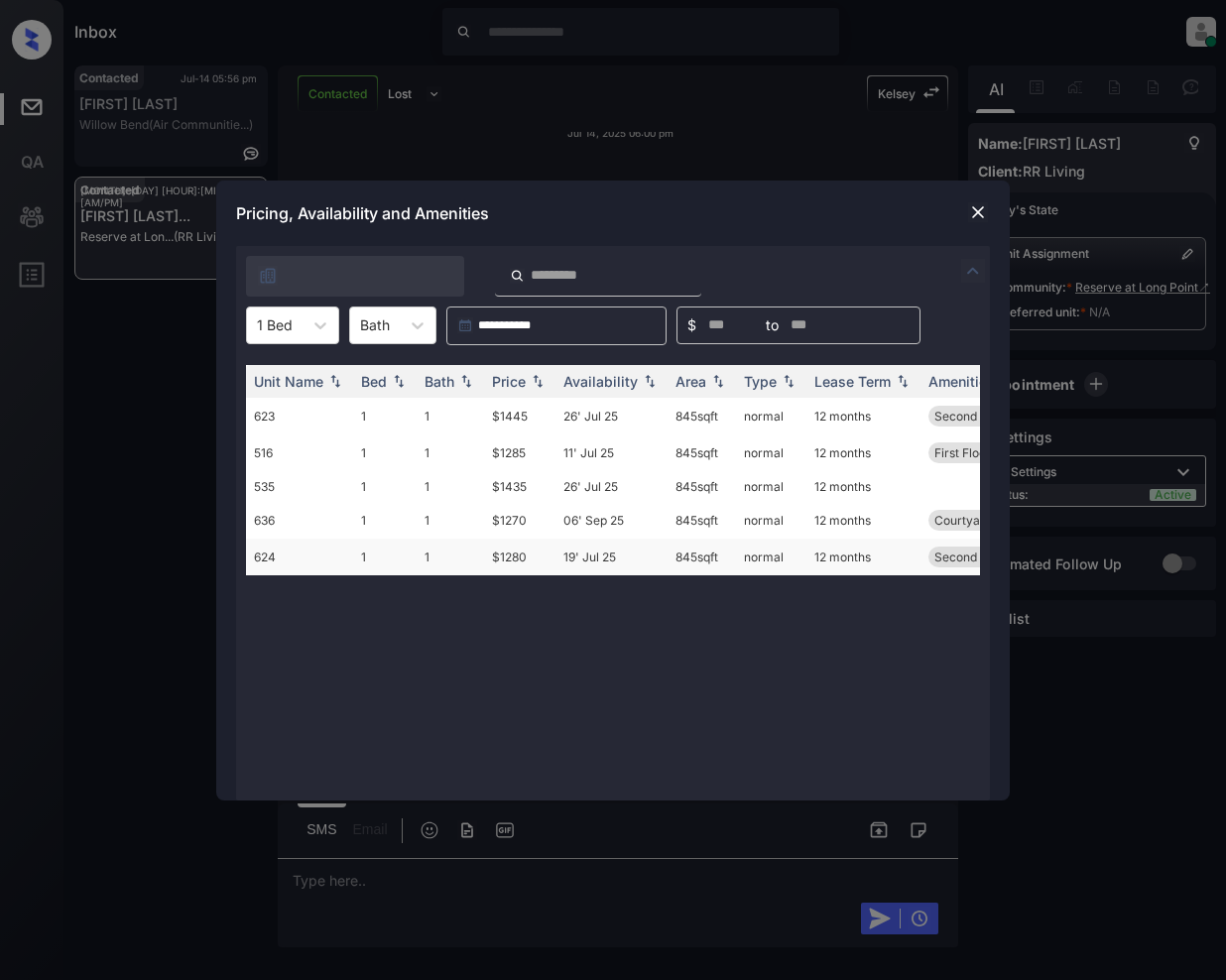click on "$1280" at bounding box center (520, 556) 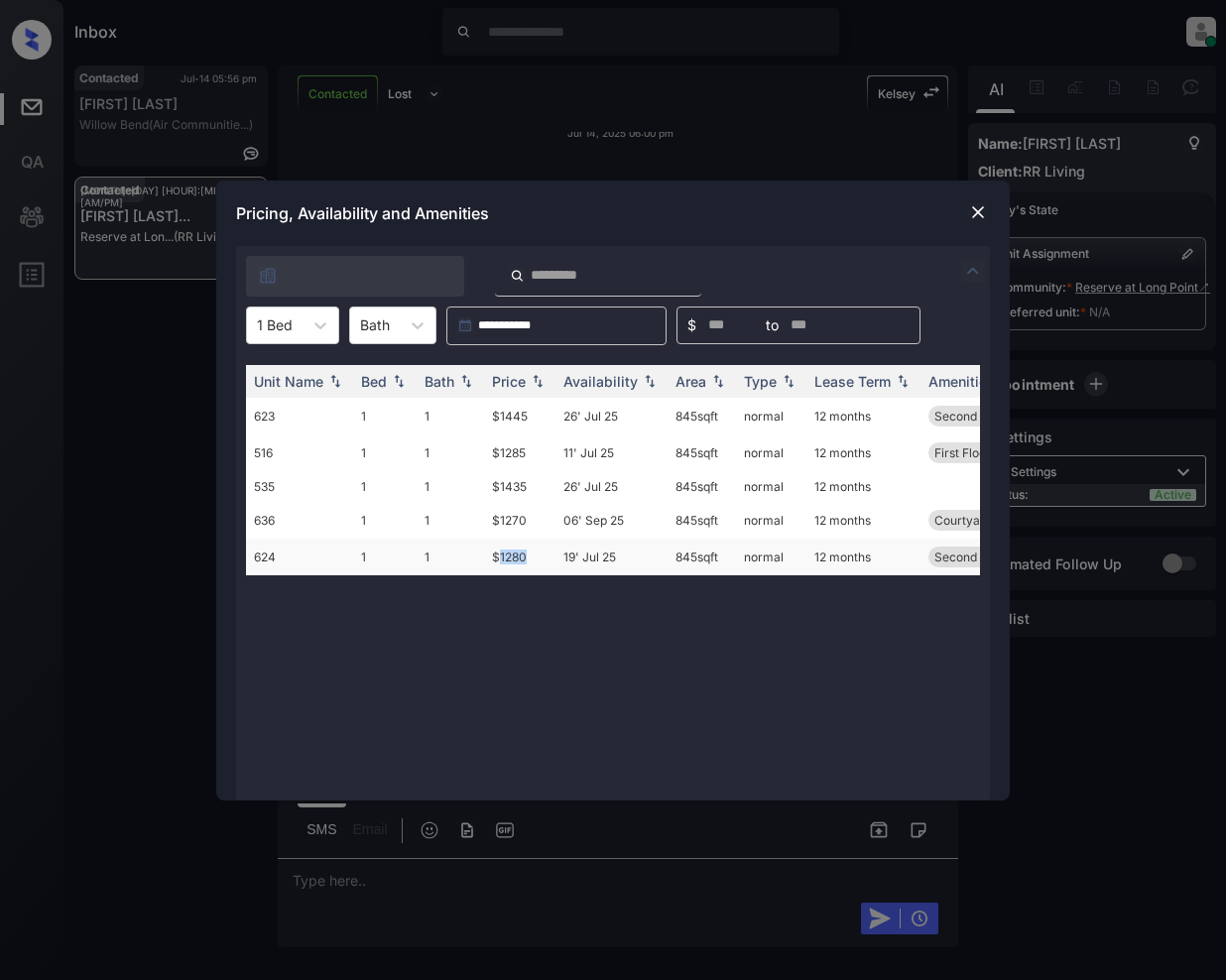 click on "$1280" at bounding box center [520, 556] 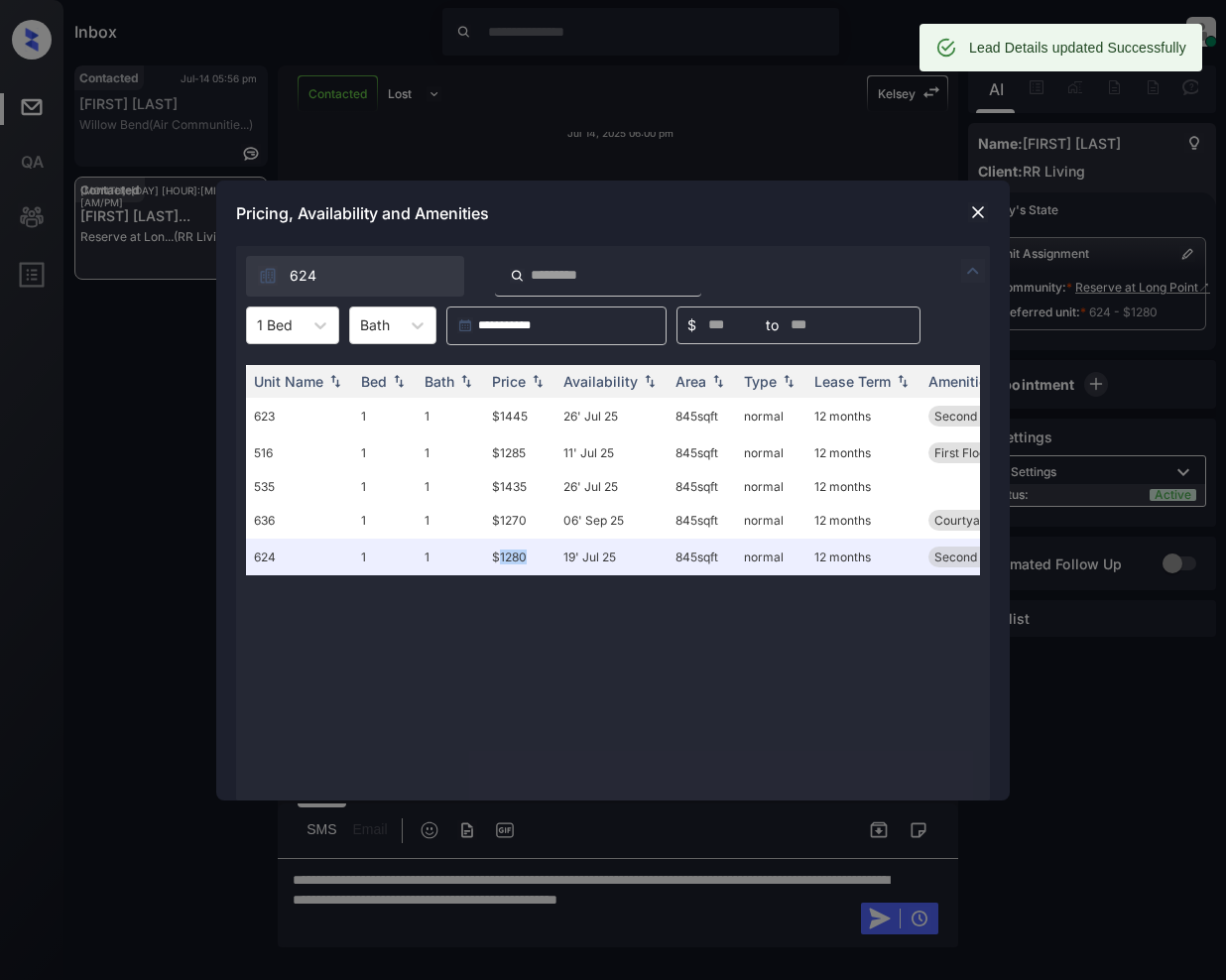 click at bounding box center (978, 212) 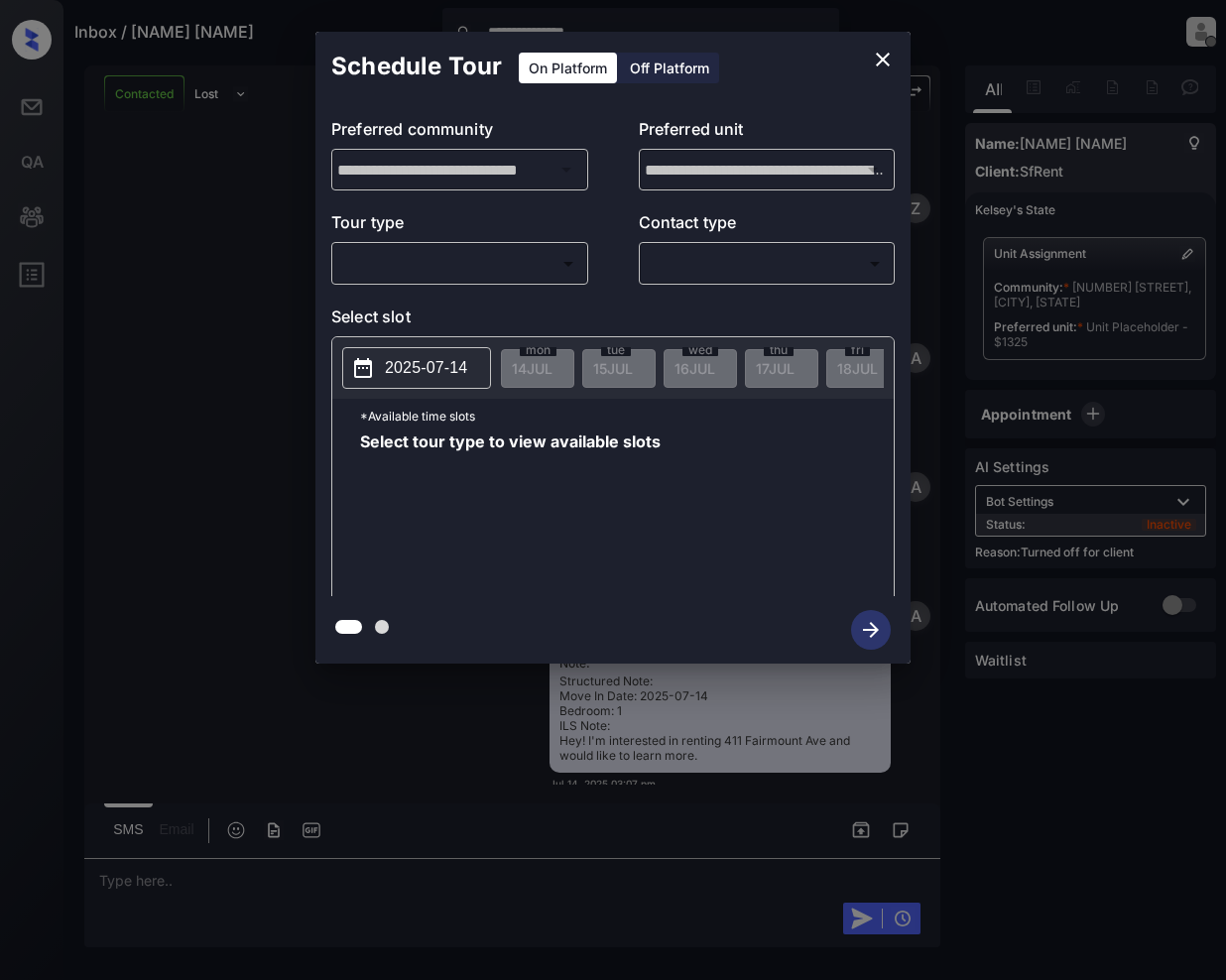 scroll, scrollTop: 0, scrollLeft: 0, axis: both 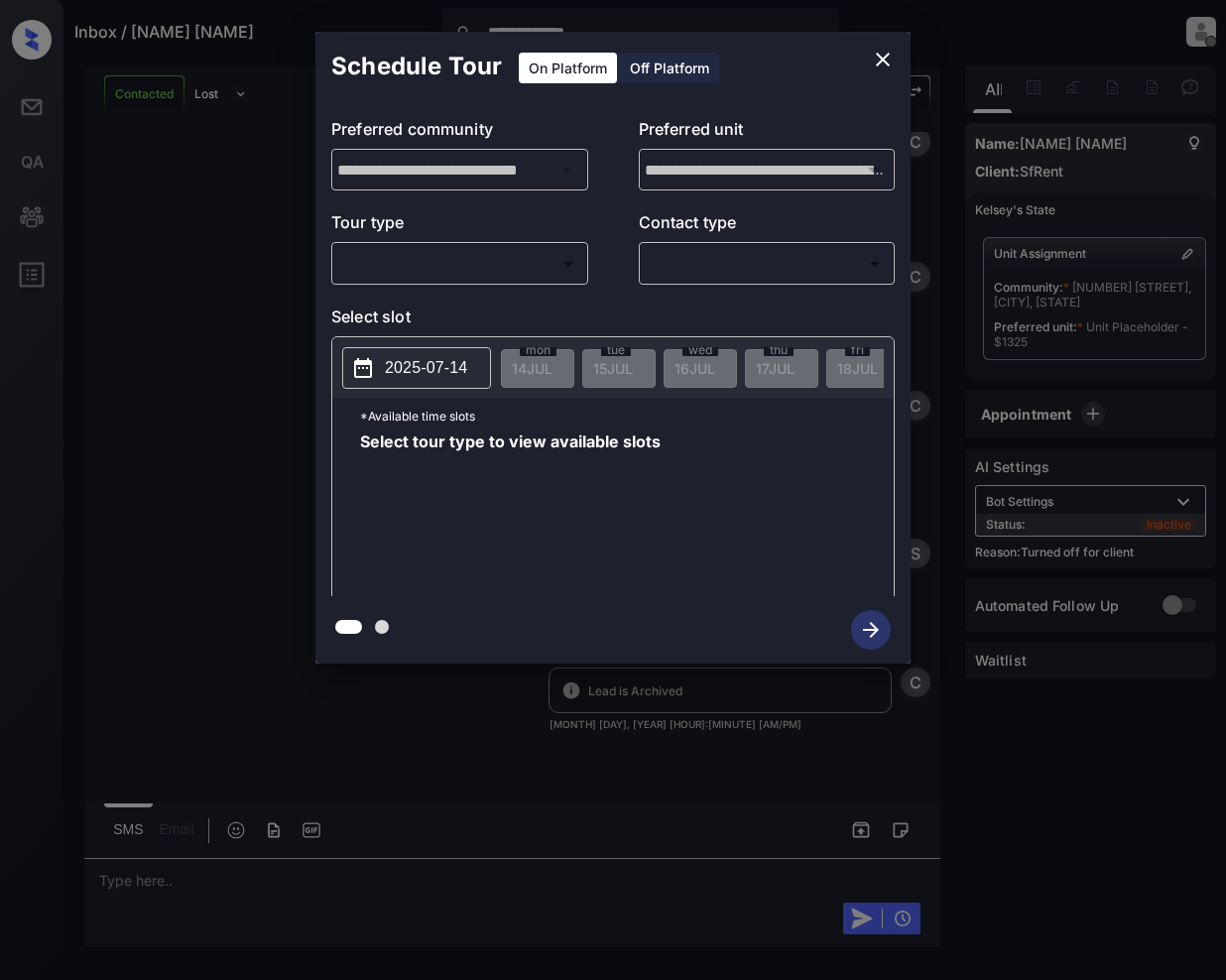 click on "Off Platform" at bounding box center [670, 67] 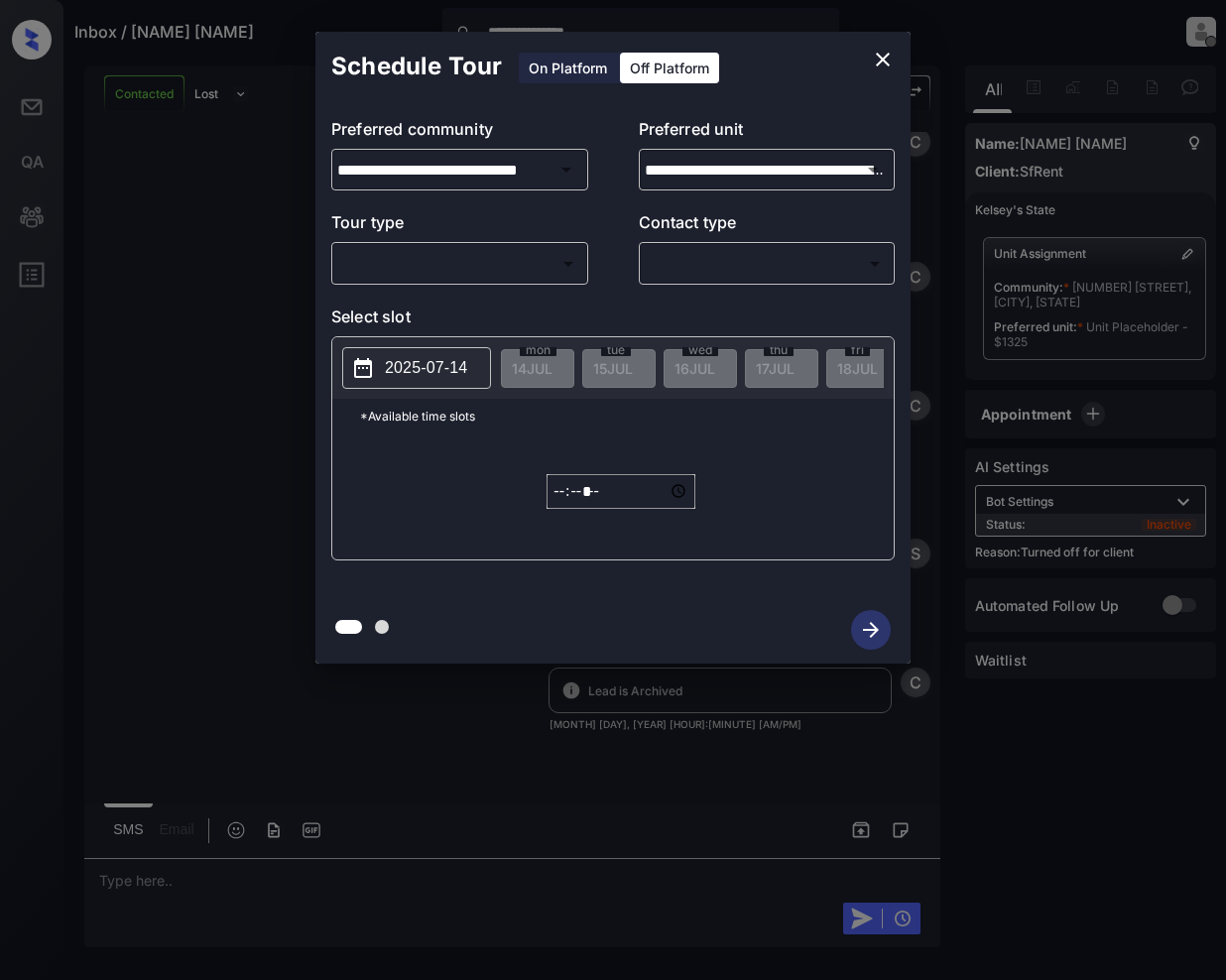 click 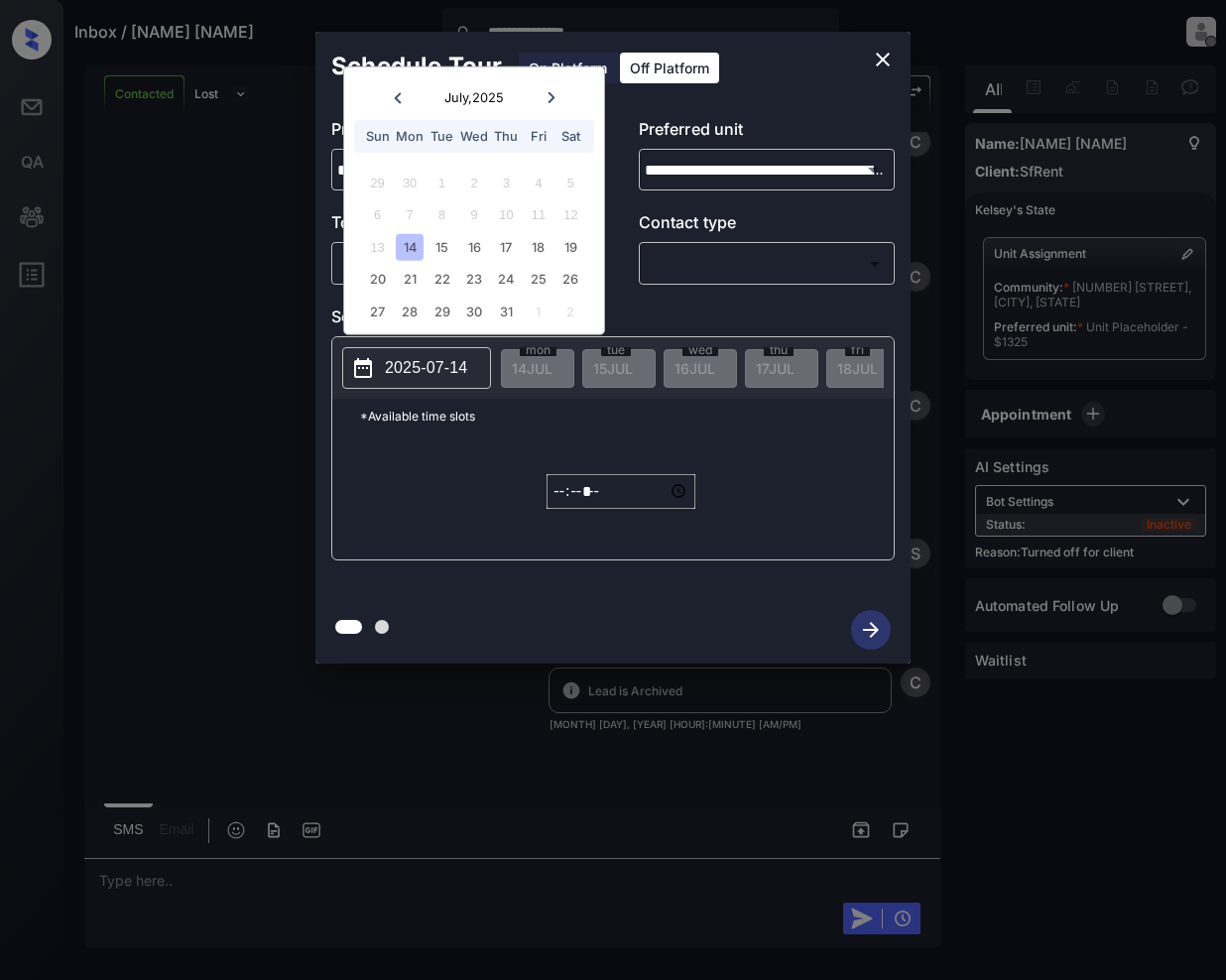 type 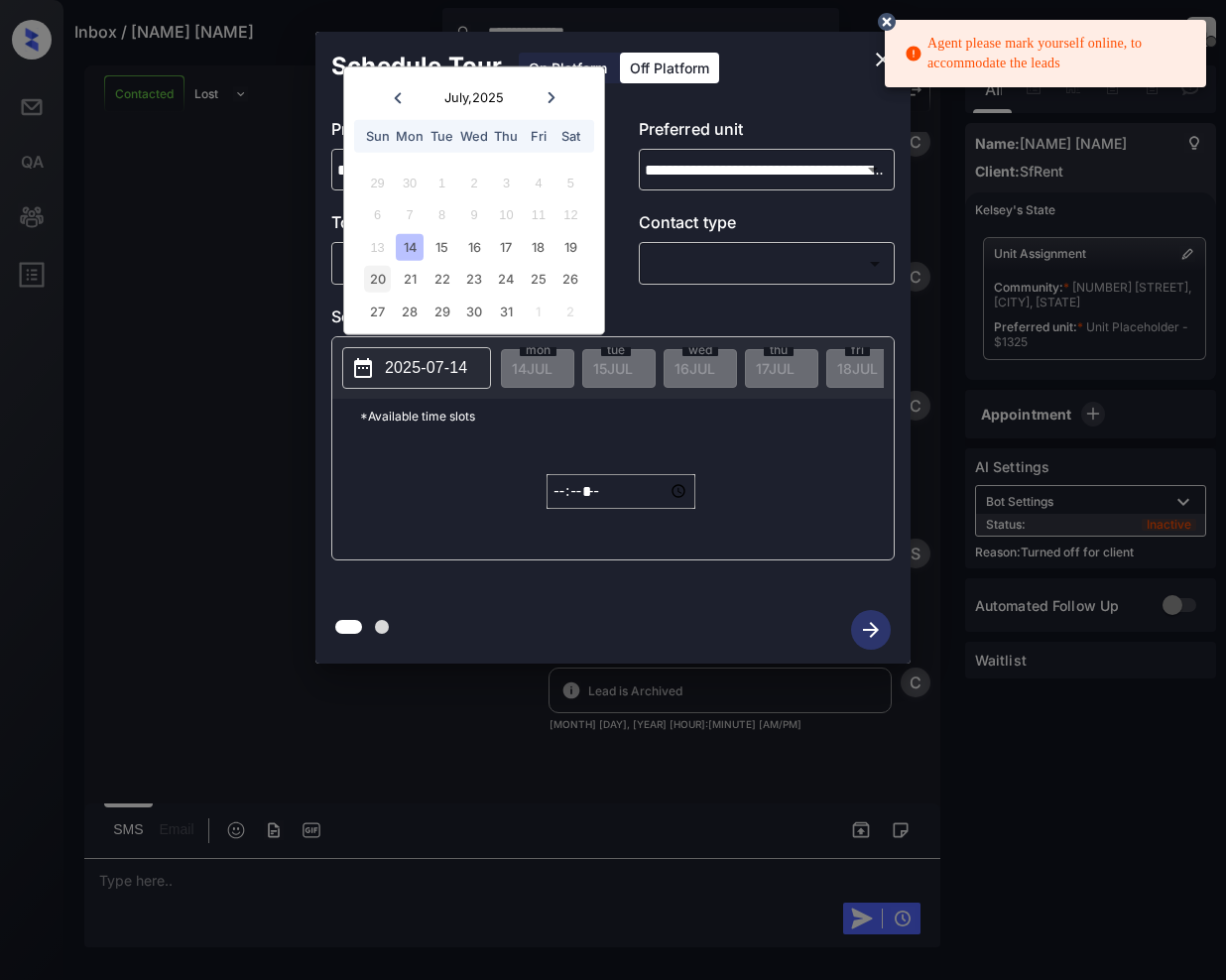 click on "20" at bounding box center (377, 279) 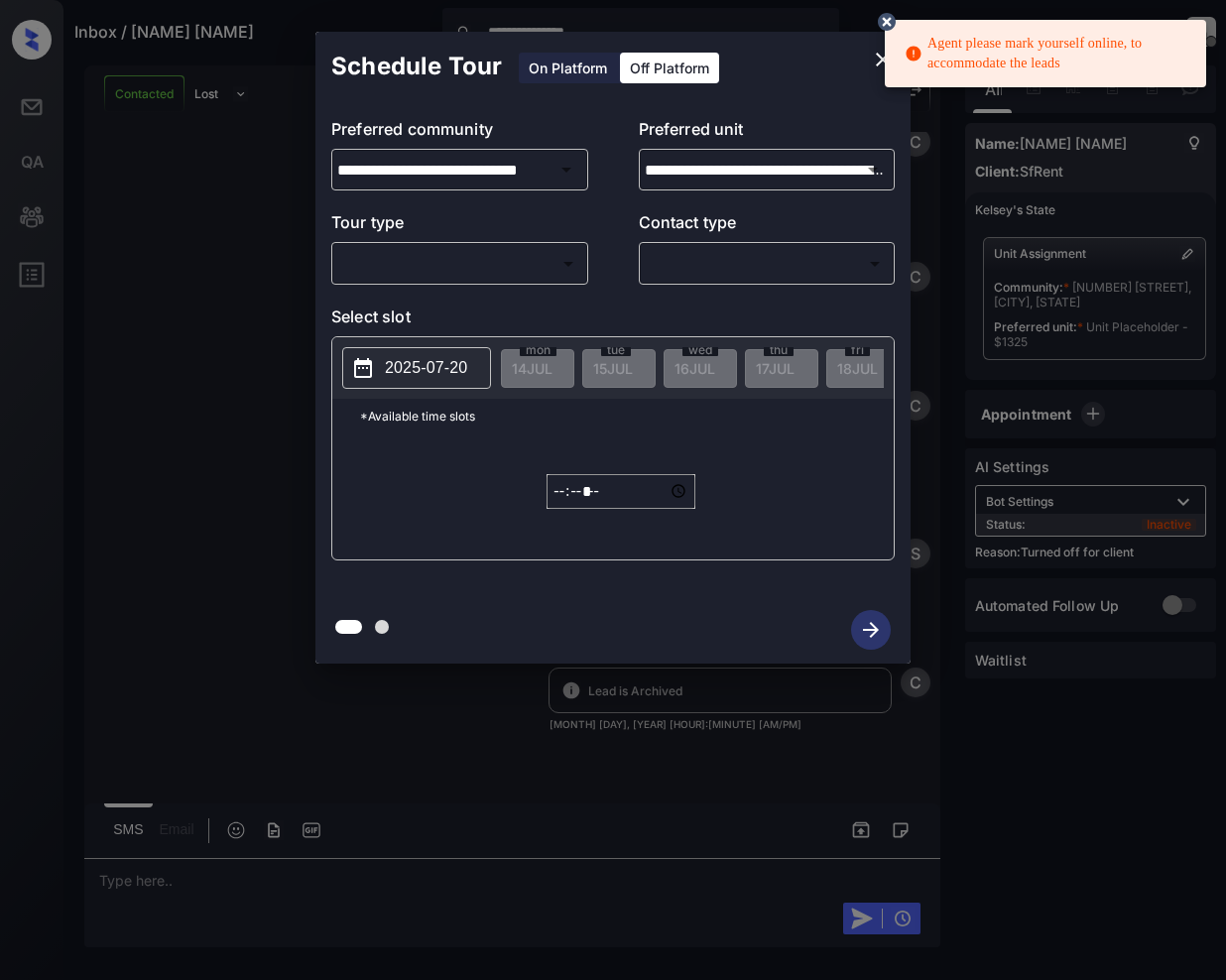 click 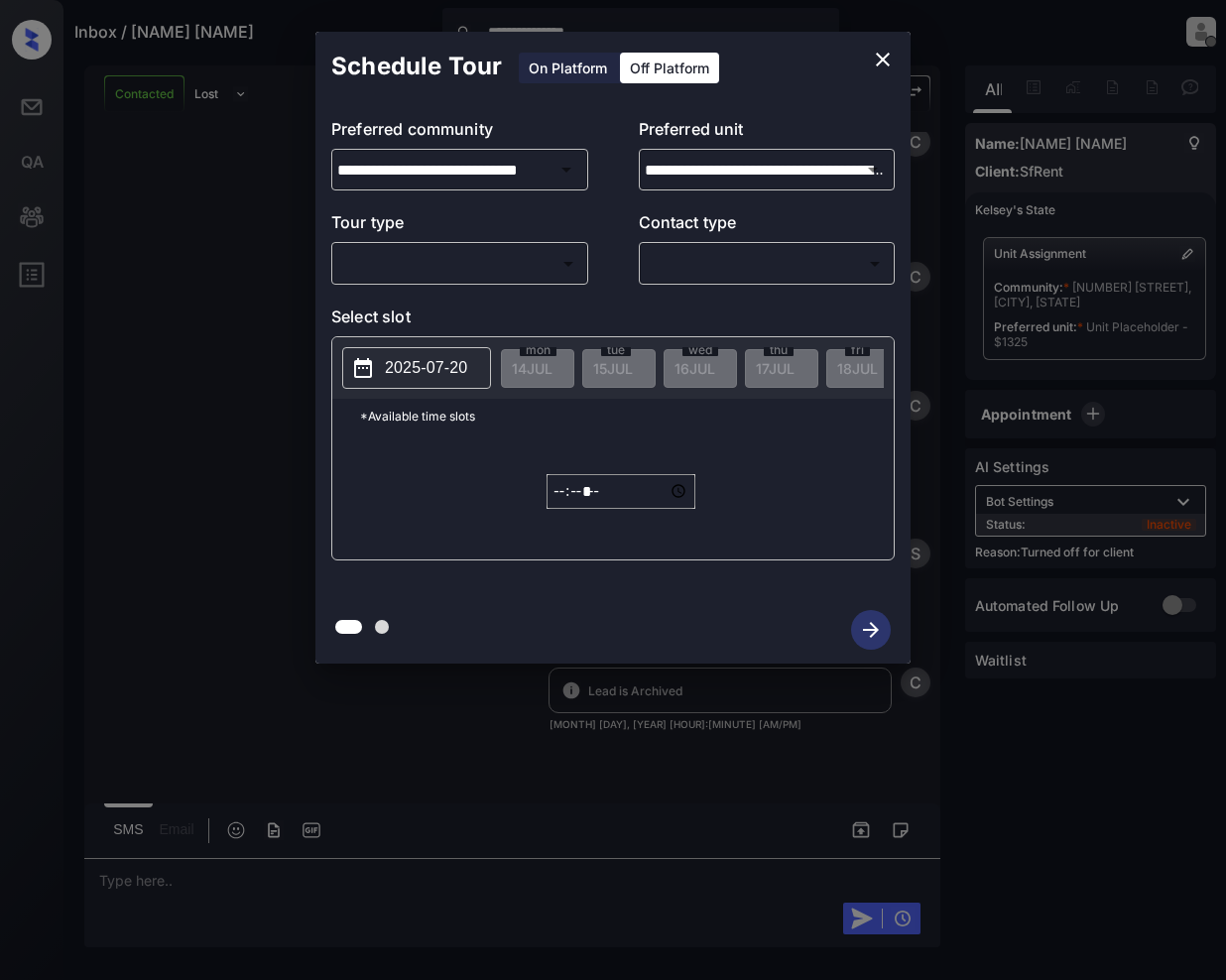 click 